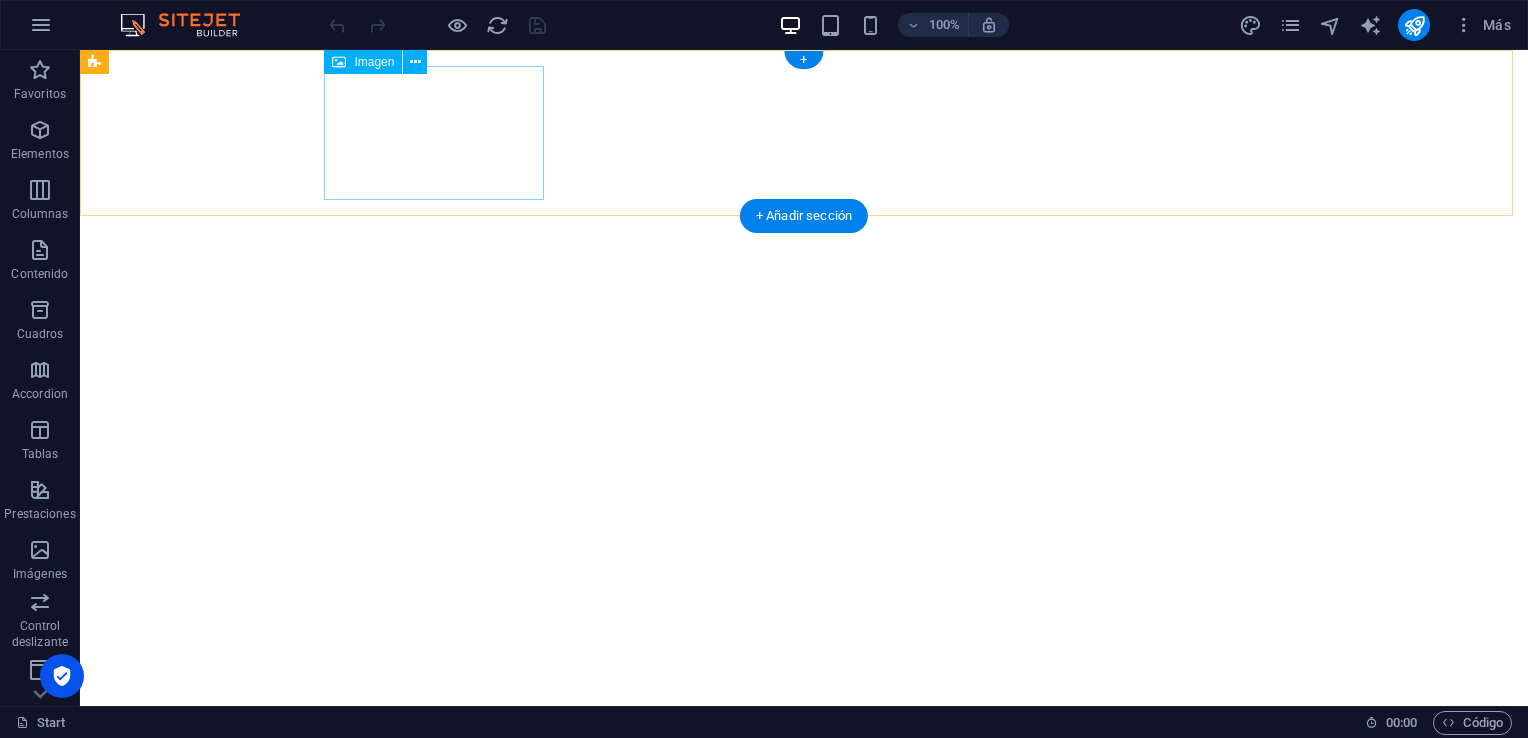 scroll, scrollTop: 0, scrollLeft: 0, axis: both 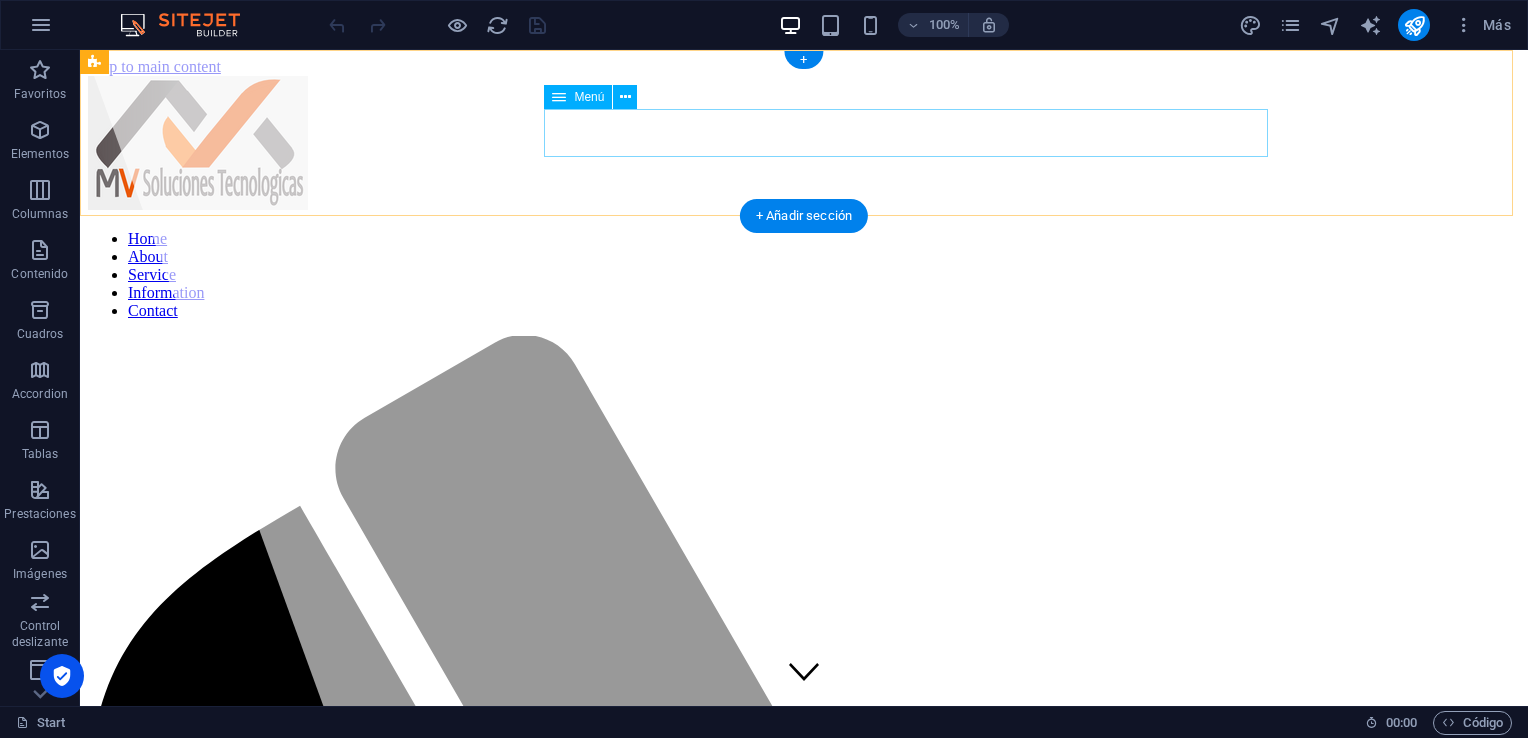 click on "Home About Service Information Contact" at bounding box center [804, 275] 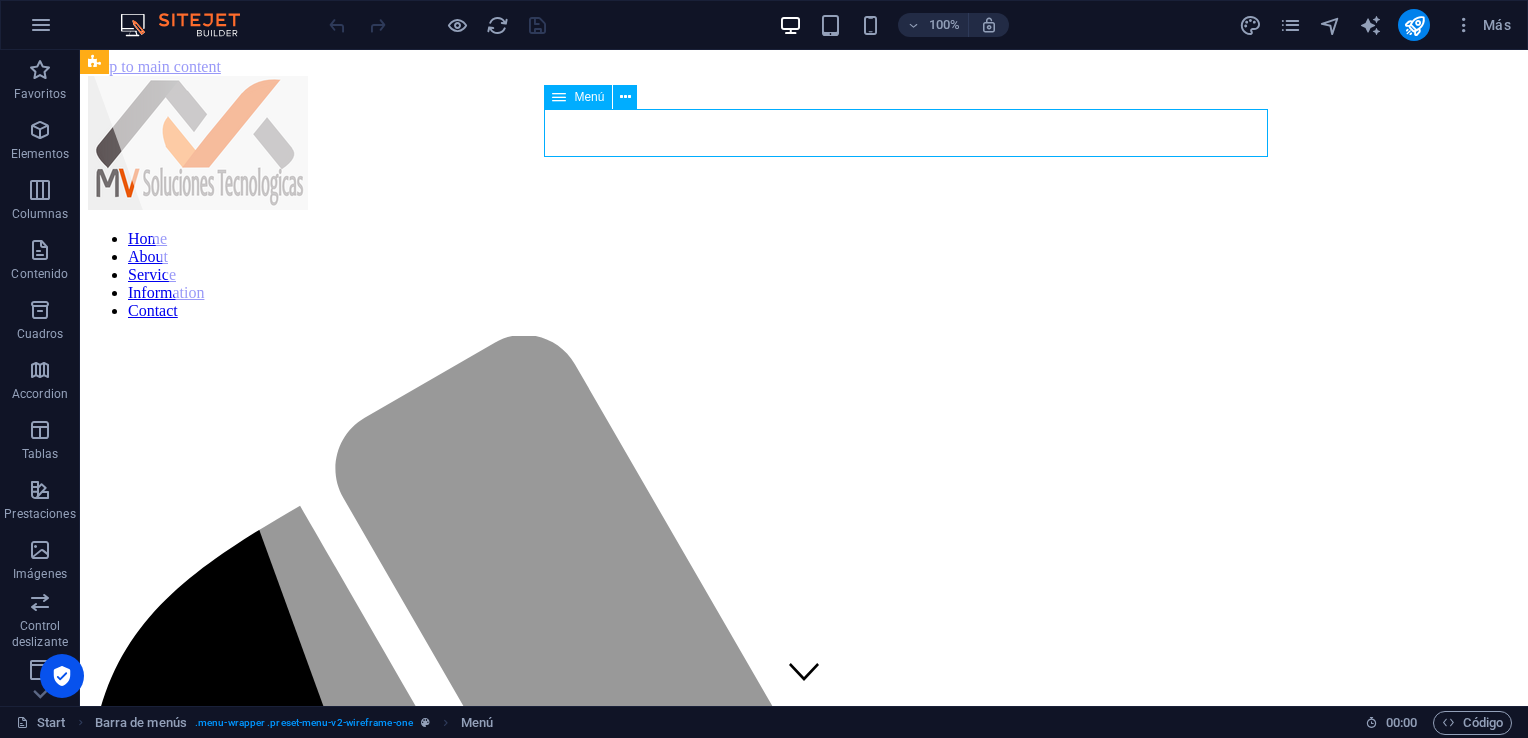 click on "Menú" at bounding box center (578, 97) 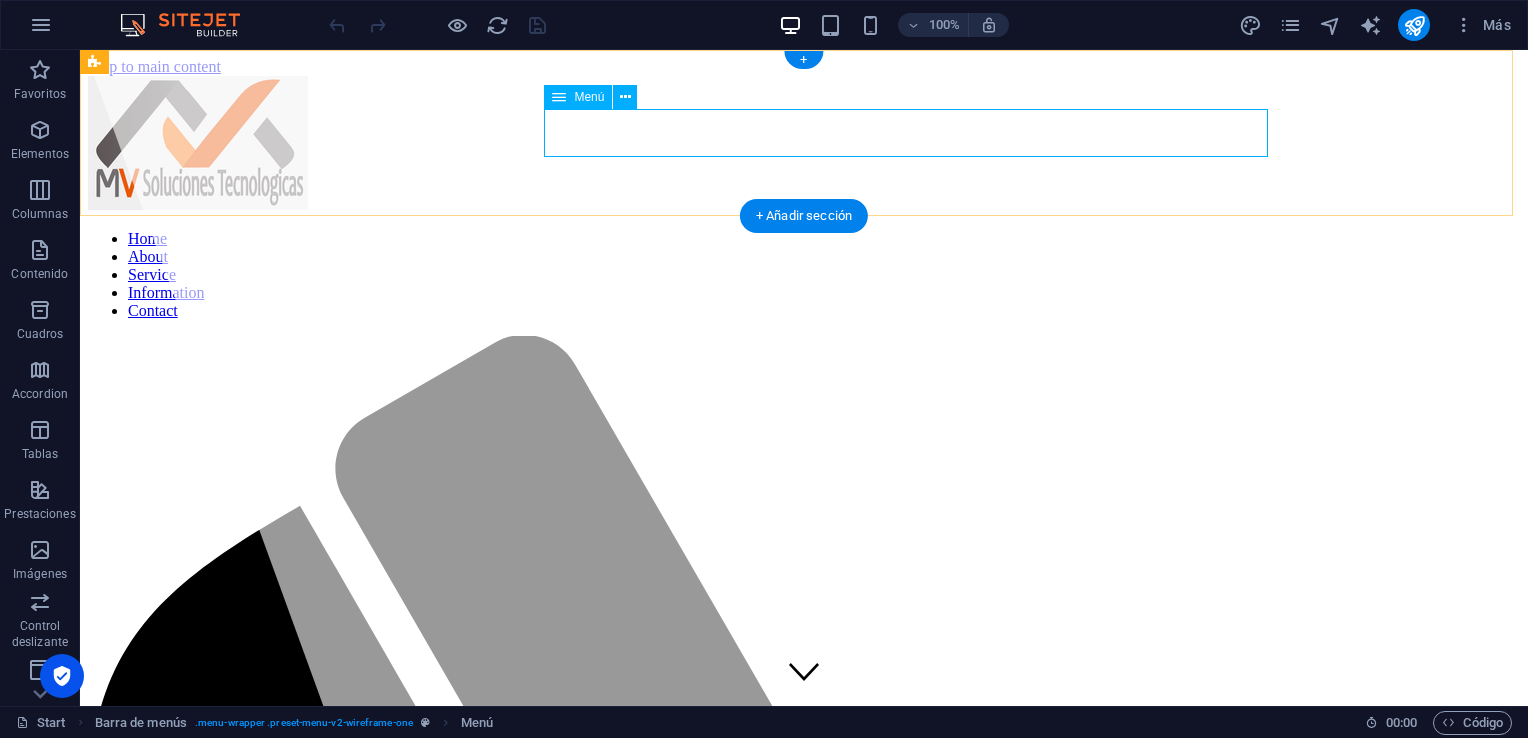 click on "Home About Service Information Contact" at bounding box center [804, 275] 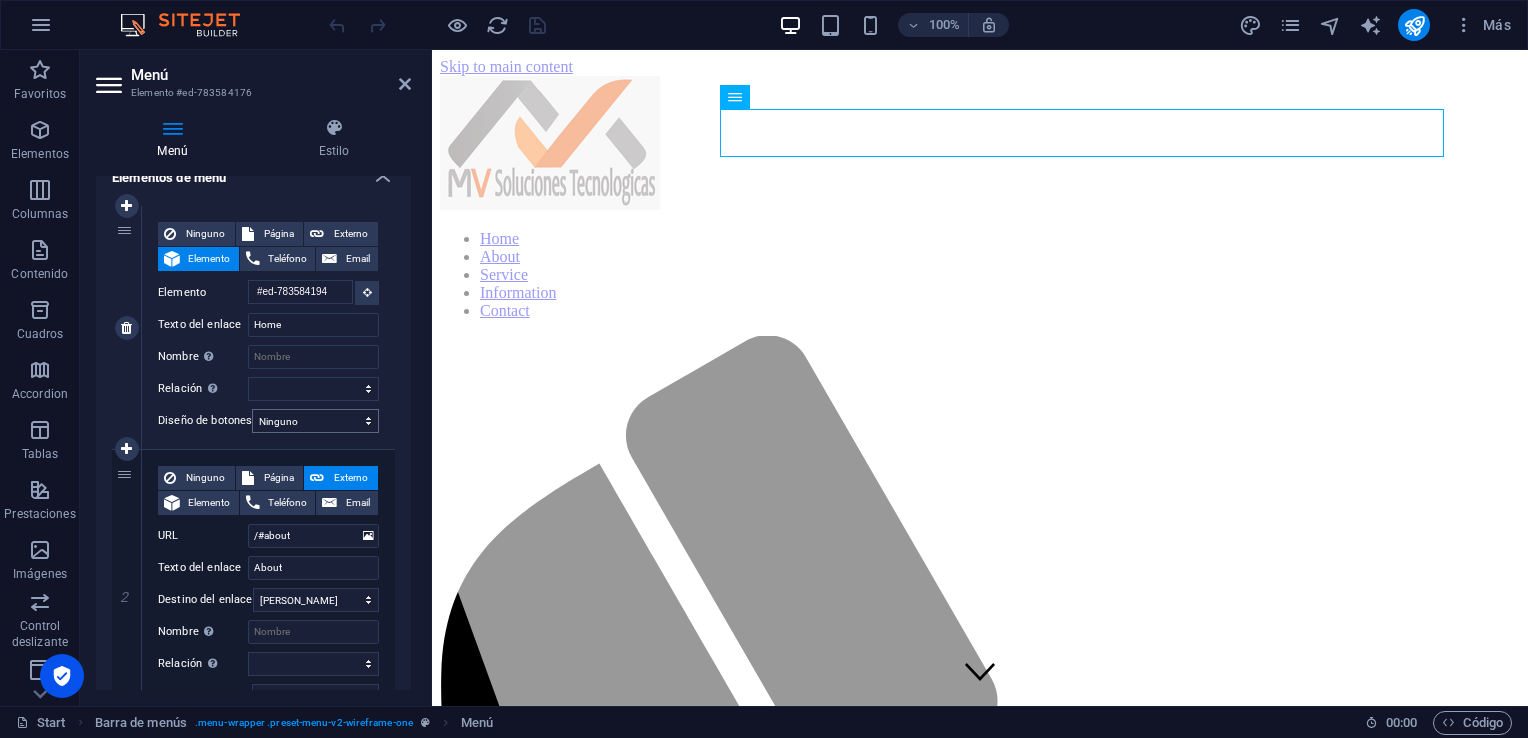scroll, scrollTop: 200, scrollLeft: 0, axis: vertical 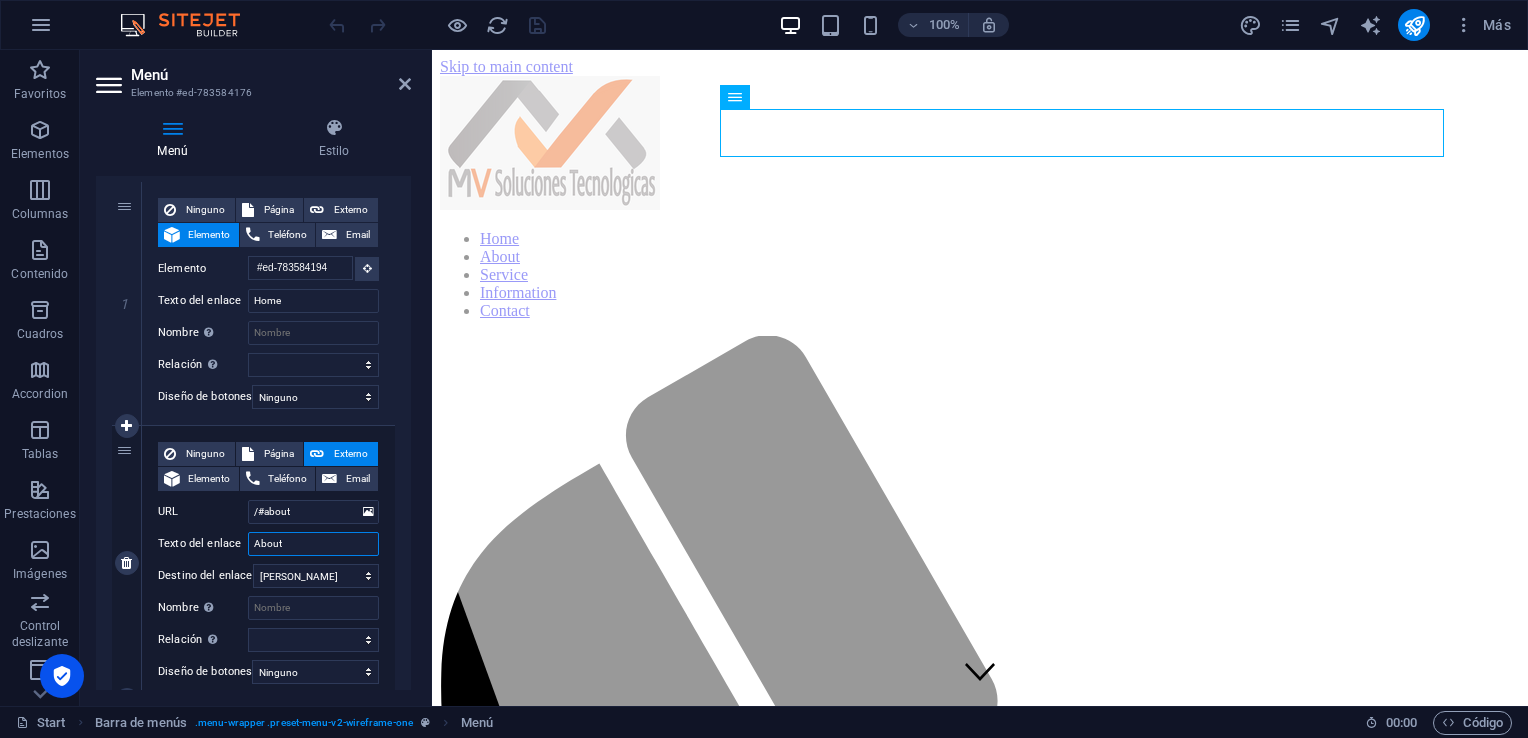 drag, startPoint x: 294, startPoint y: 547, endPoint x: 190, endPoint y: 522, distance: 106.96261 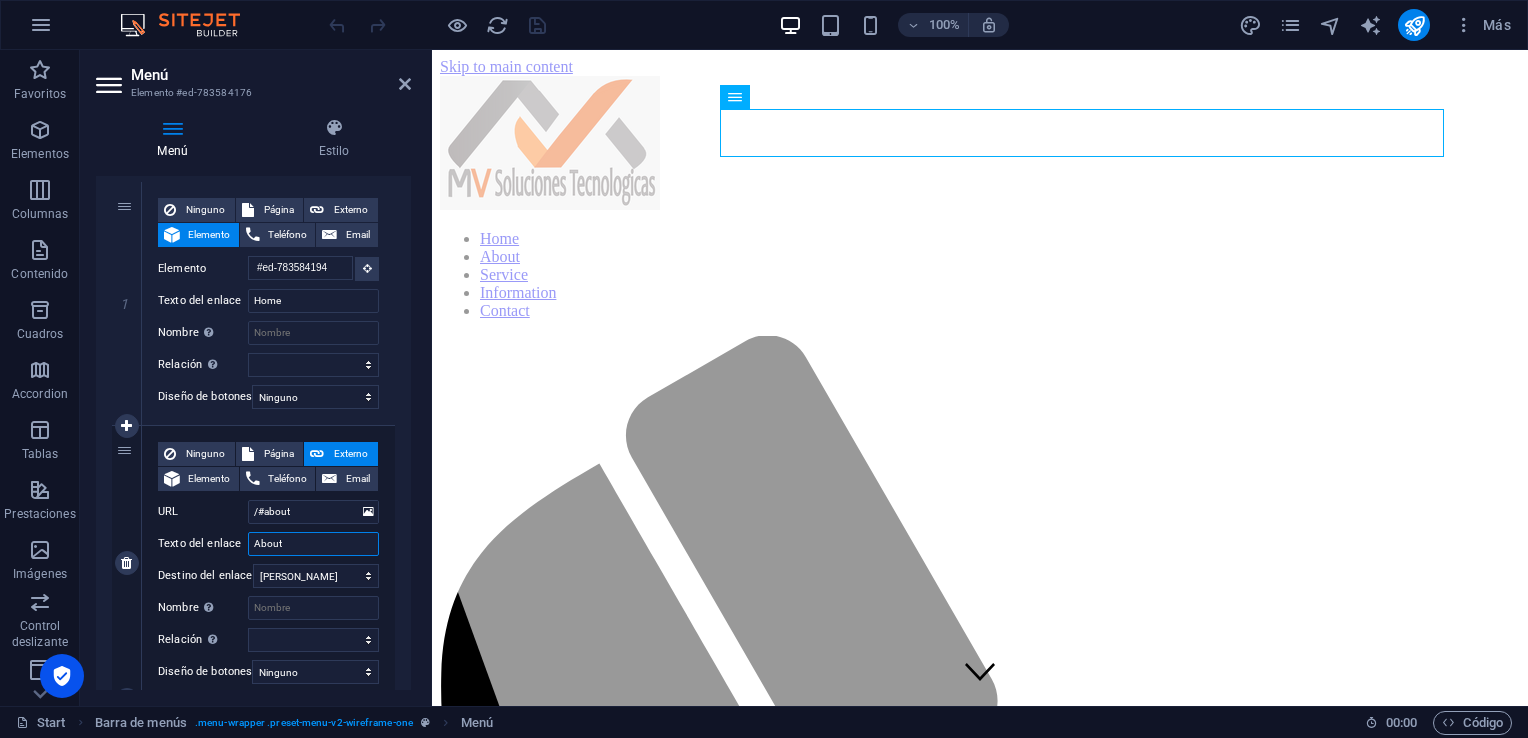 type on "s" 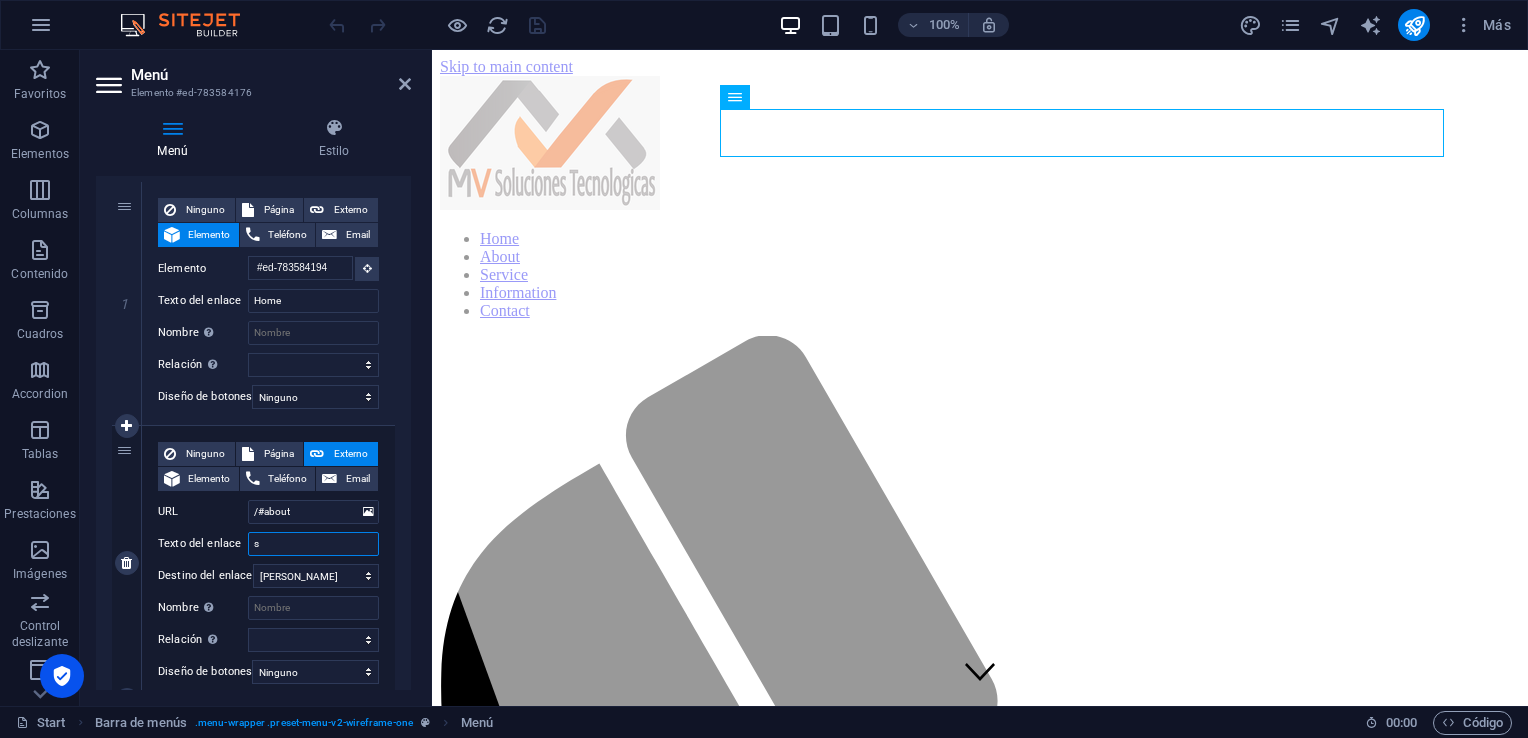 select 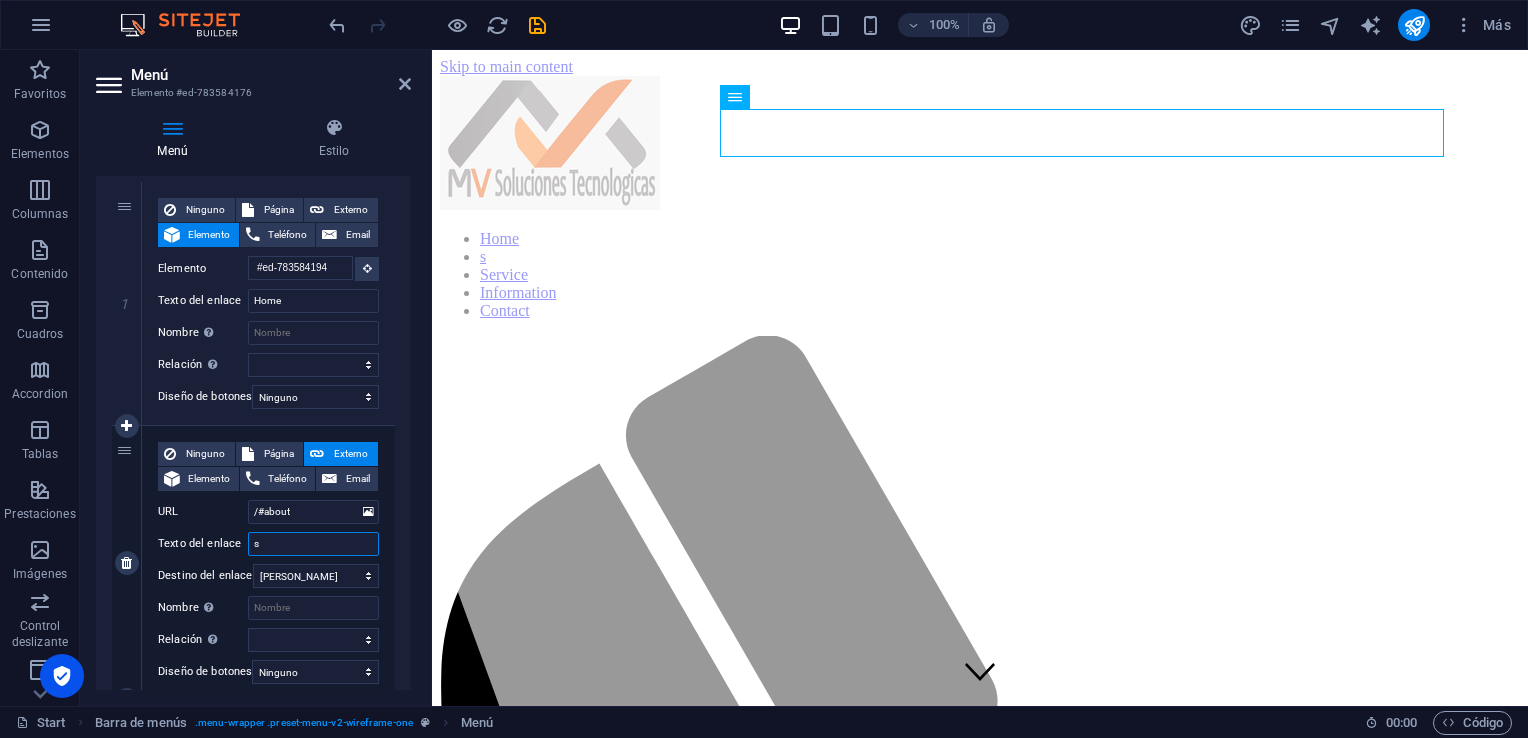 drag, startPoint x: 276, startPoint y: 540, endPoint x: 228, endPoint y: 541, distance: 48.010414 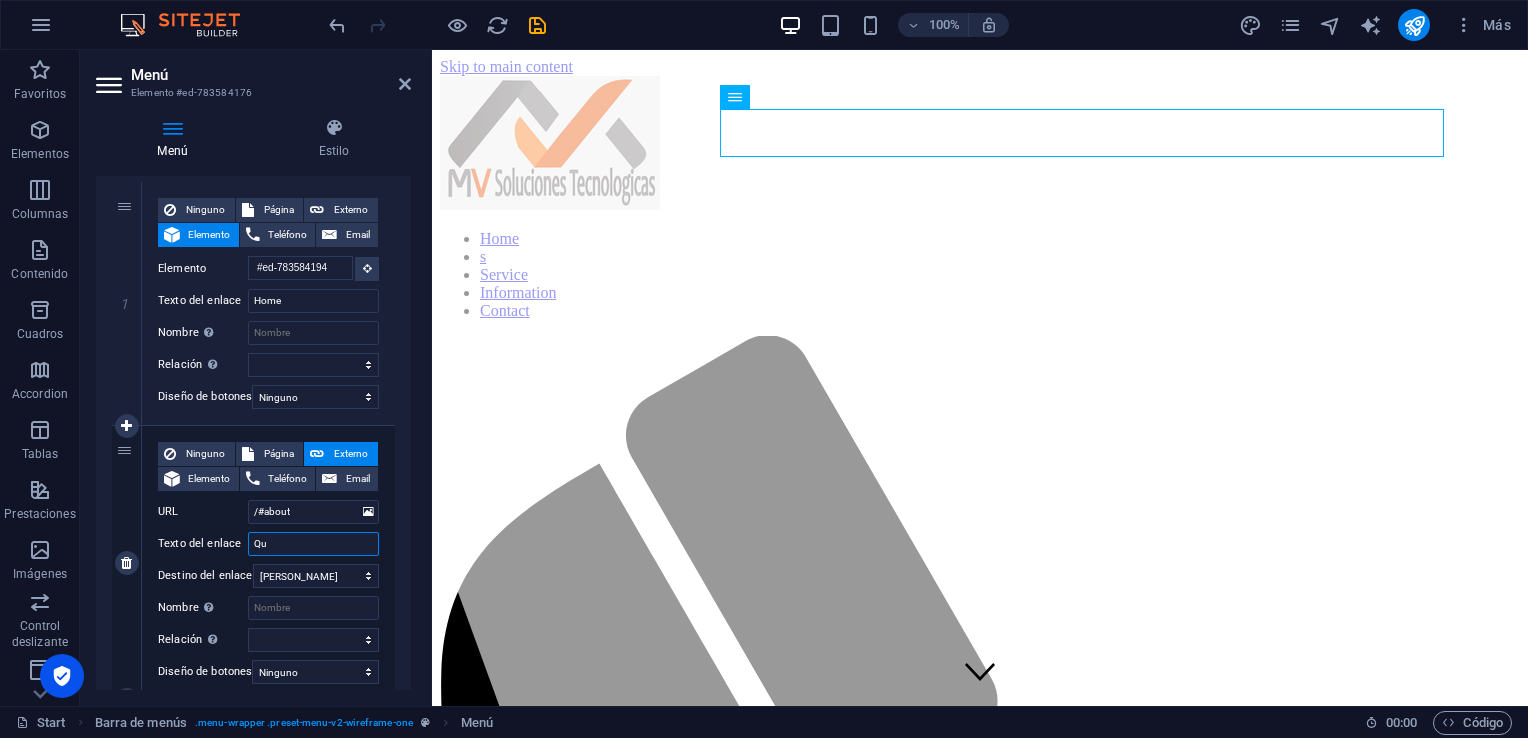 type on "Qui" 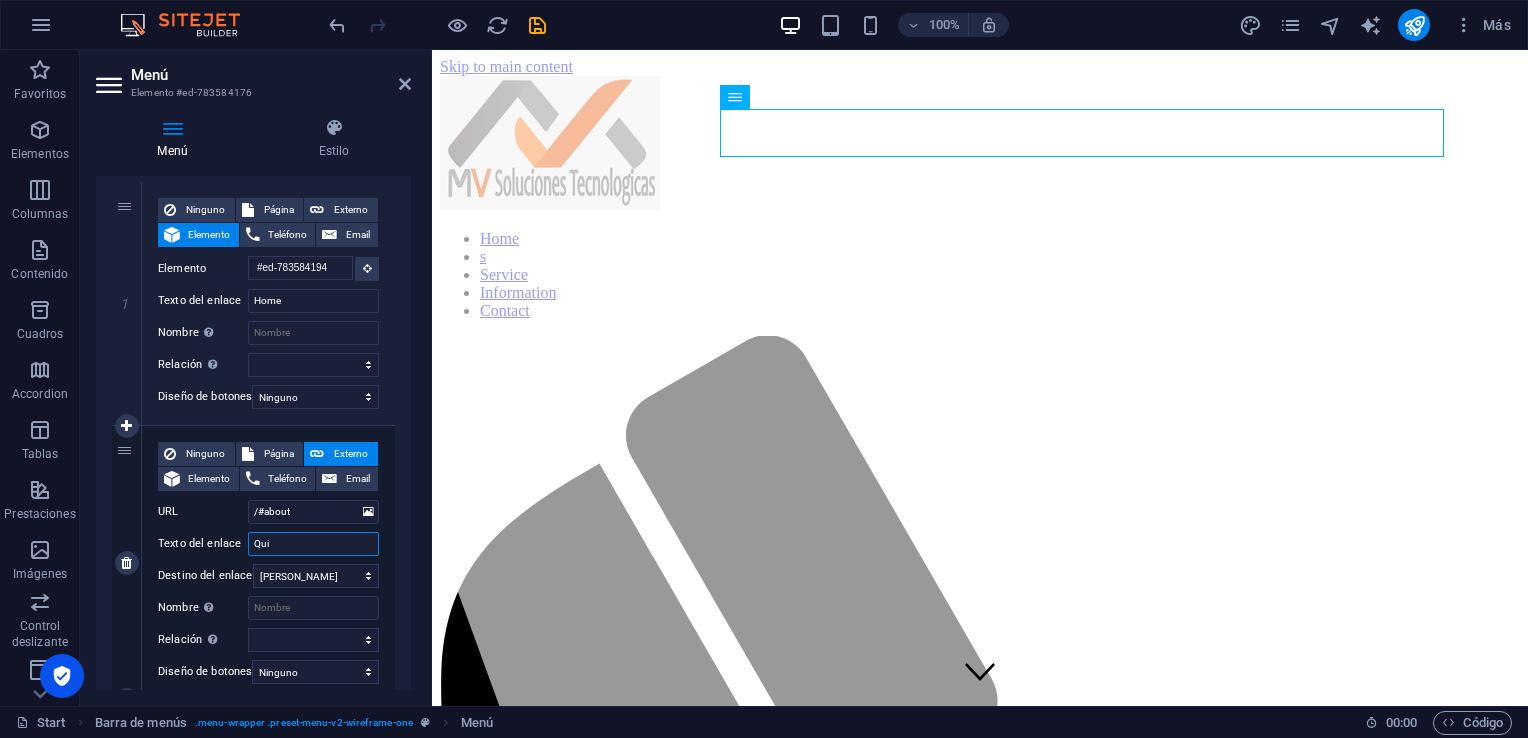select 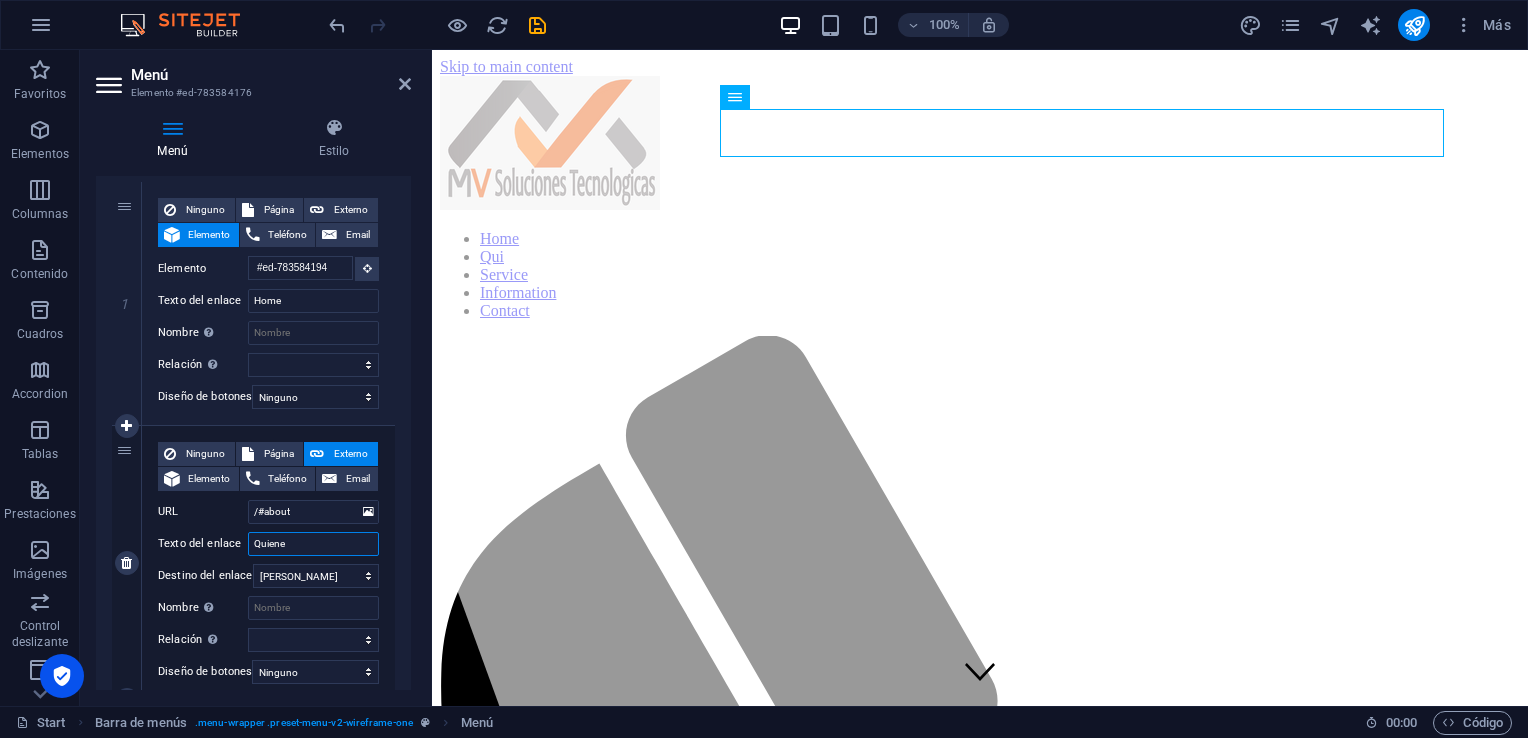 type on "Quien" 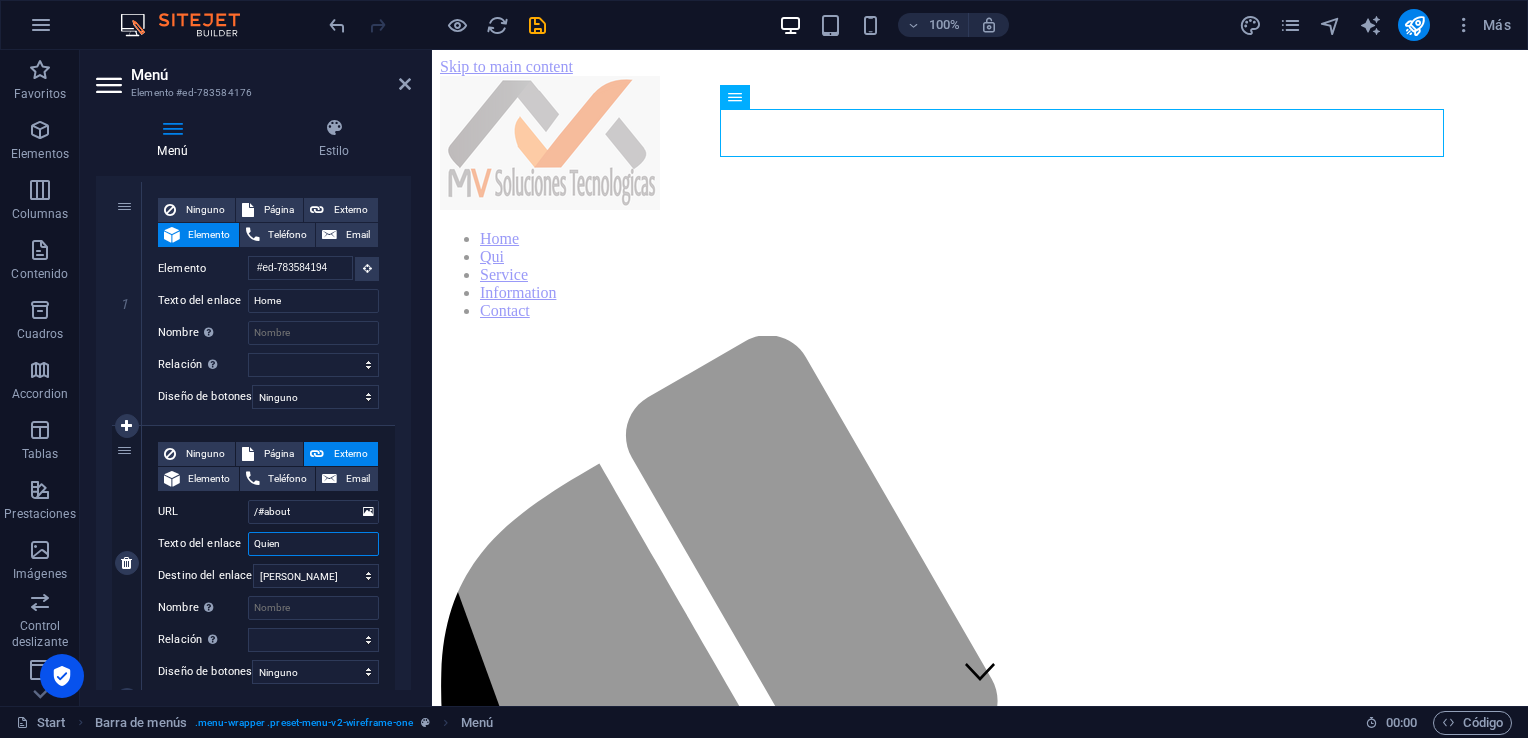 select 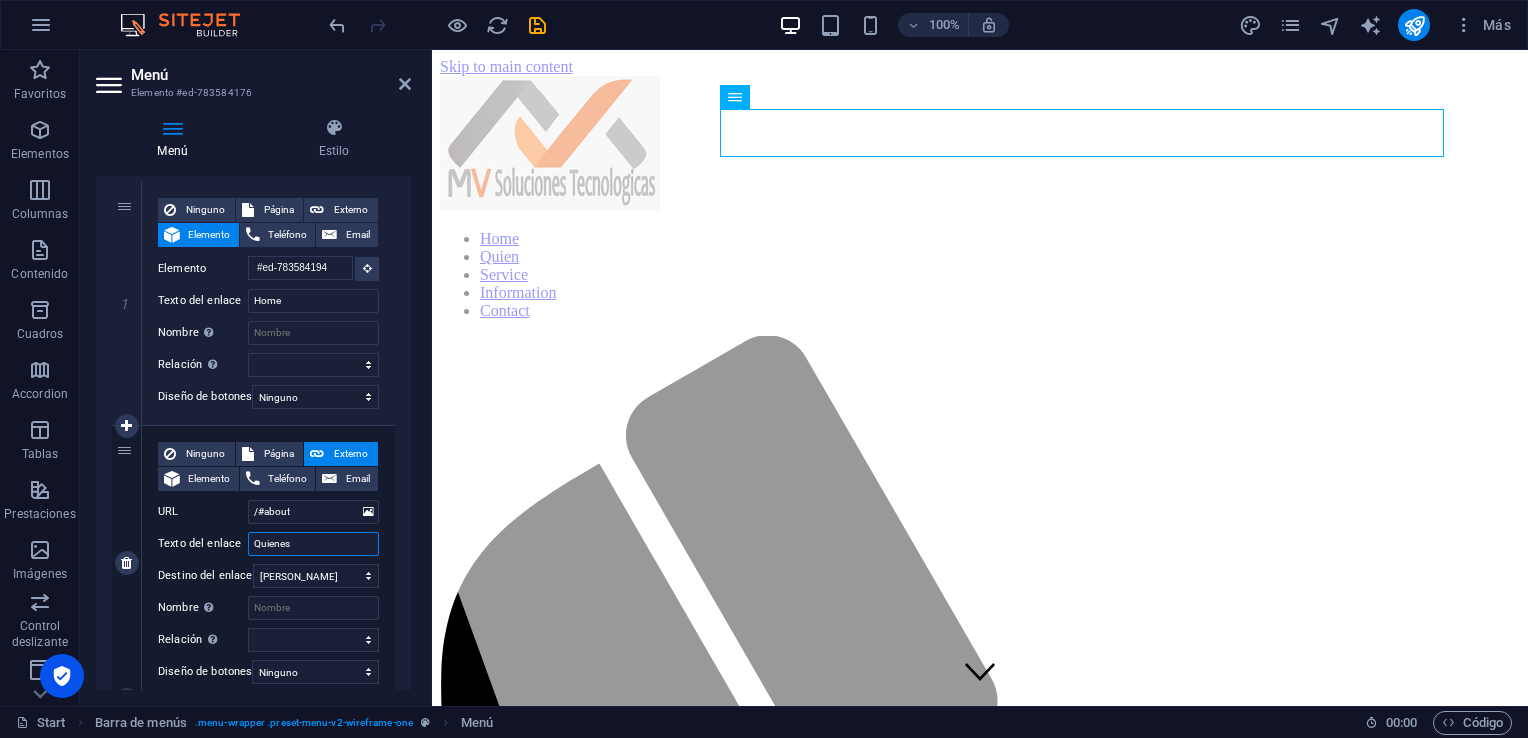type on "Quienes" 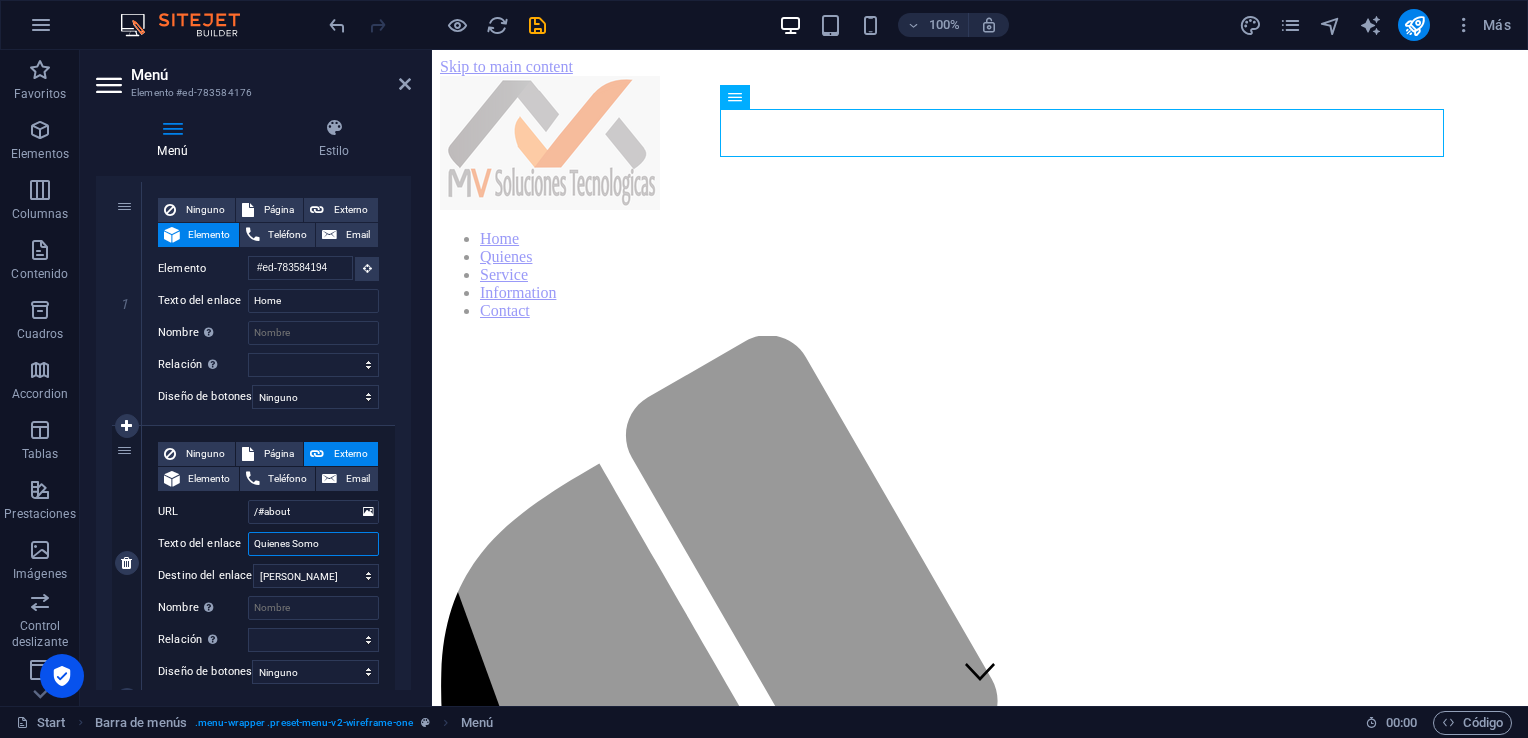 type on "Quienes Somos" 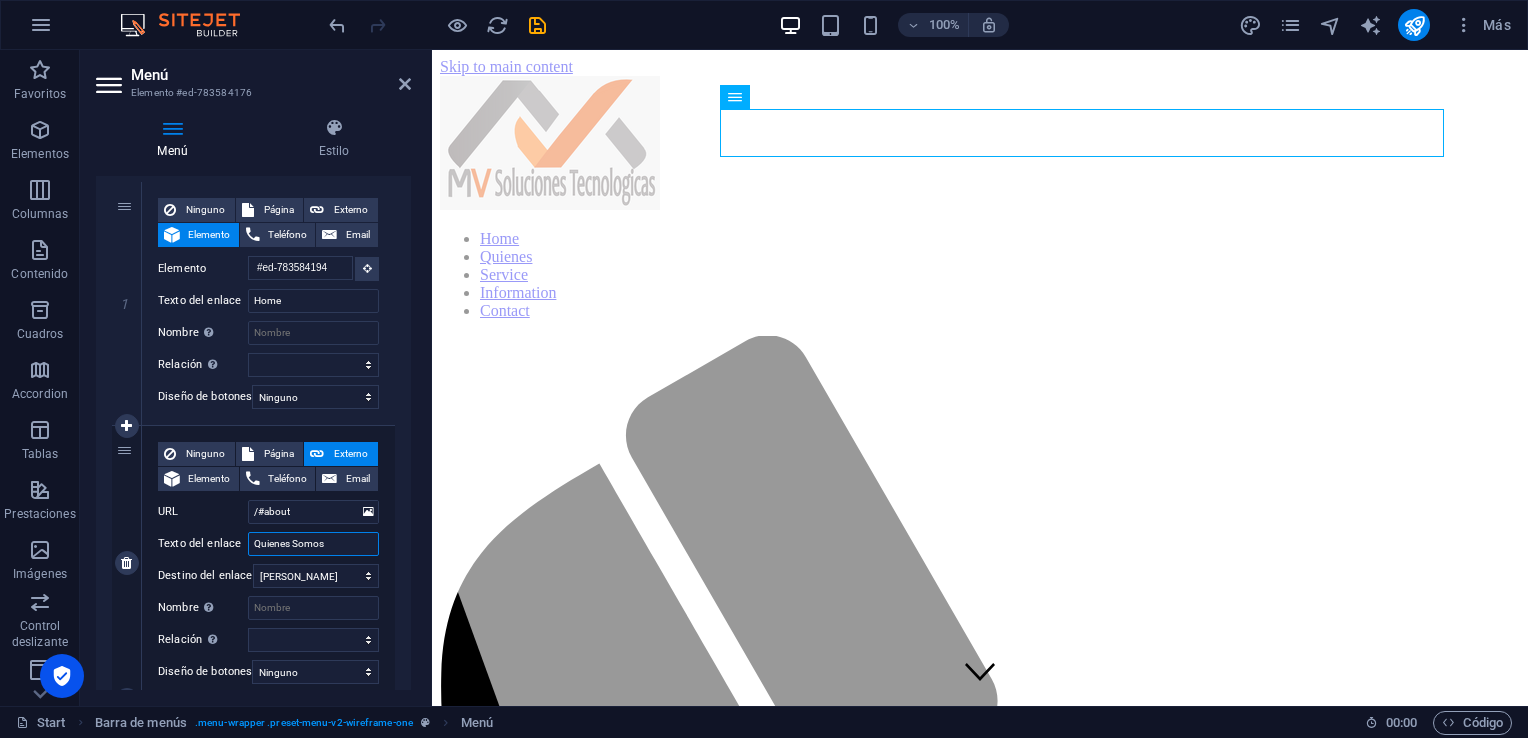 select 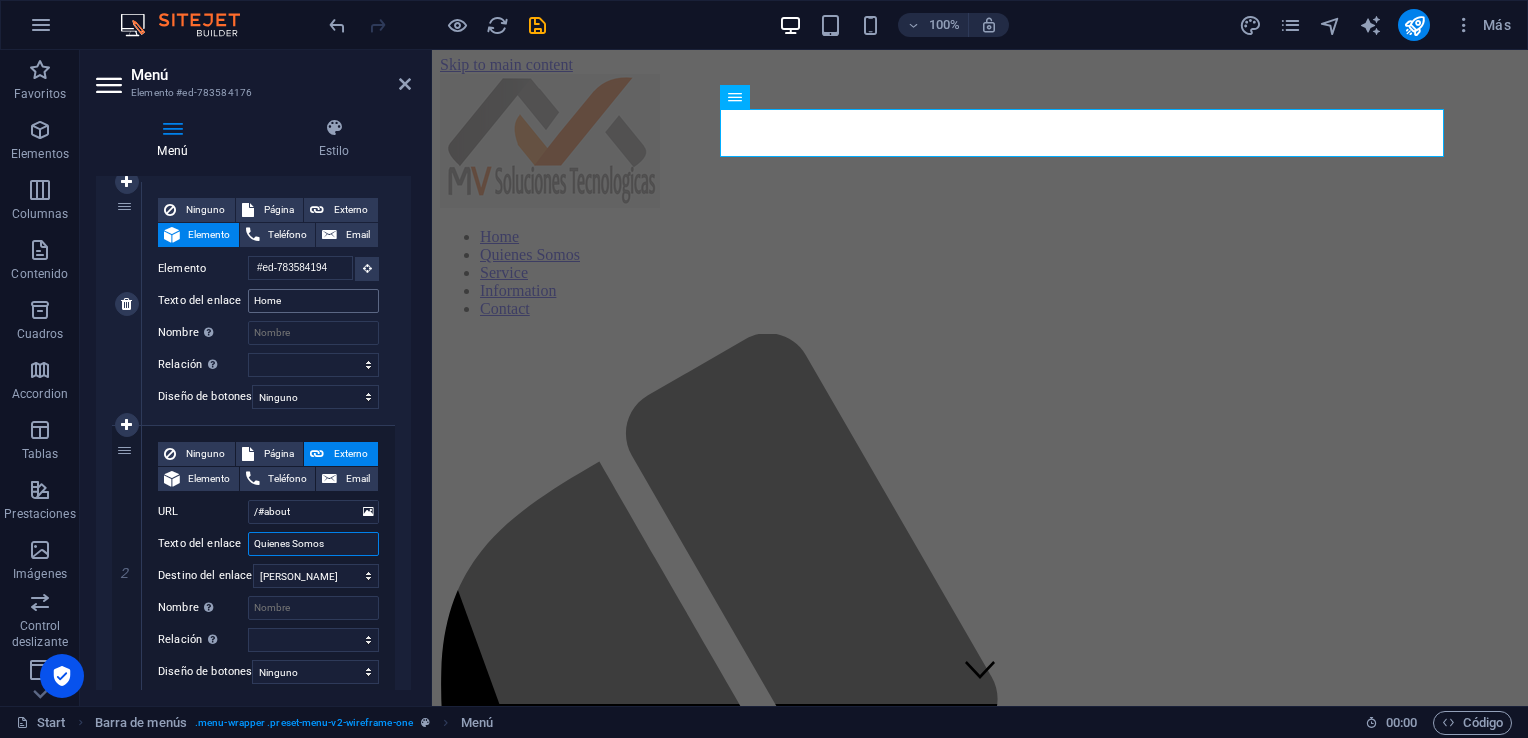 scroll, scrollTop: 0, scrollLeft: 0, axis: both 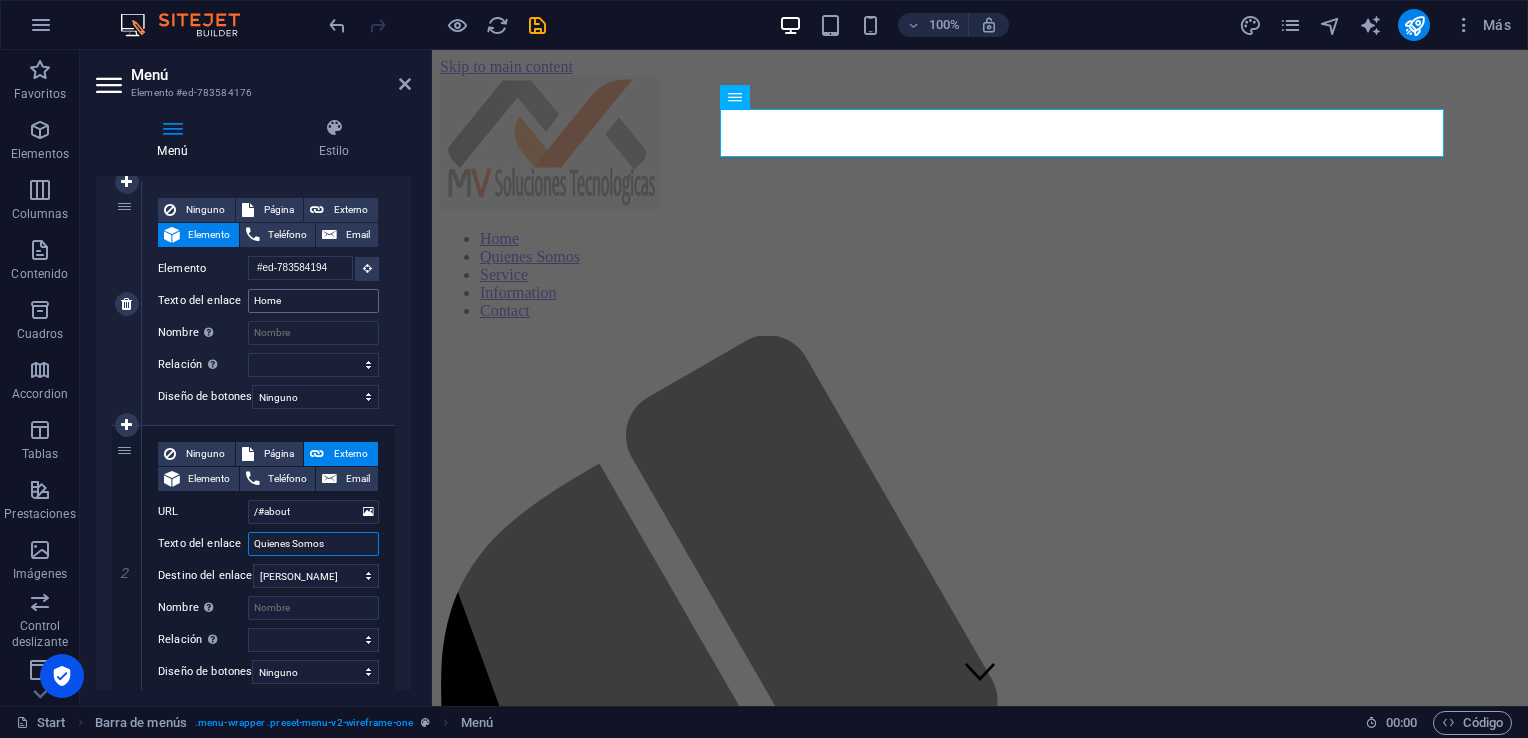 type on "Quienes Somos" 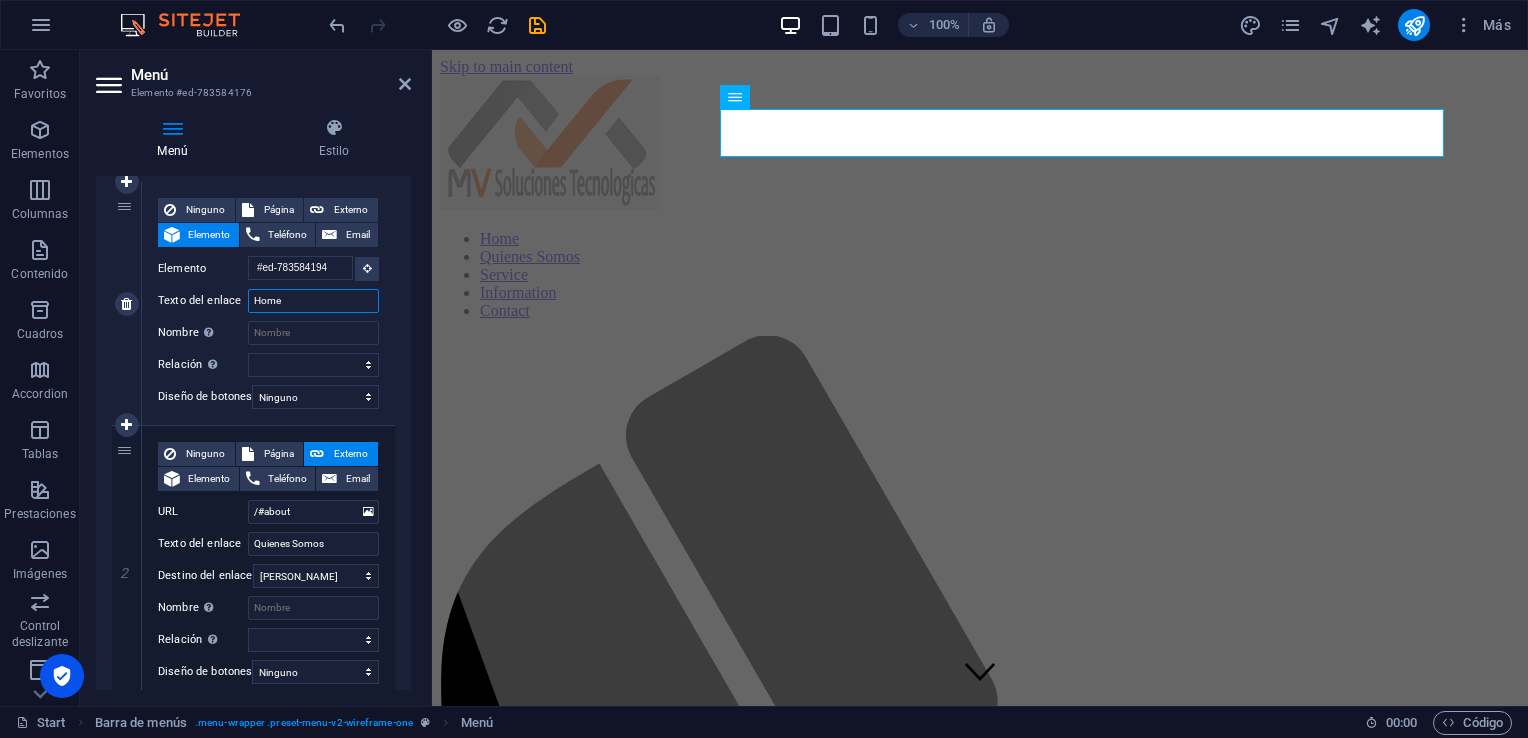 click on "Home" at bounding box center (313, 301) 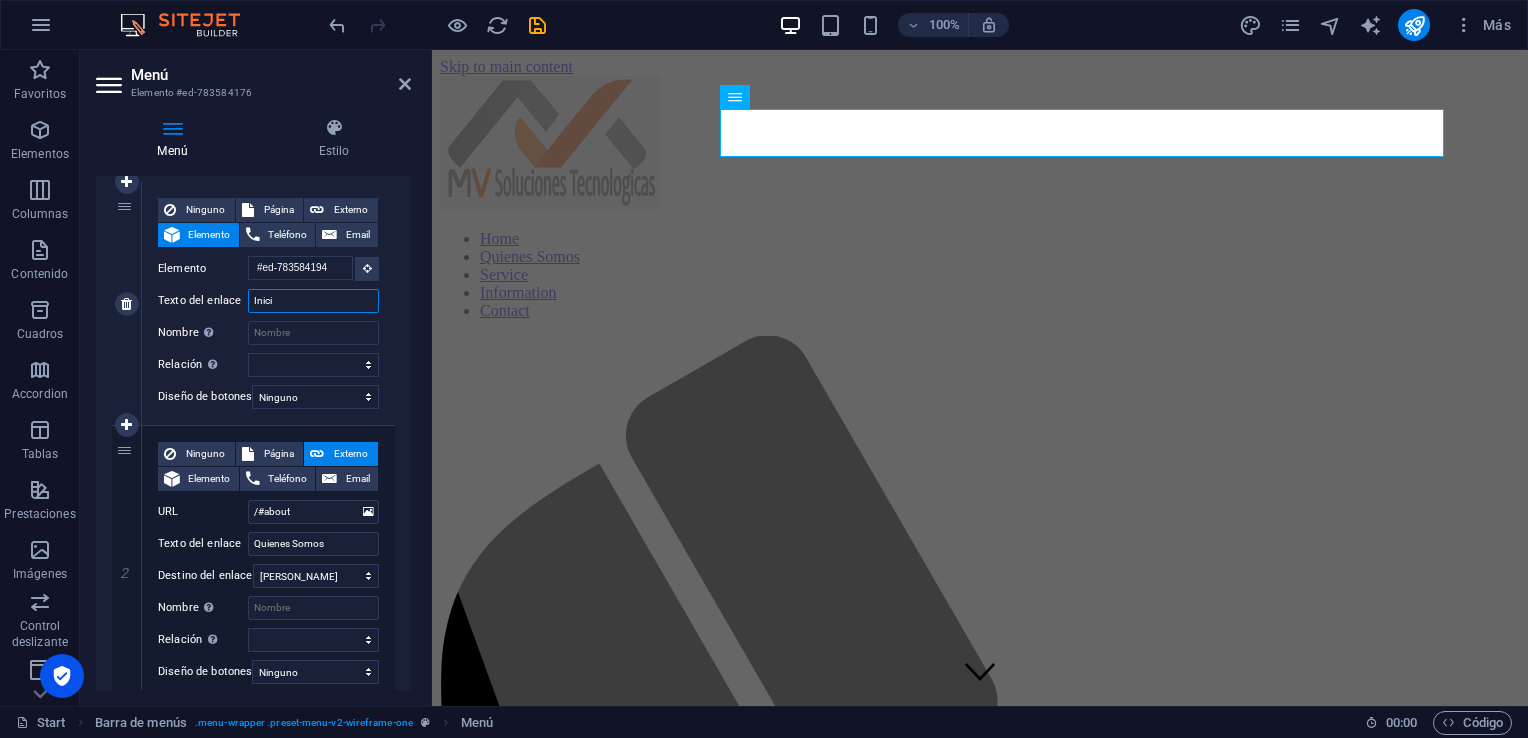 type on "Inicio" 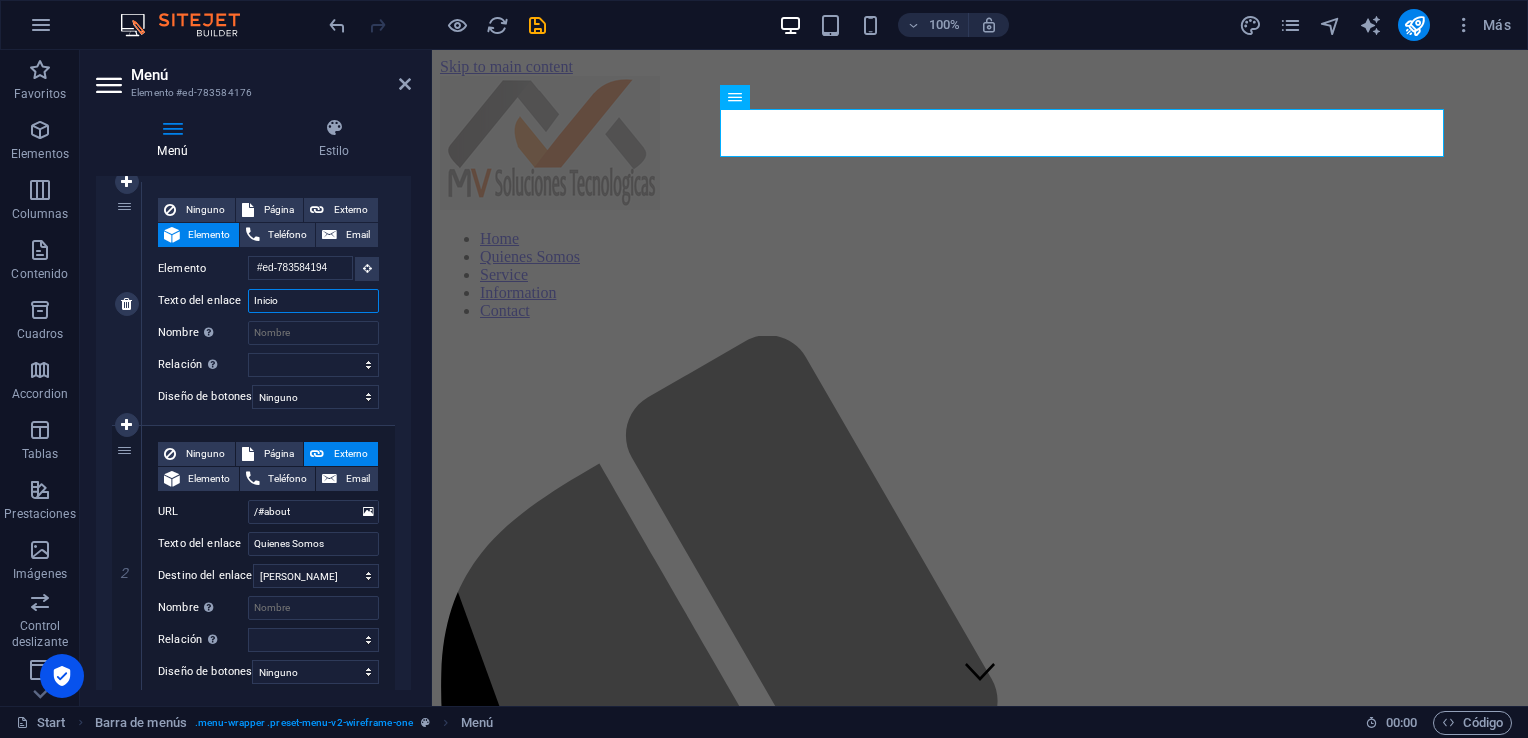 select 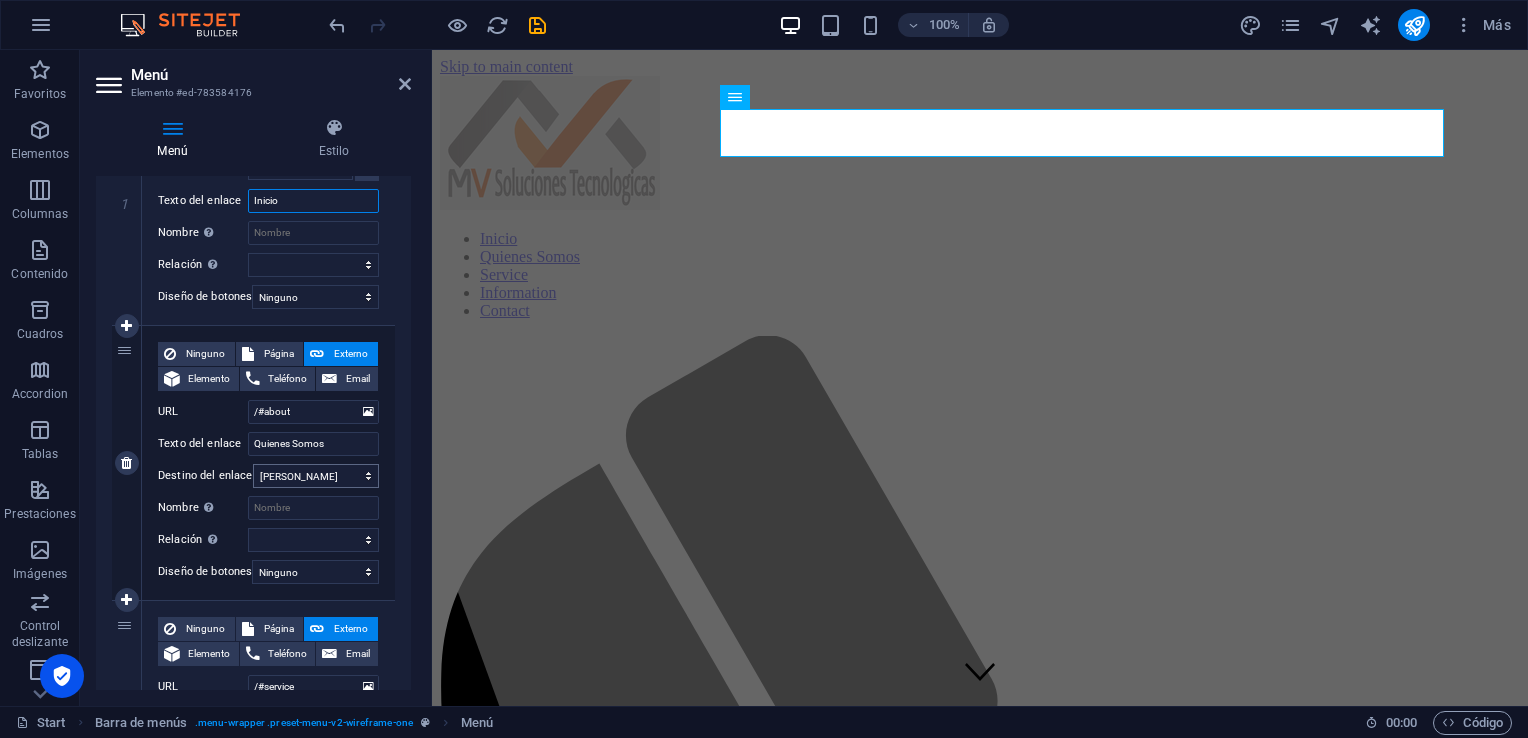 scroll, scrollTop: 400, scrollLeft: 0, axis: vertical 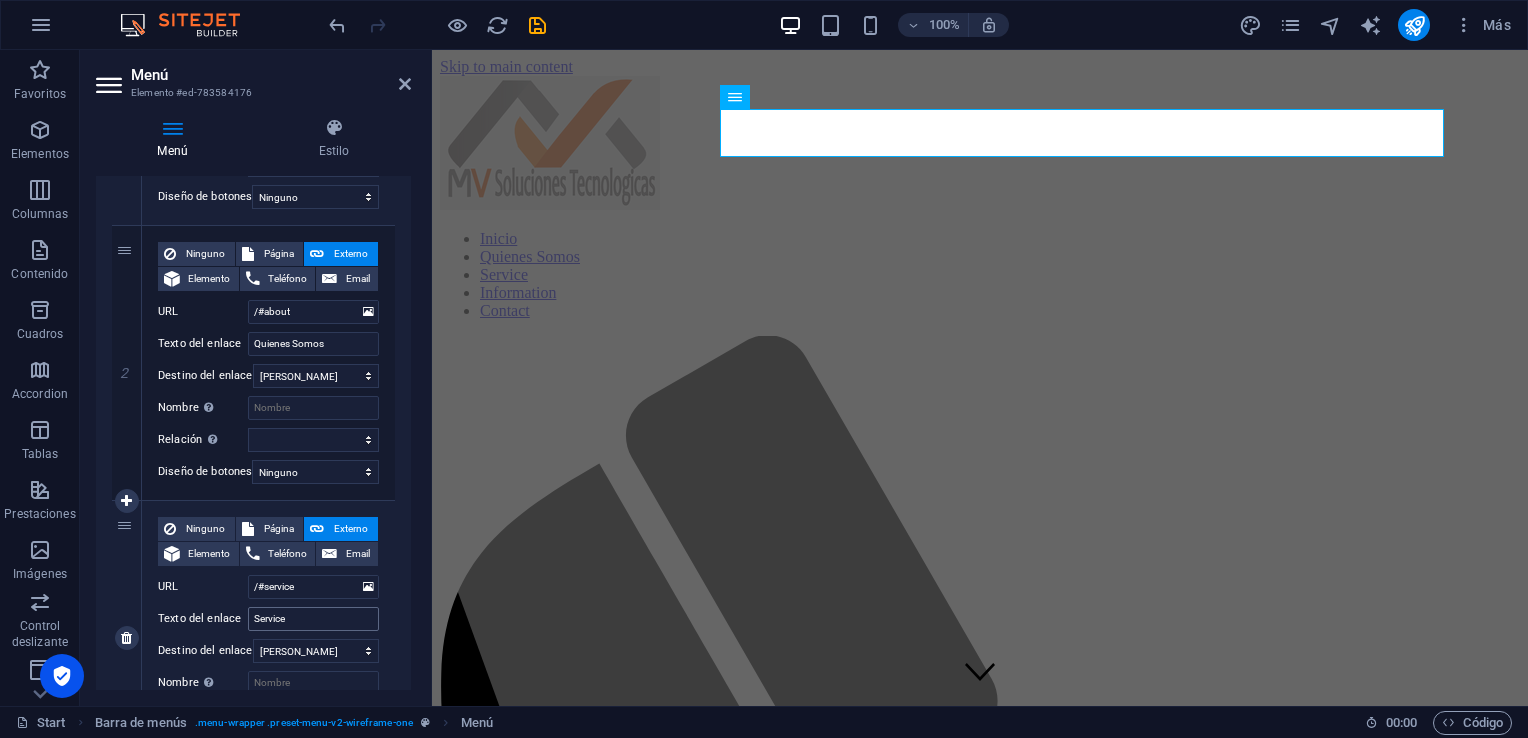 type on "Inicio" 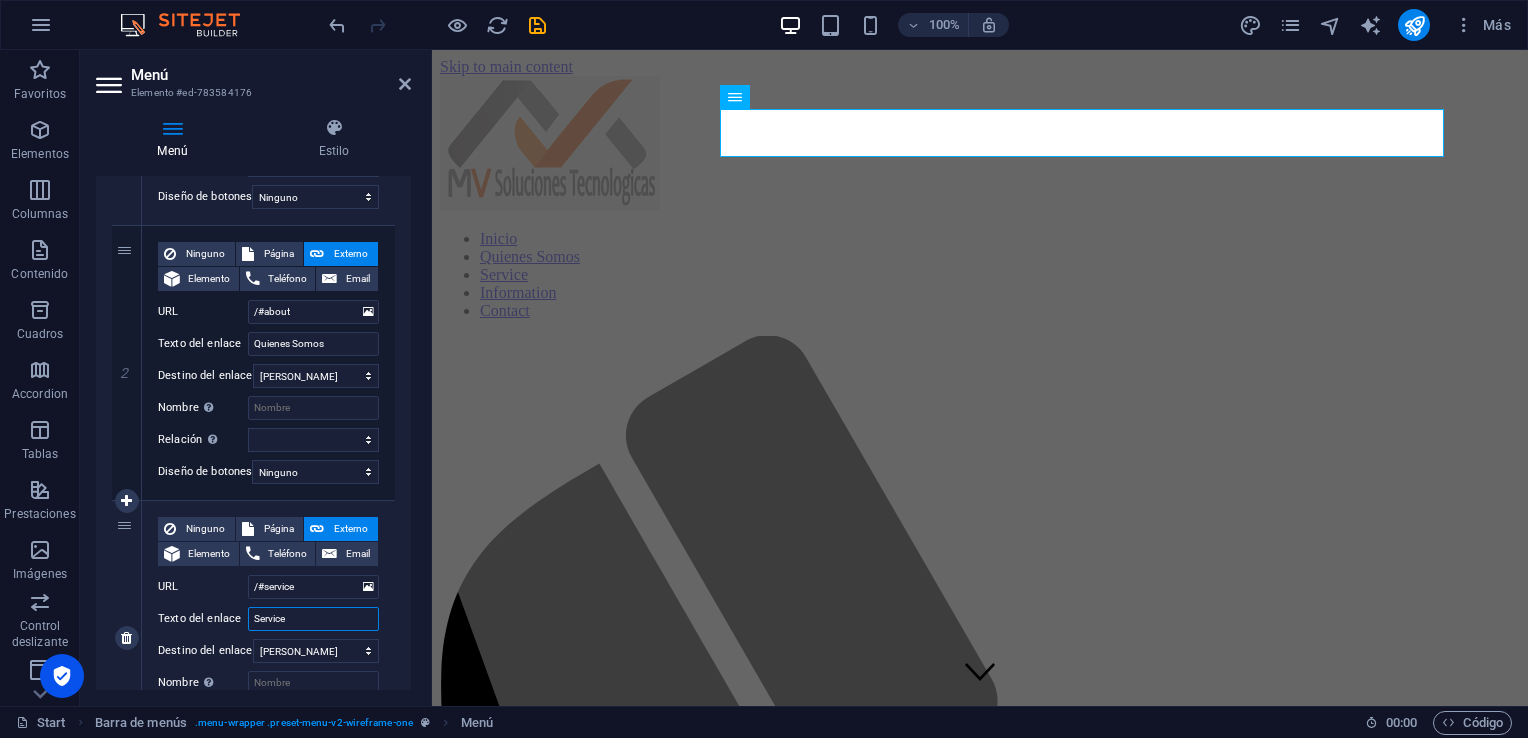 drag, startPoint x: 299, startPoint y: 622, endPoint x: 232, endPoint y: 613, distance: 67.601776 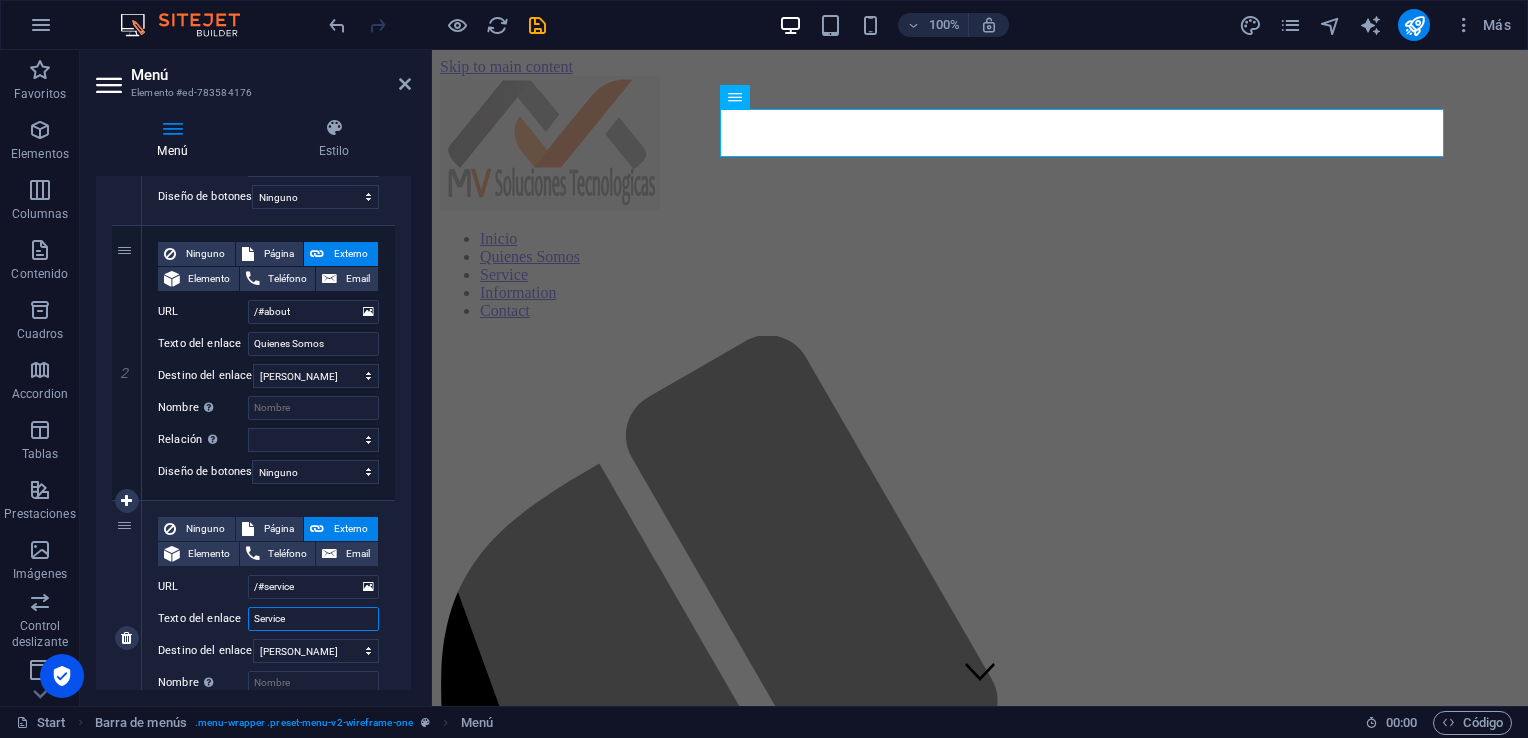 type on "S" 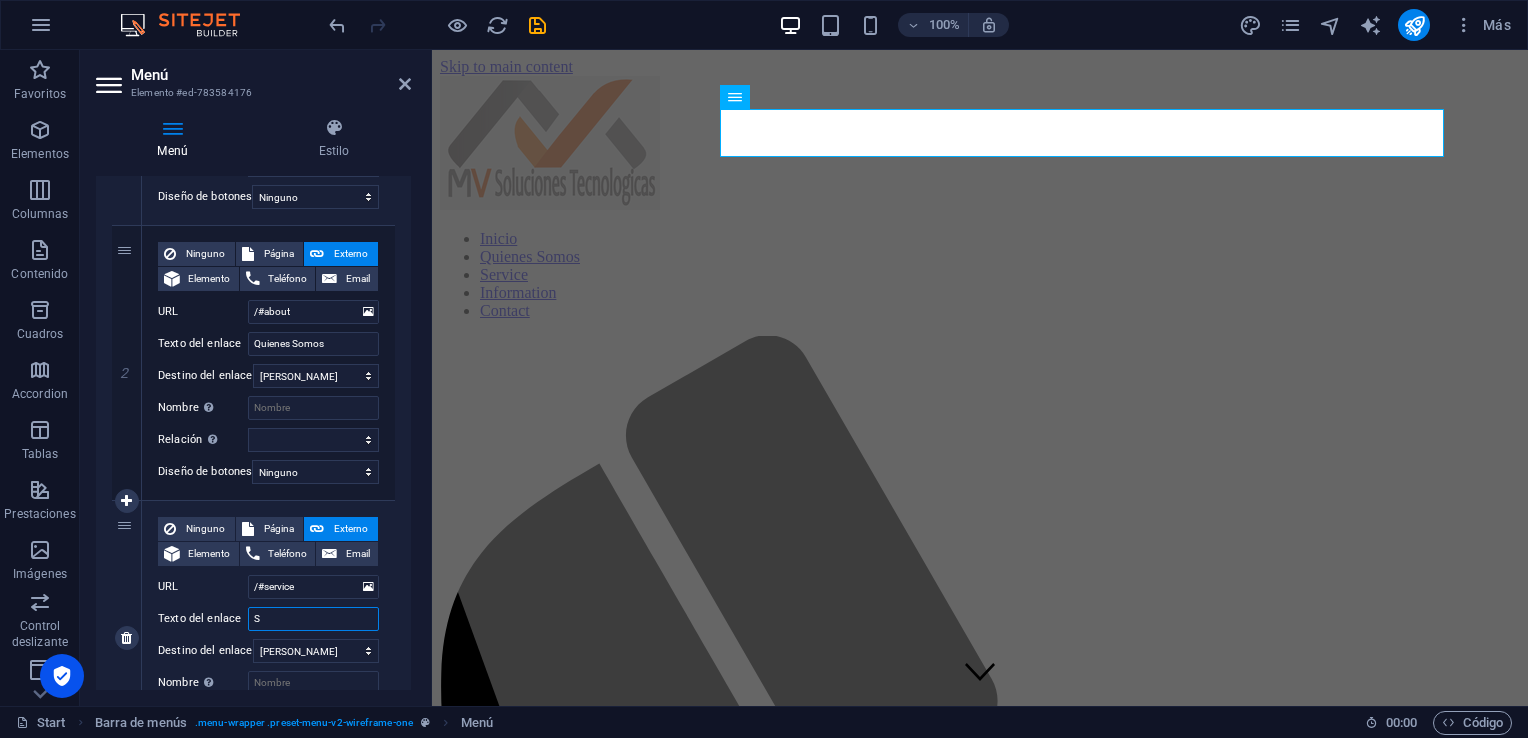 select 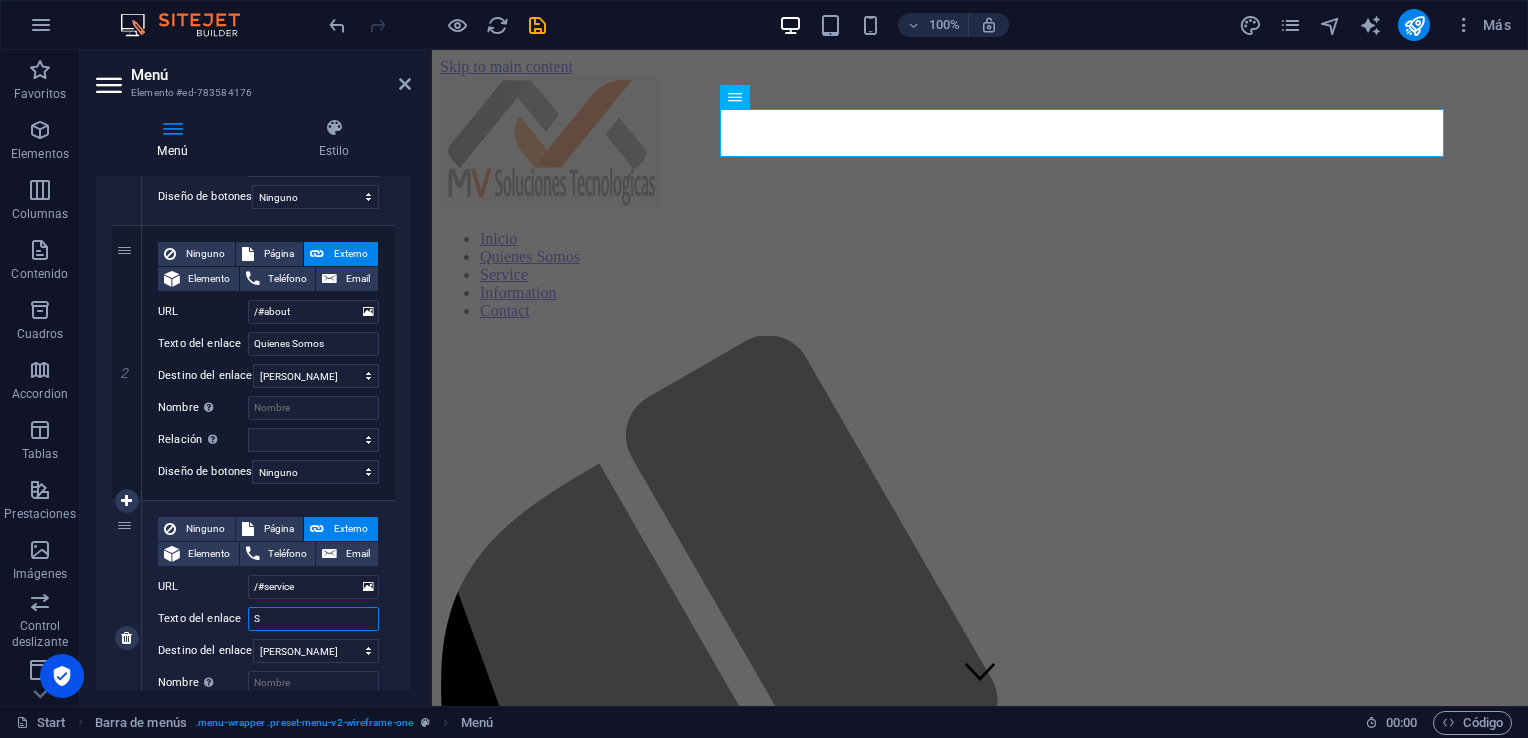 type on "Se" 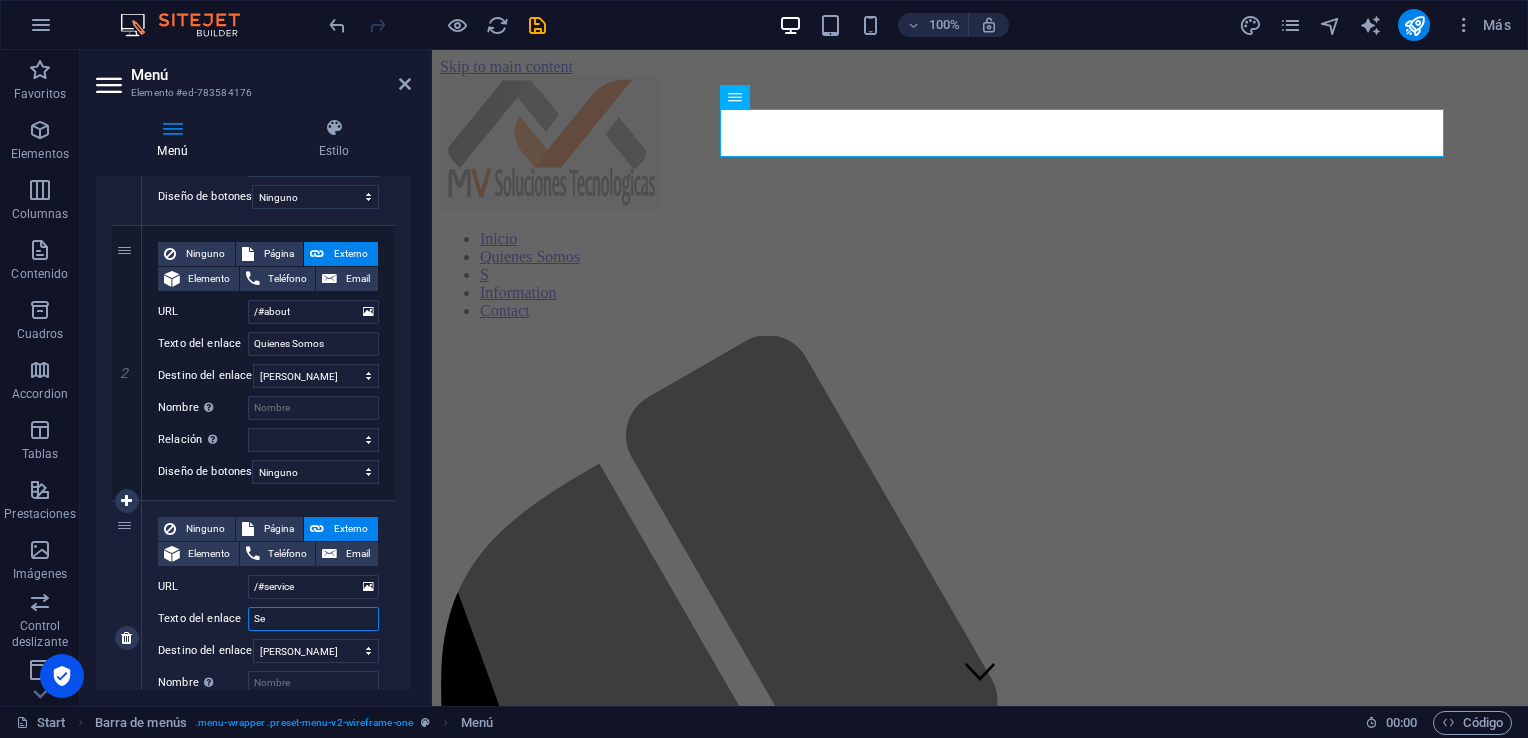 select 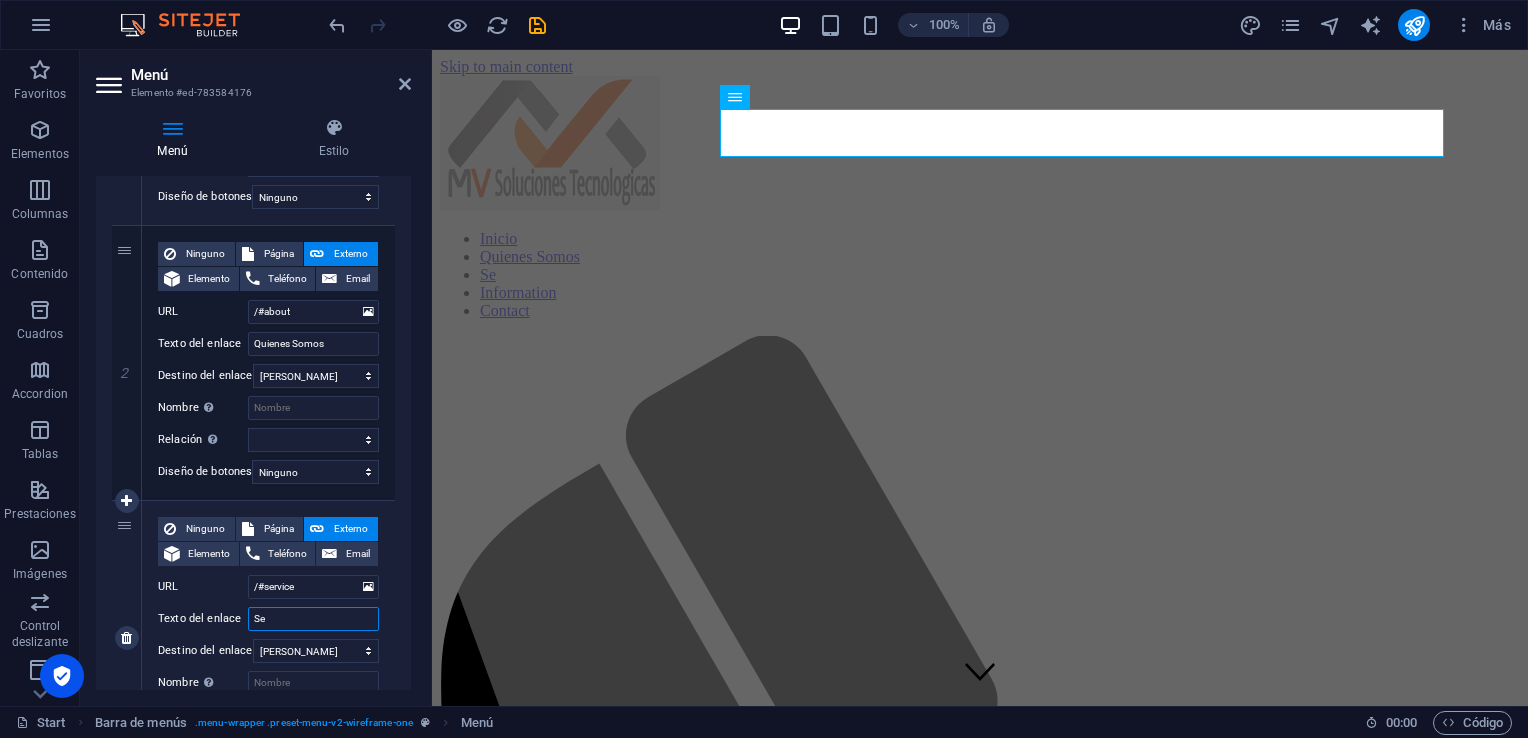 type on "S" 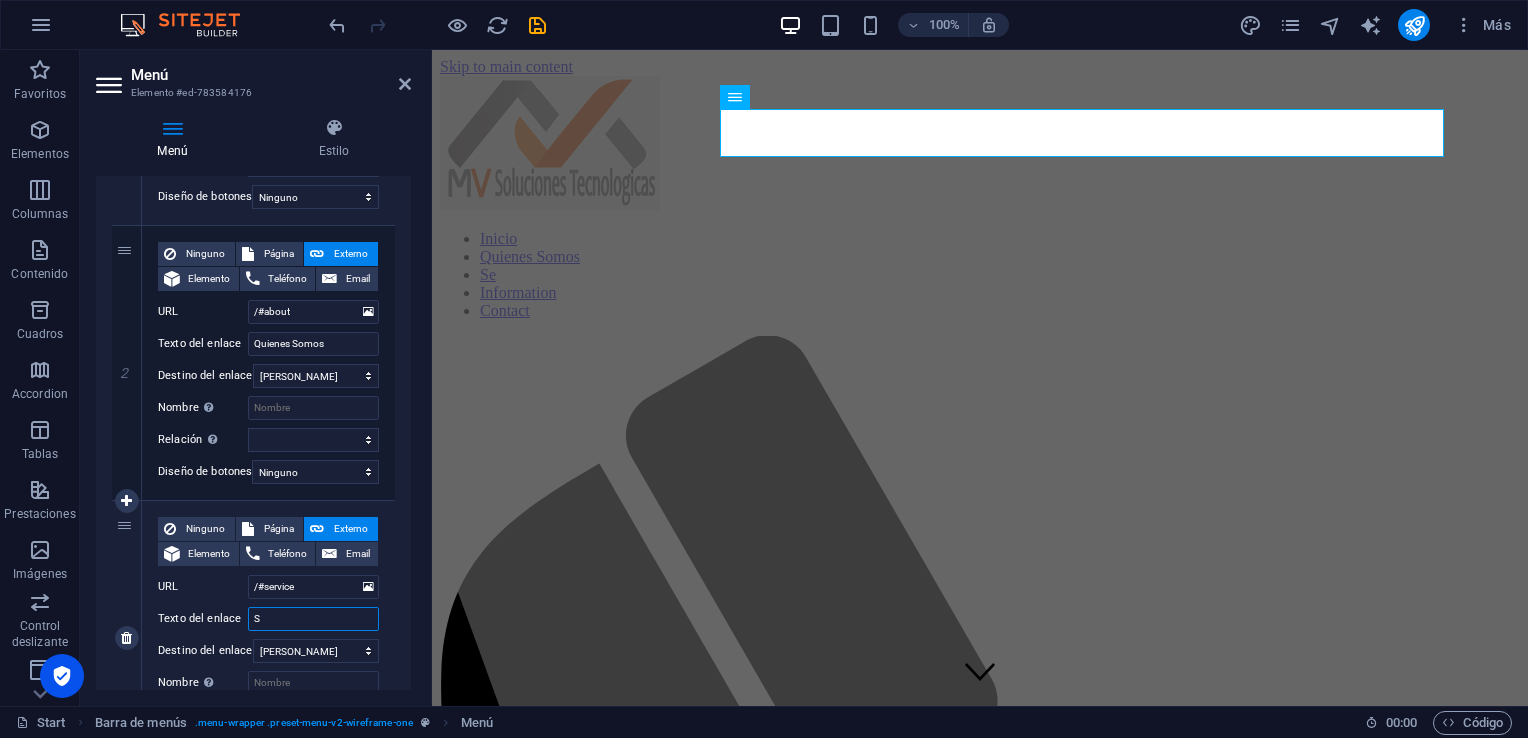 select 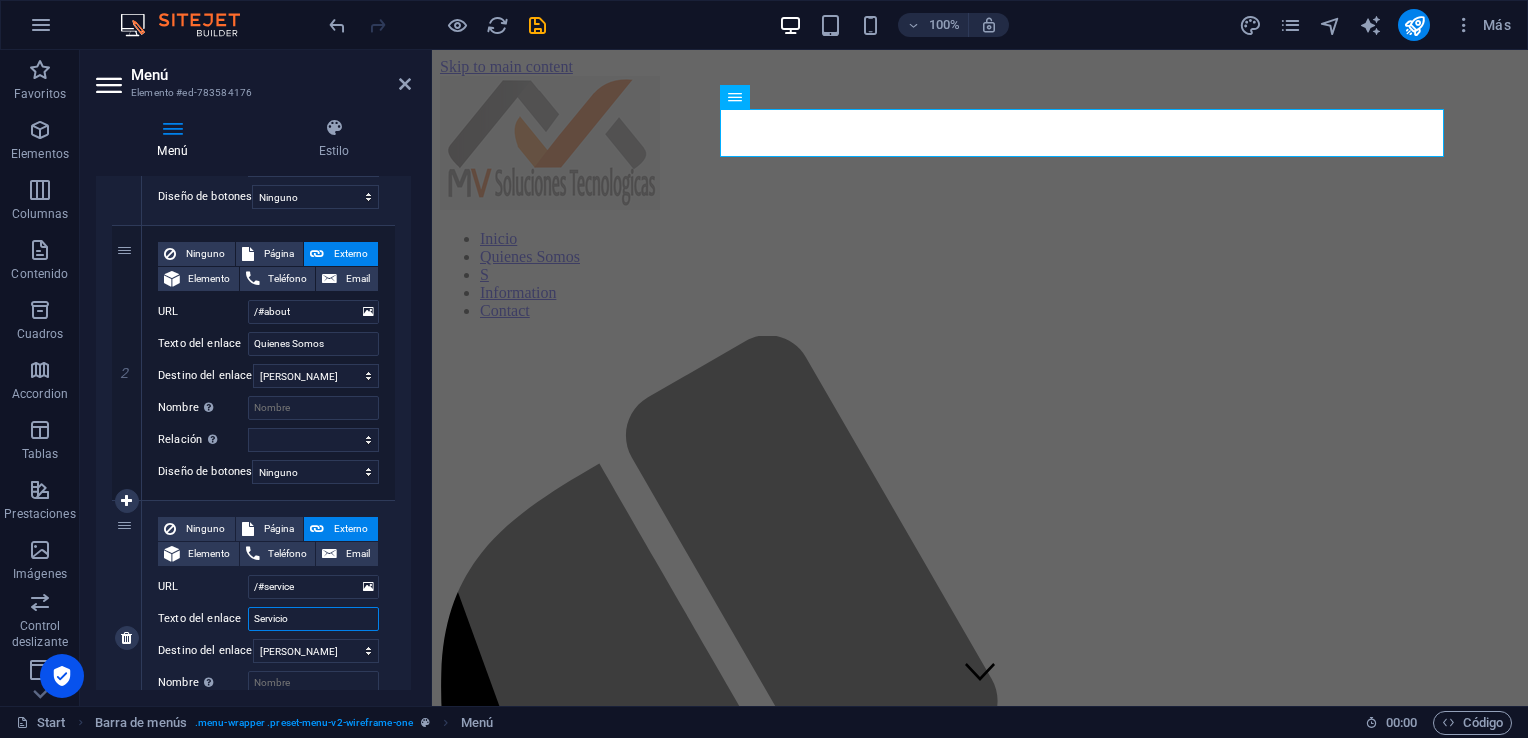 type on "Servicios" 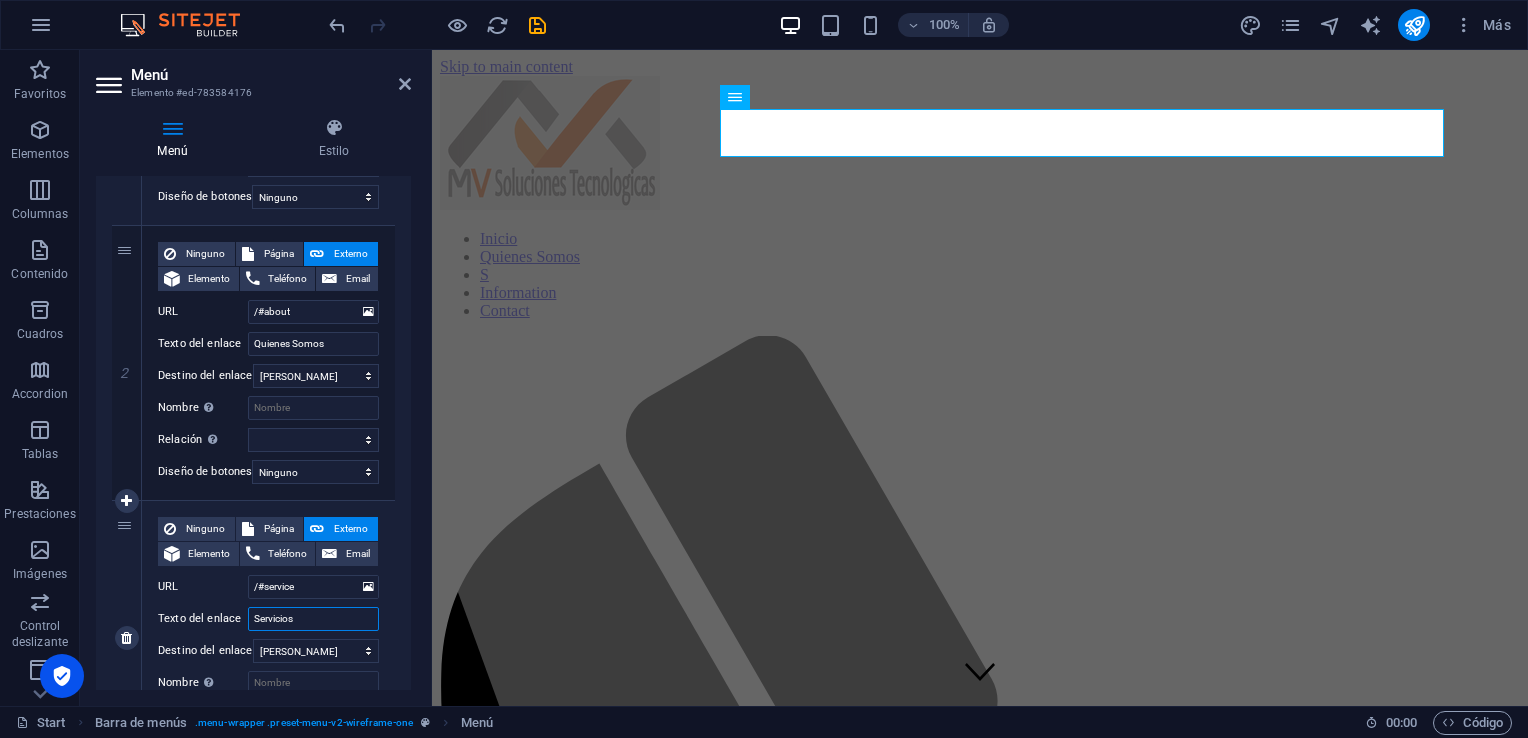 select 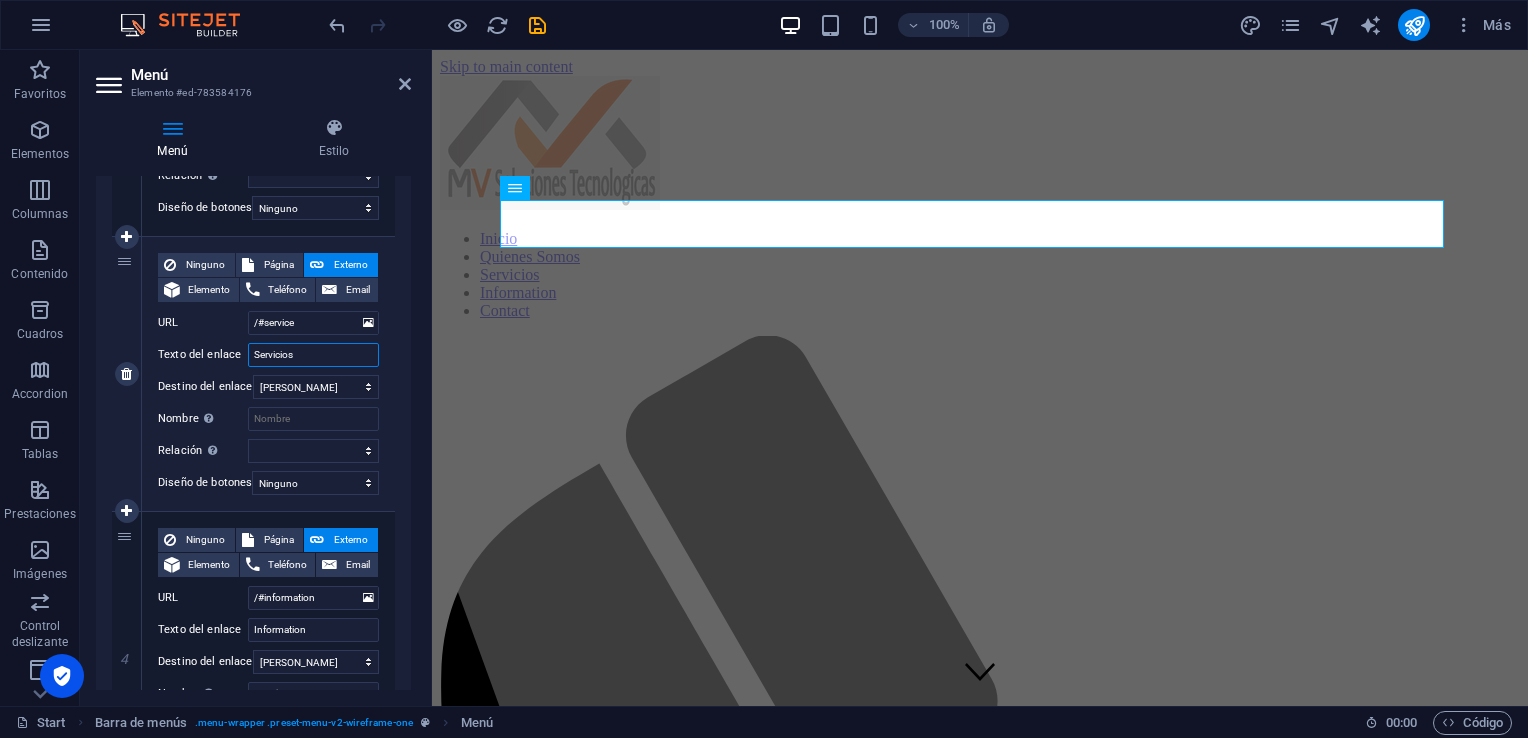 scroll, scrollTop: 700, scrollLeft: 0, axis: vertical 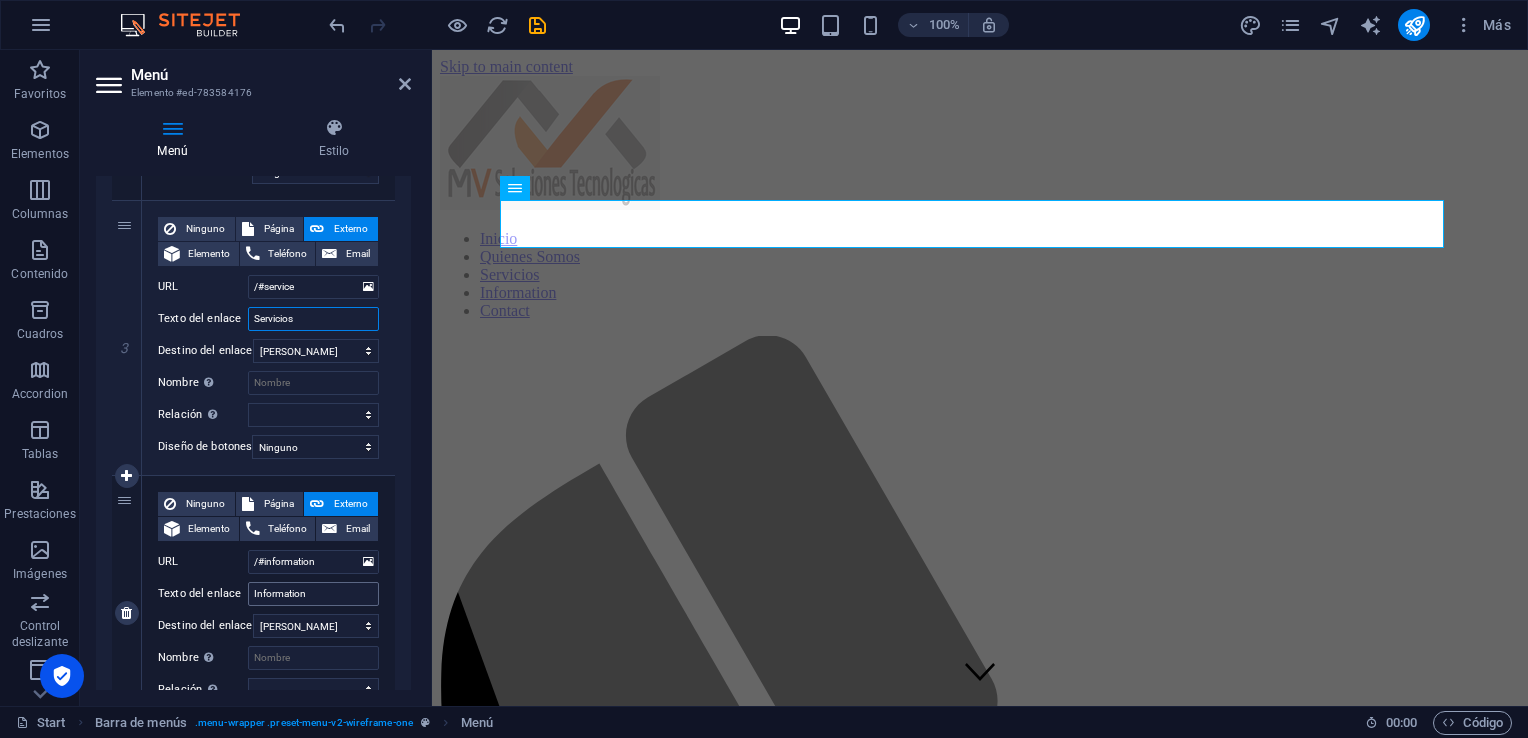 type on "Servicios" 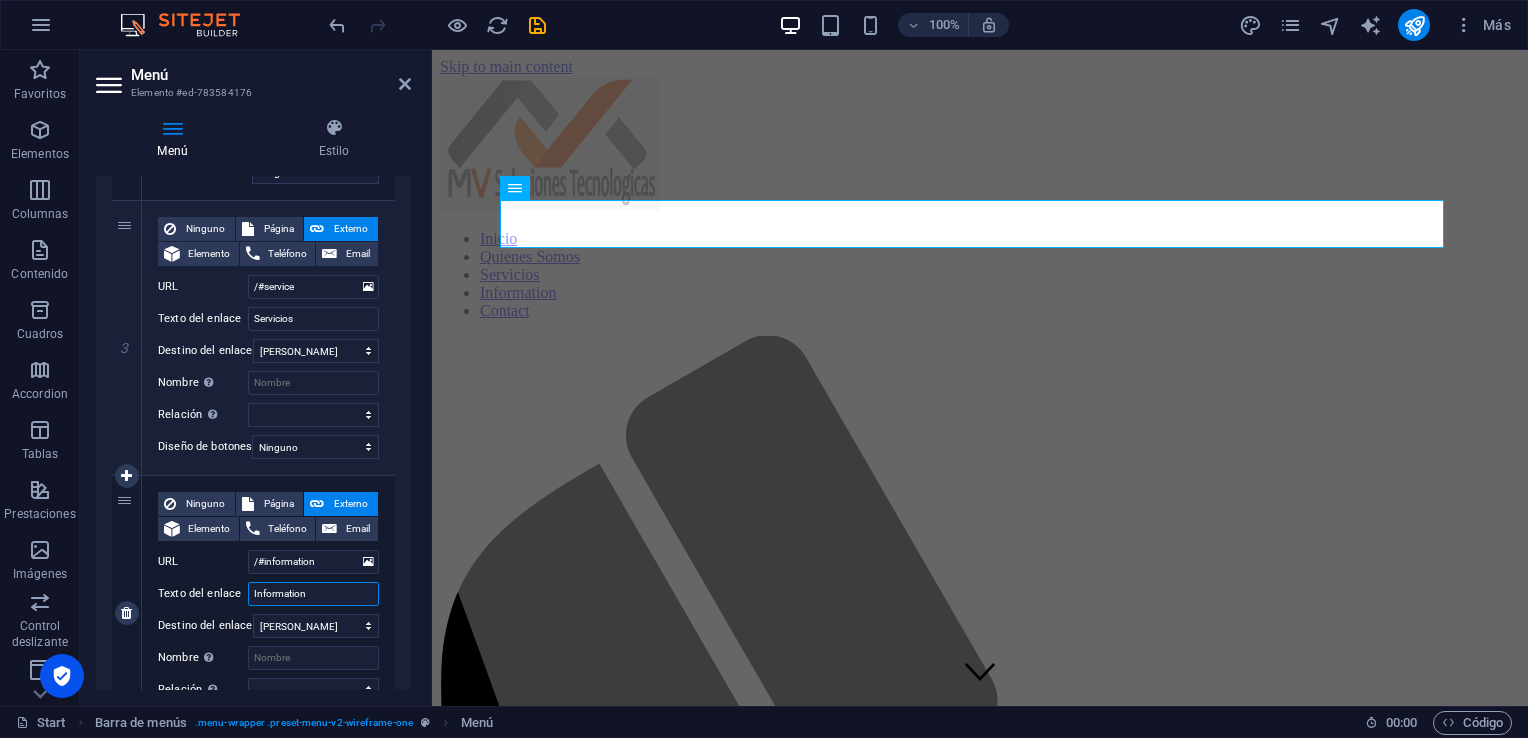 drag, startPoint x: 319, startPoint y: 598, endPoint x: 178, endPoint y: 590, distance: 141.22676 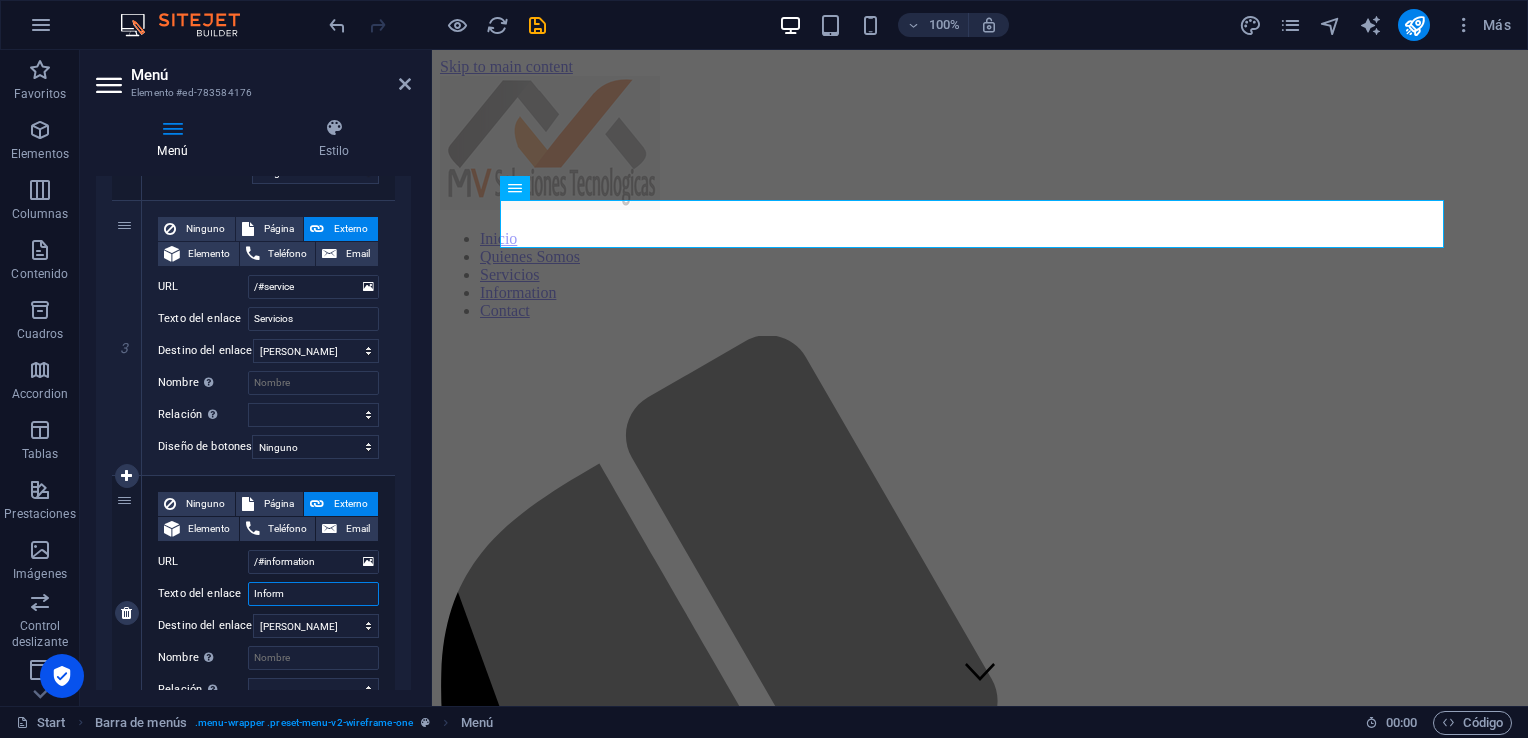 type on "Informa" 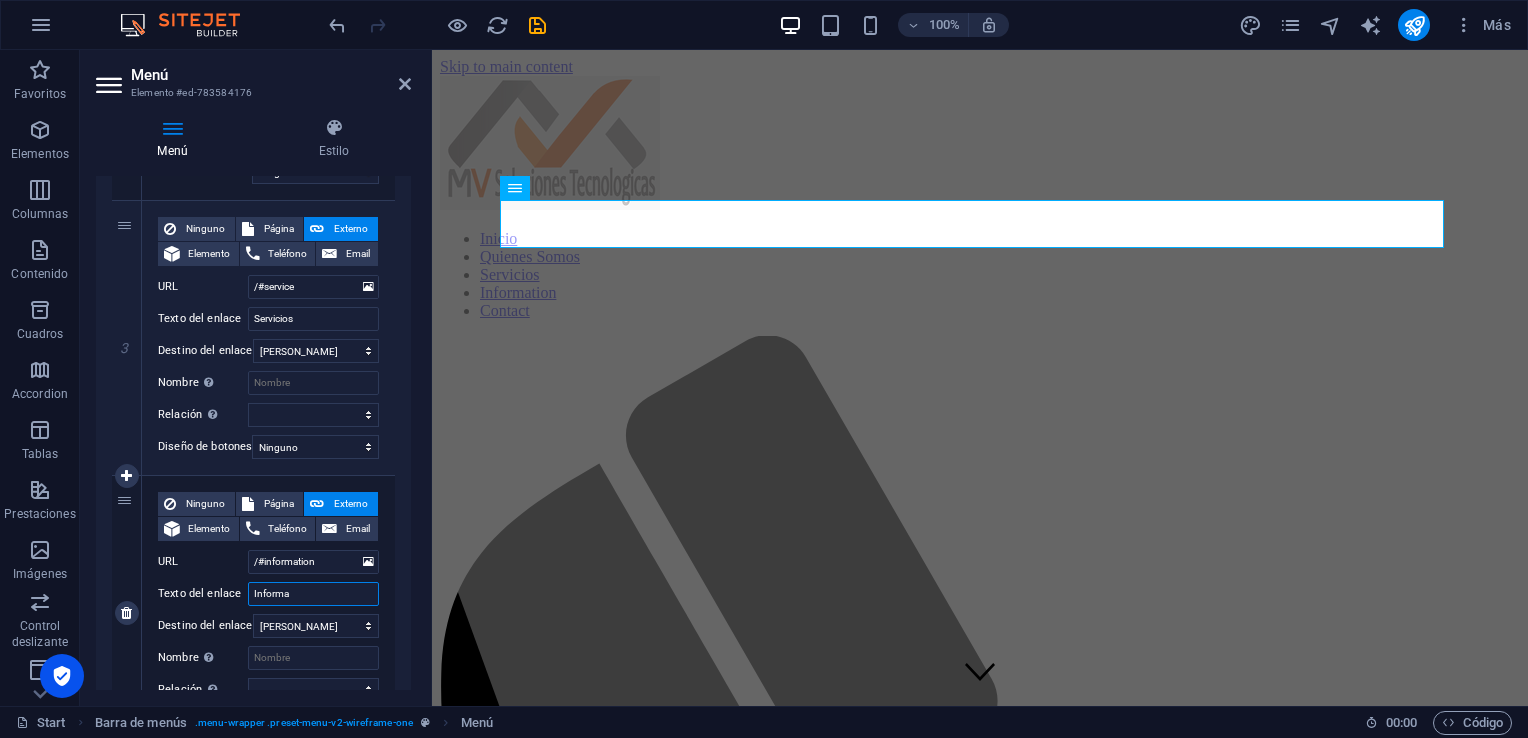 select 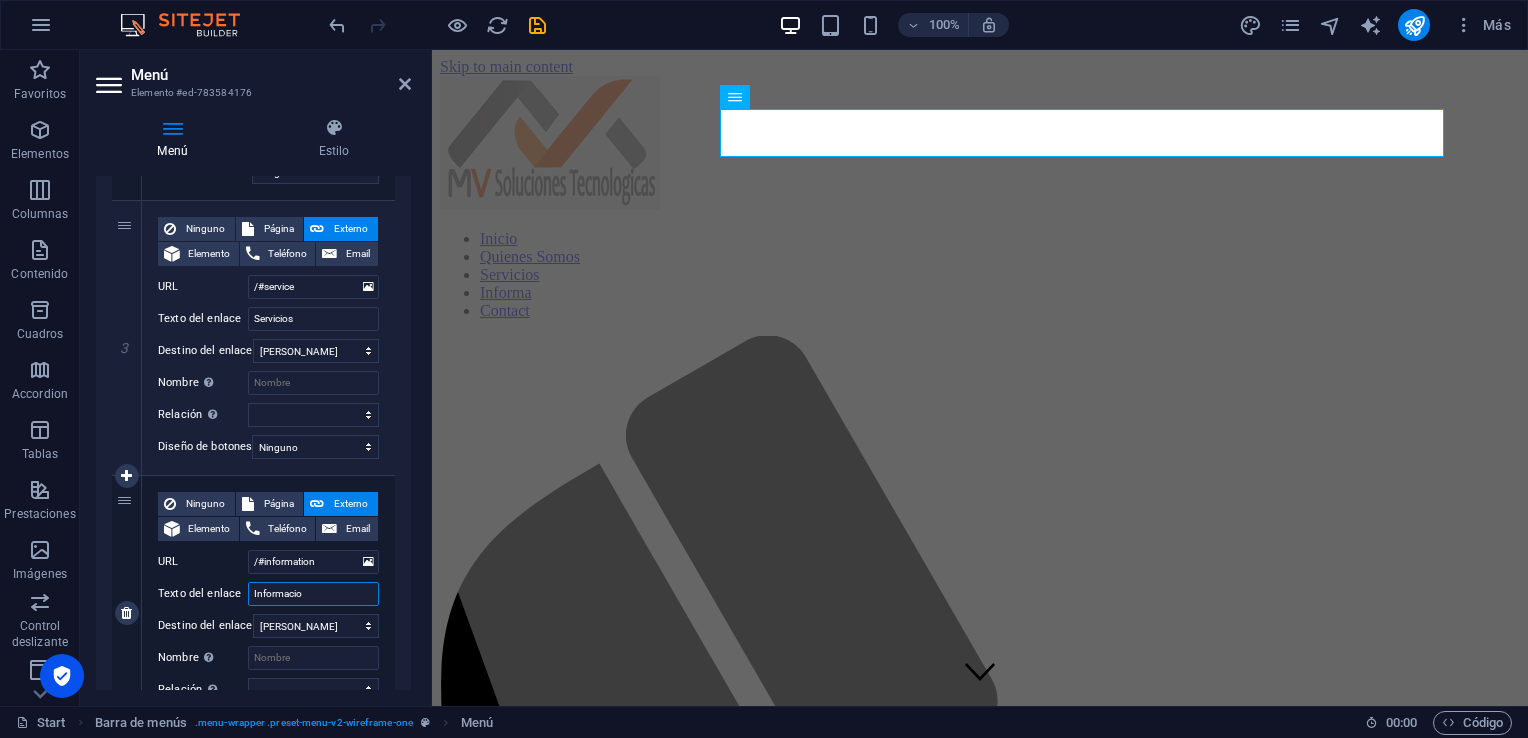 type on "Informacion" 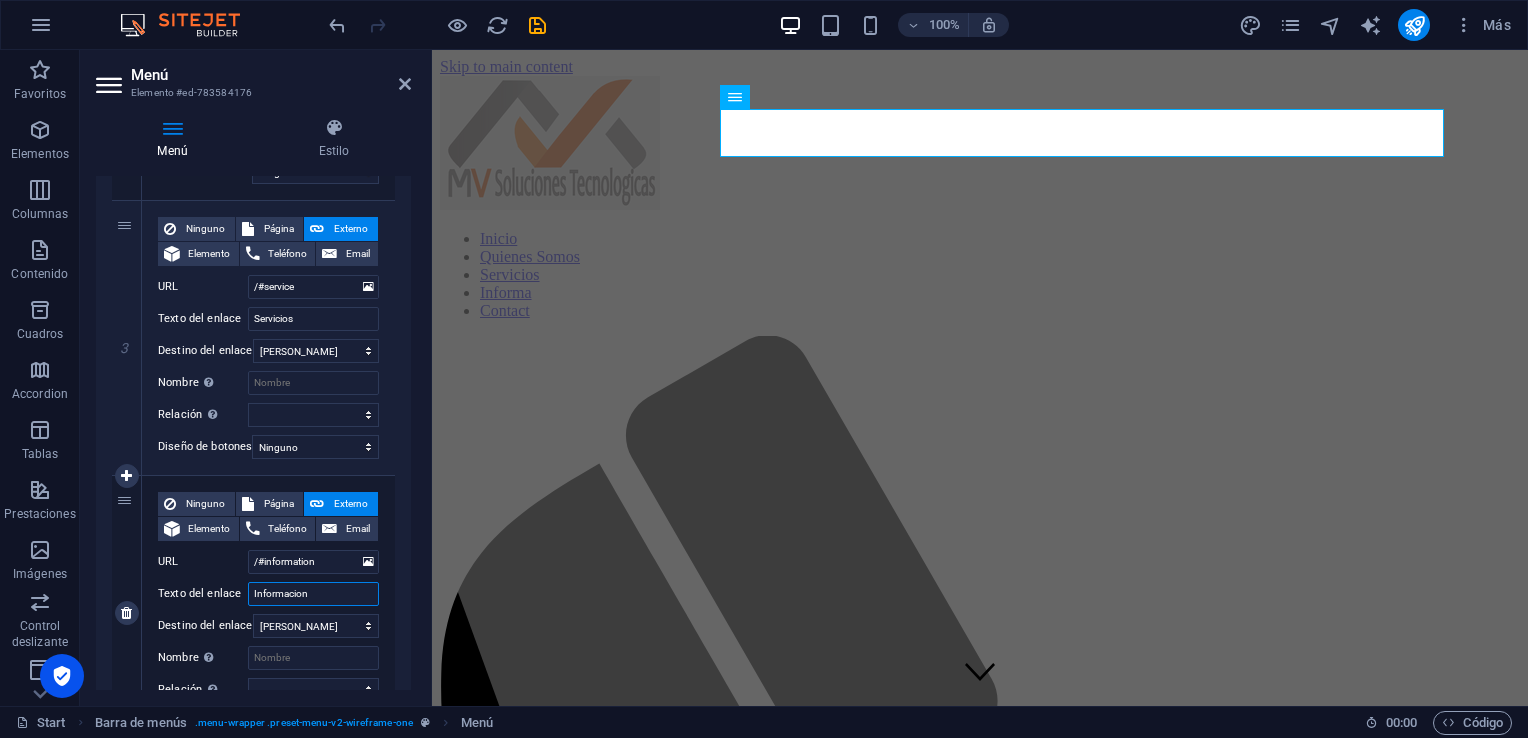 select 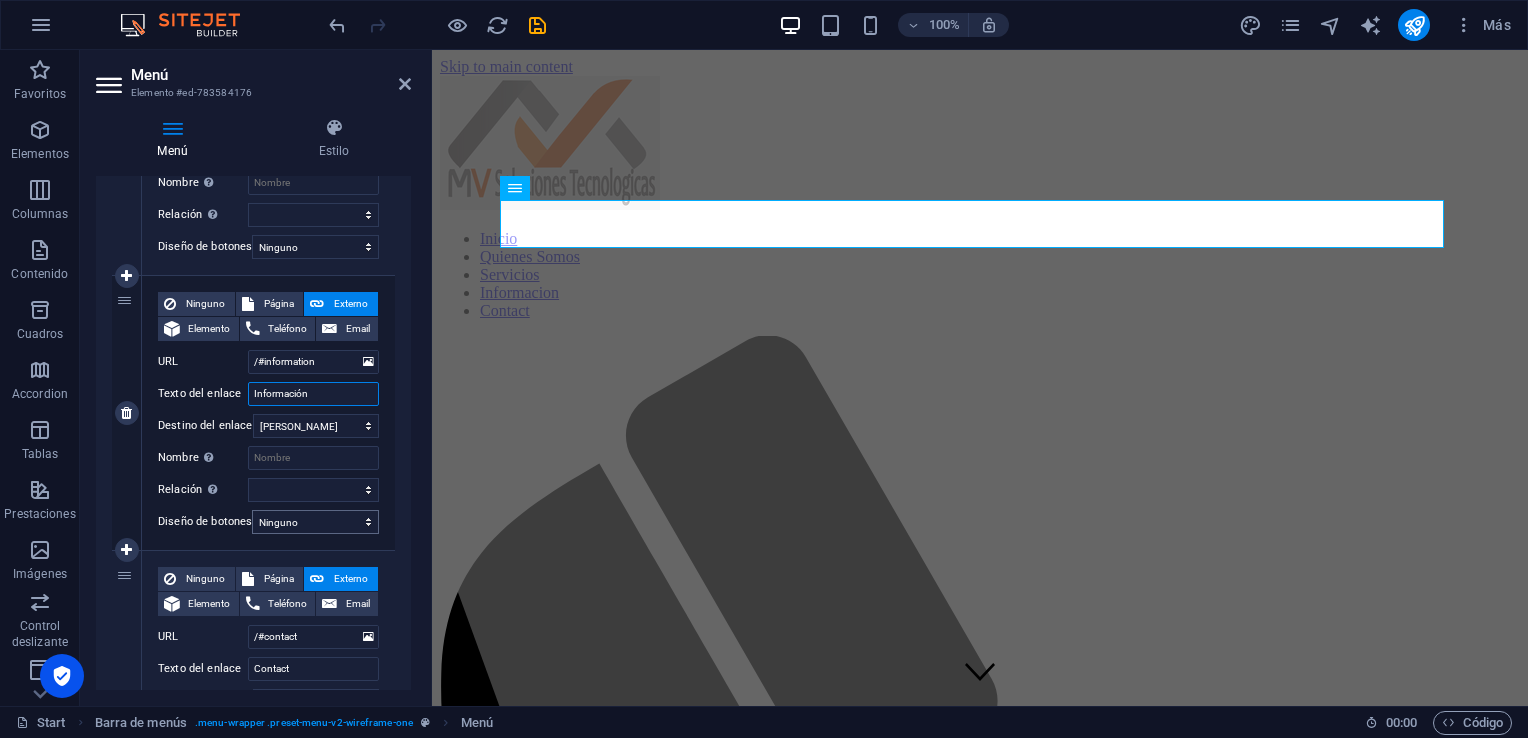 scroll, scrollTop: 1000, scrollLeft: 0, axis: vertical 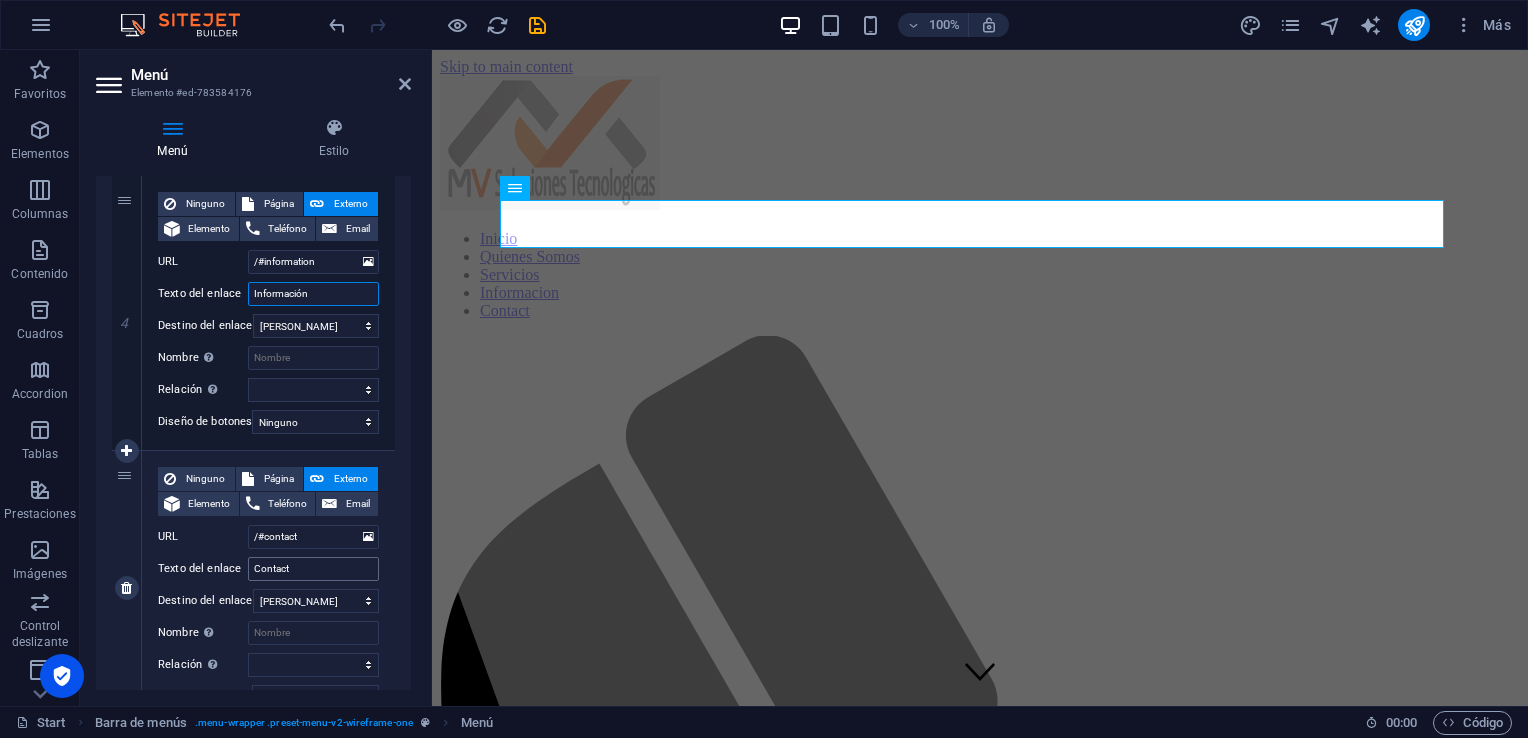 type on "Información" 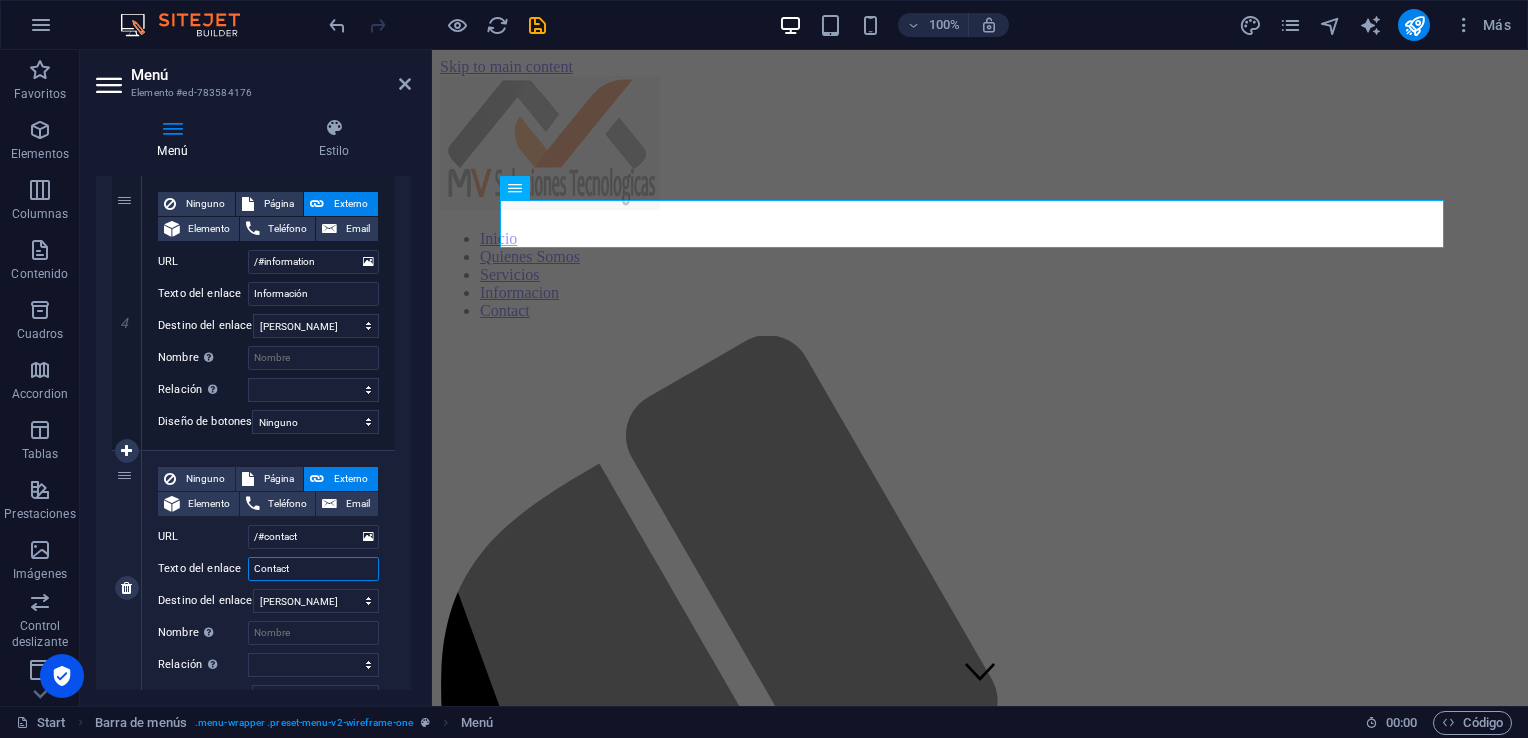 select 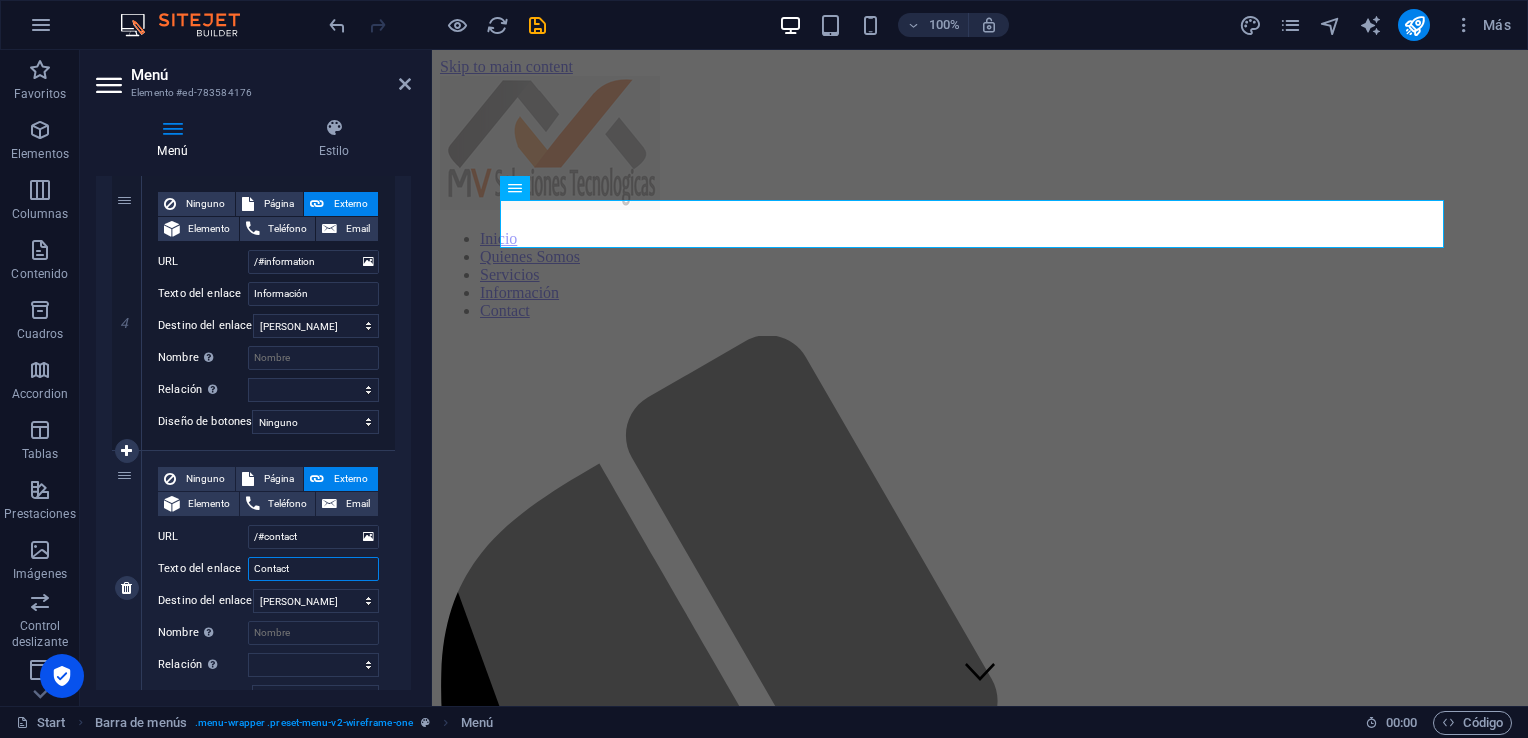 drag, startPoint x: 319, startPoint y: 568, endPoint x: 228, endPoint y: 558, distance: 91.5478 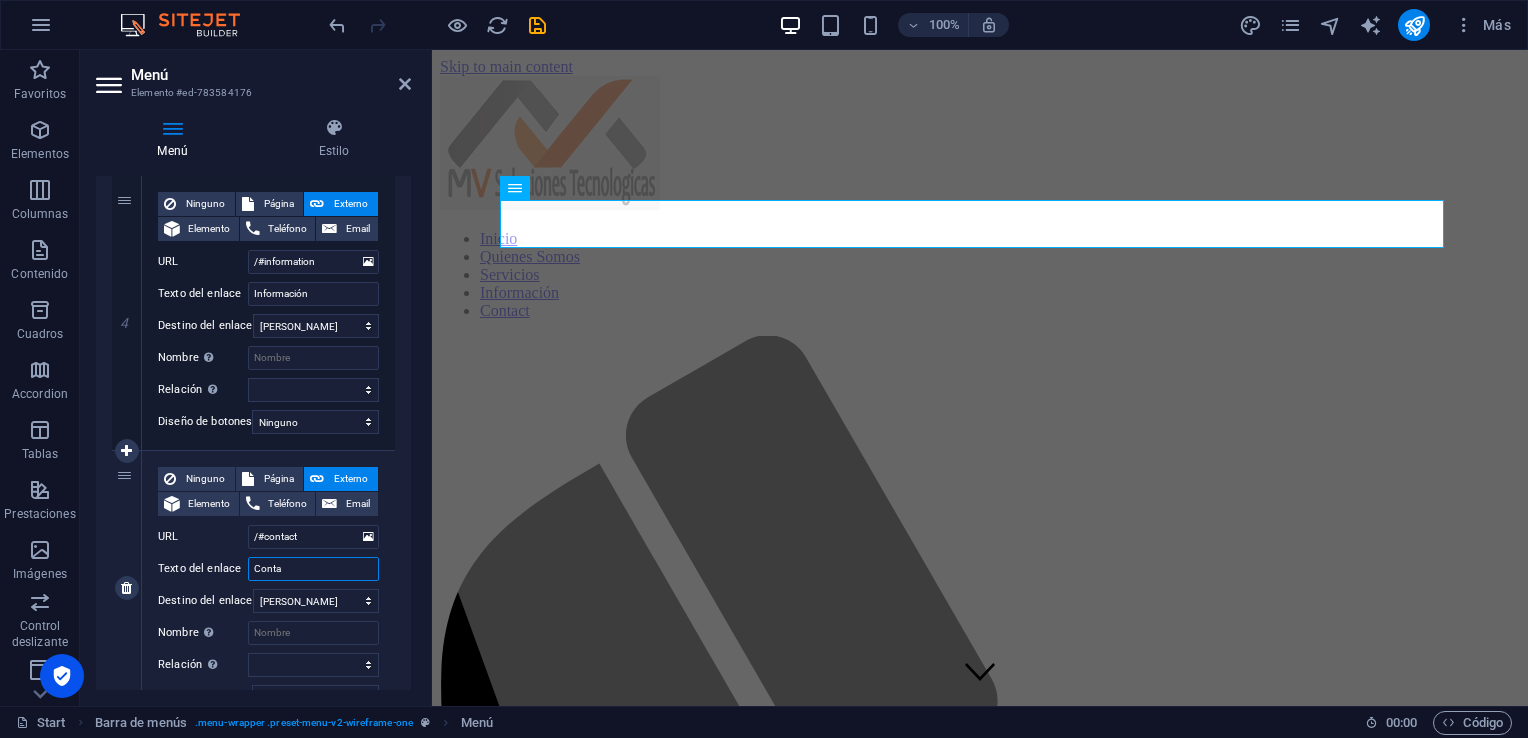 type on "Contac" 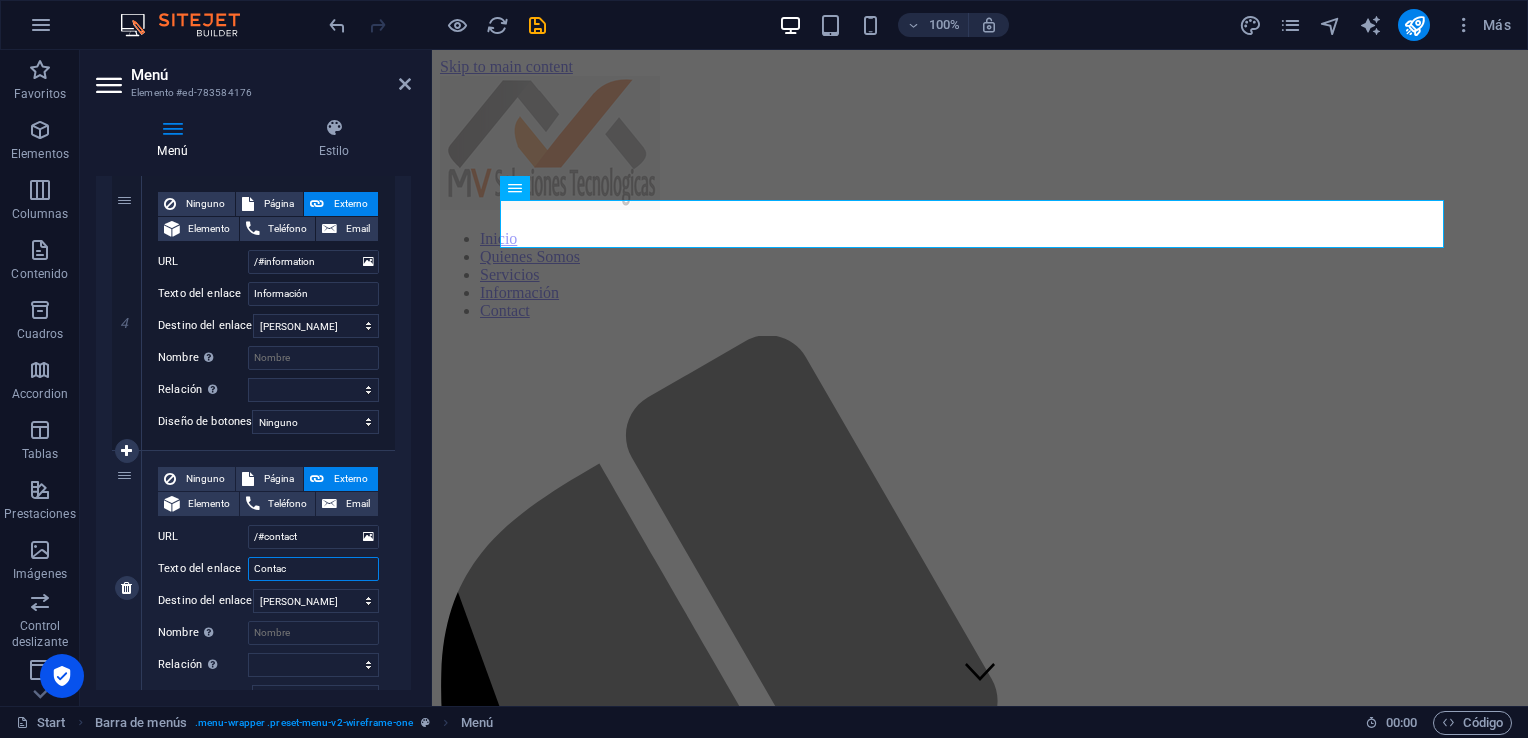 select 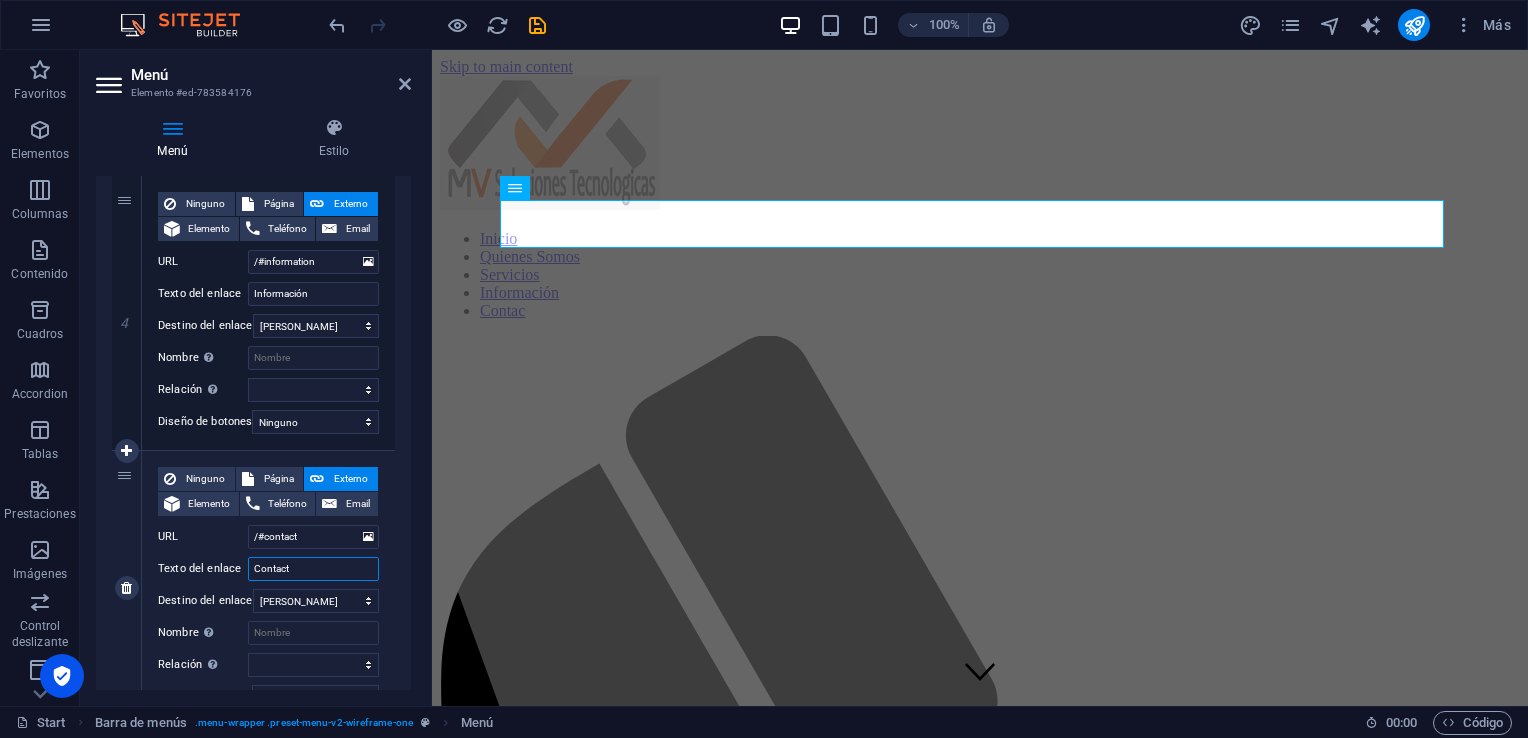 type on "Contacto" 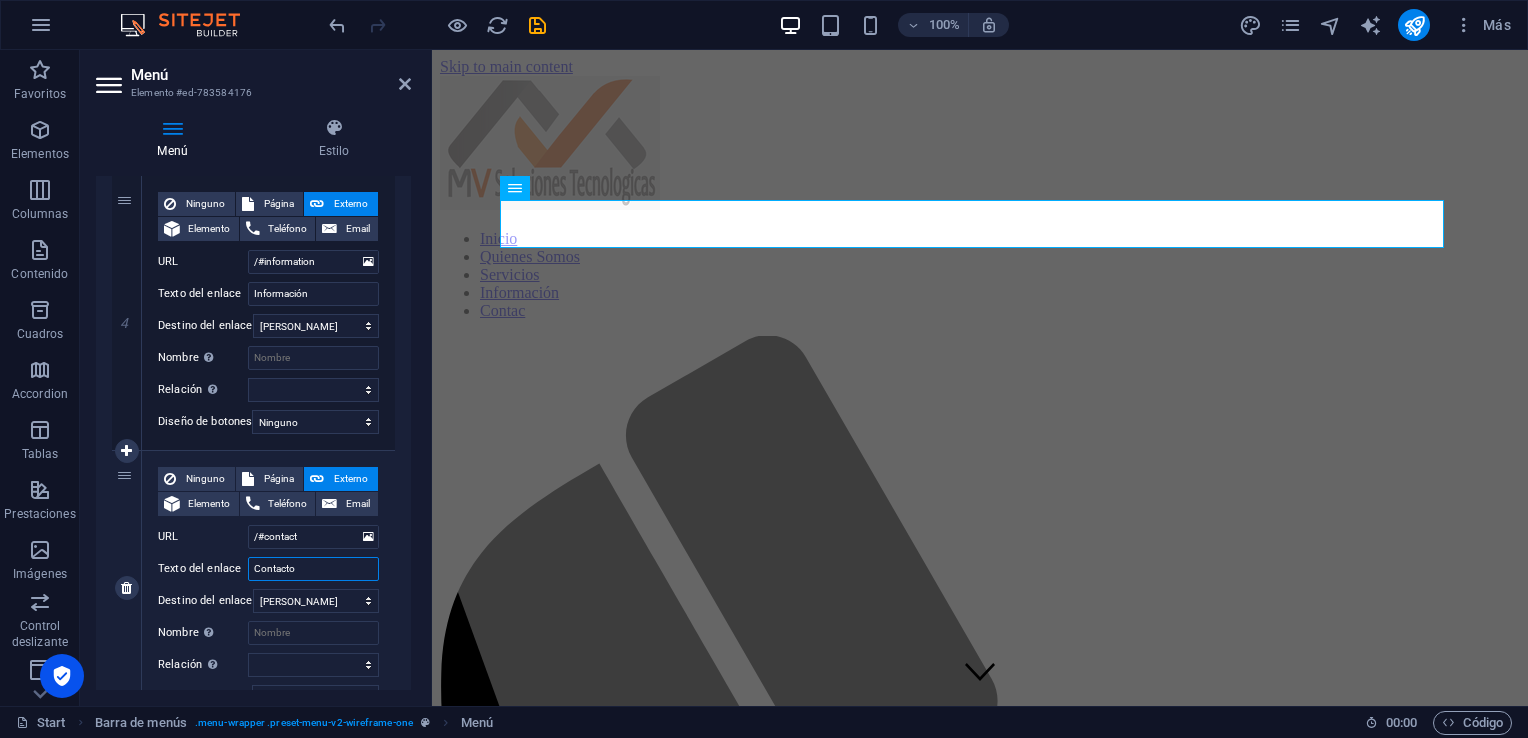 select 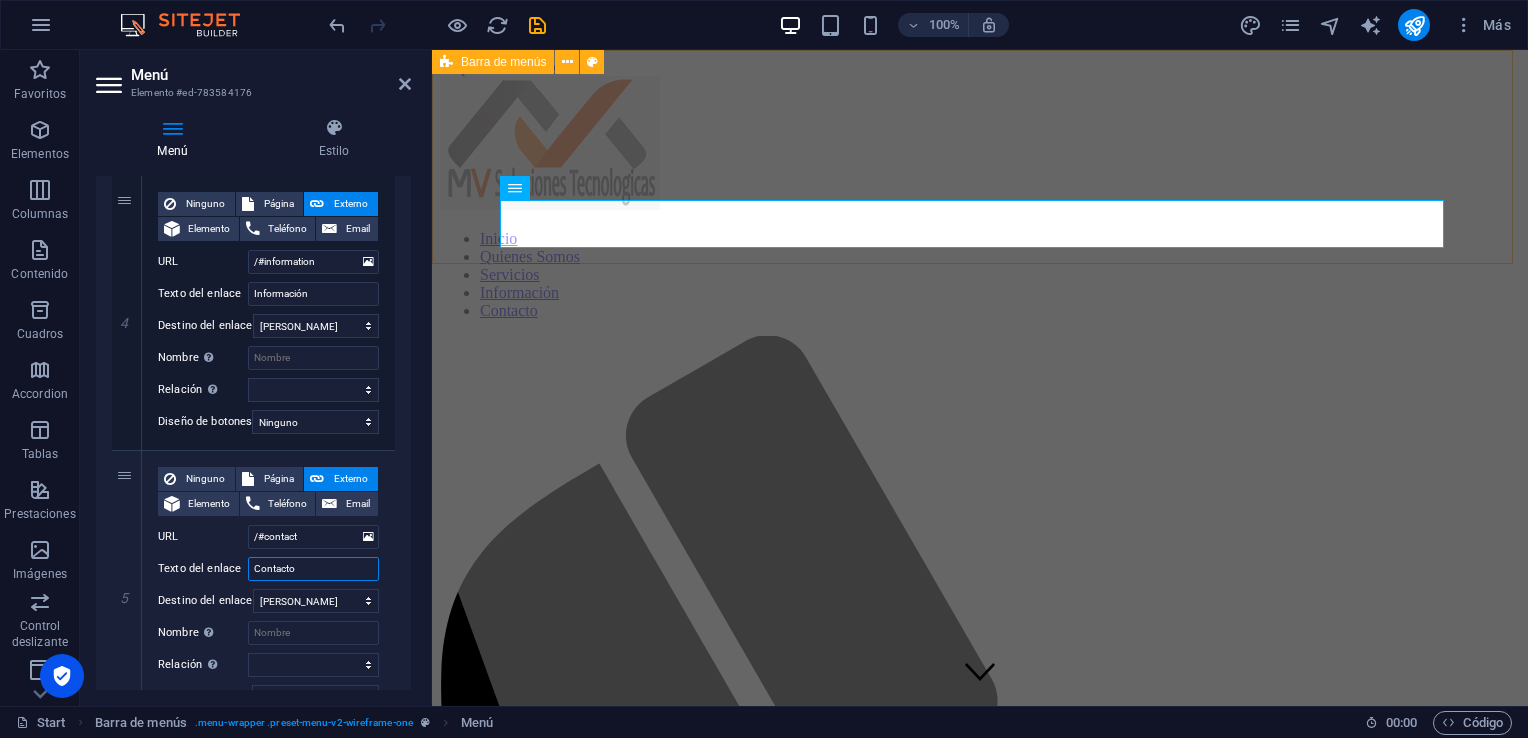 type on "Contacto" 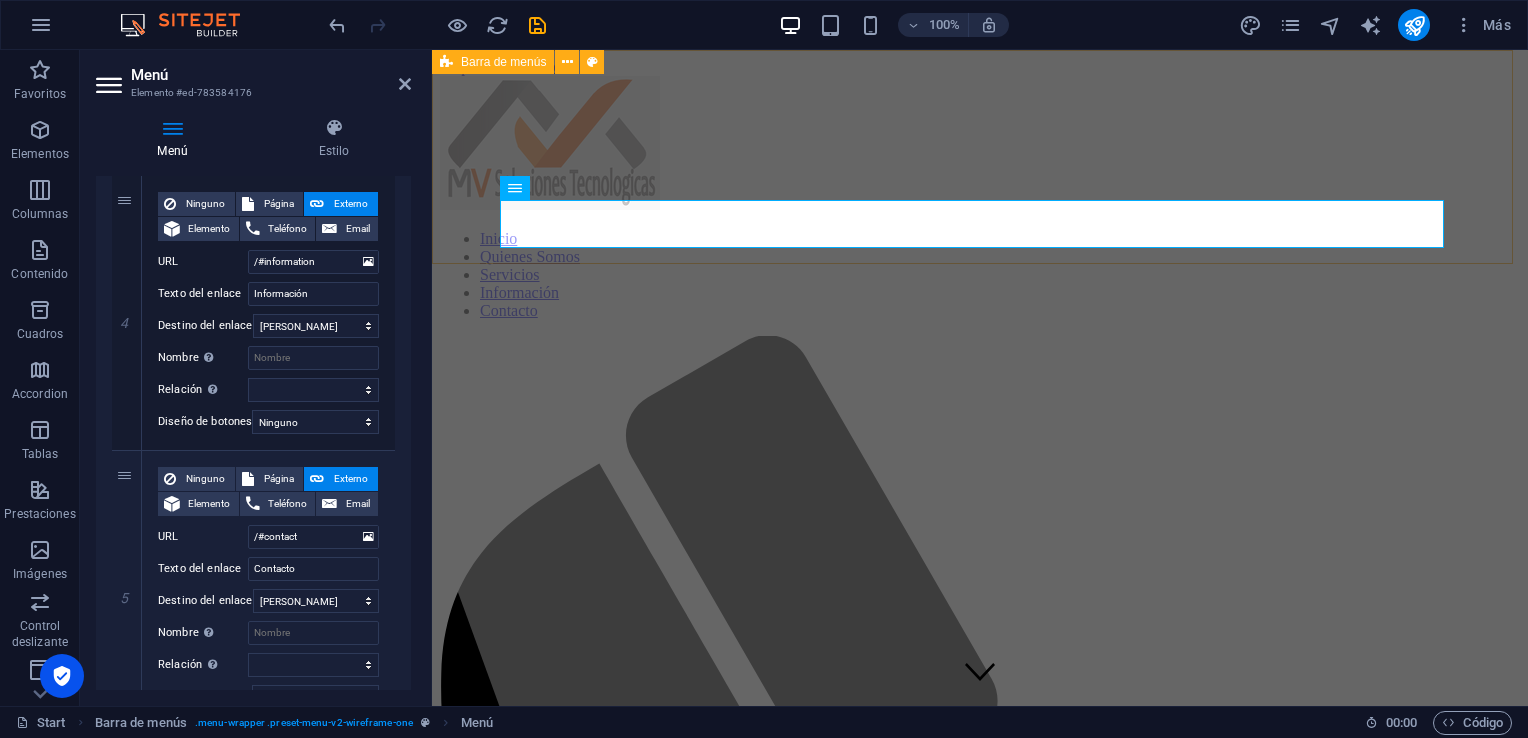 click on "Inicio Quienes Somos Servicios Información Contacto" at bounding box center [980, 923] 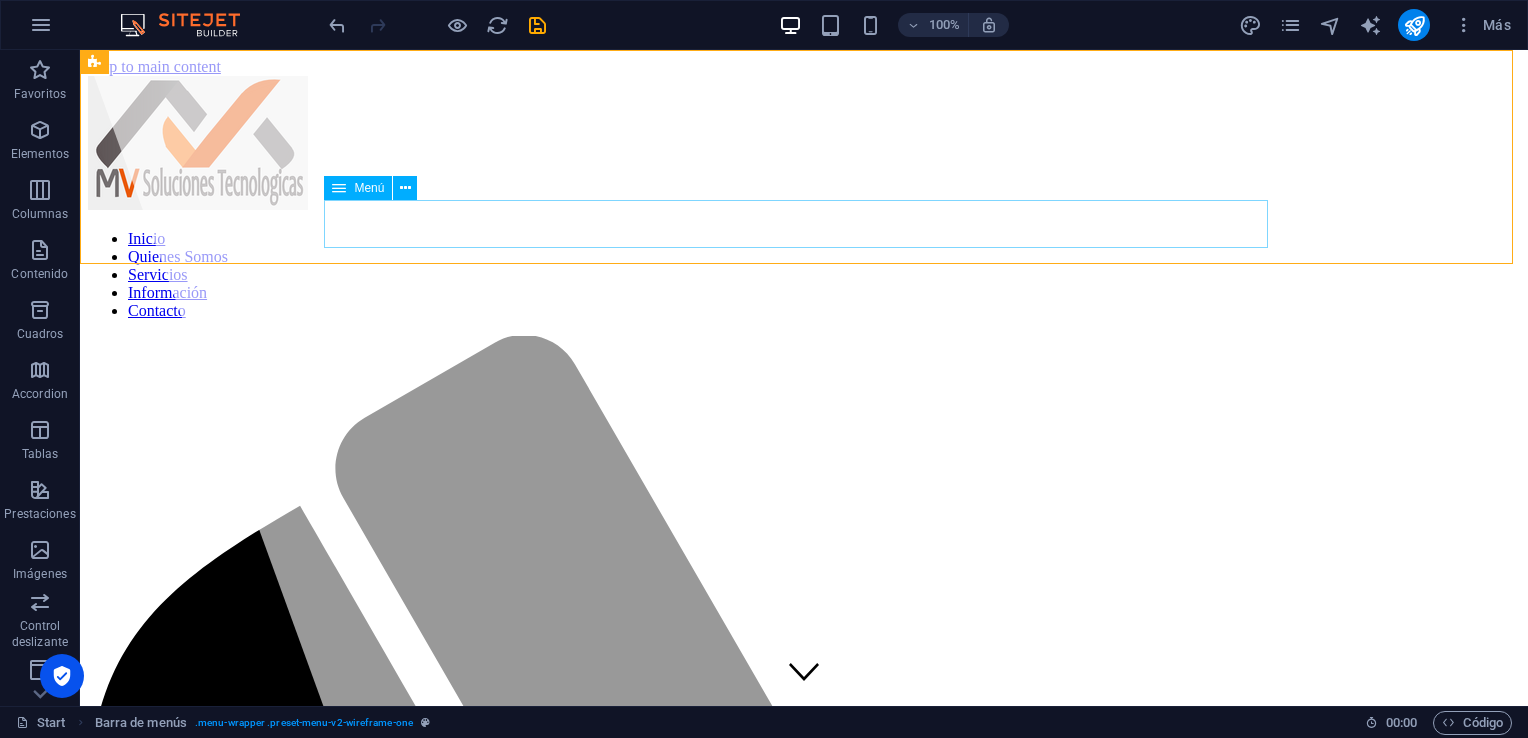 click at bounding box center [339, 188] 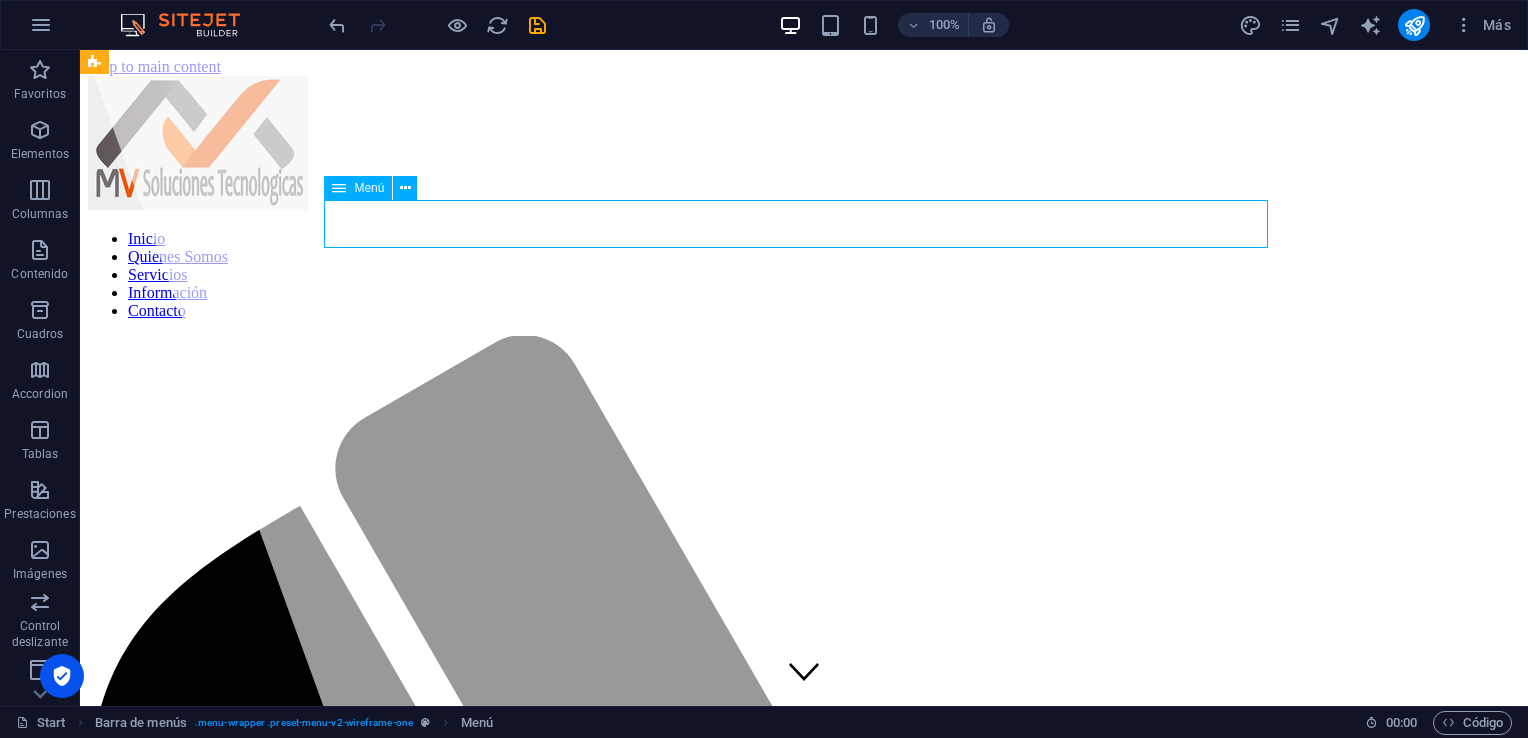 click at bounding box center (339, 188) 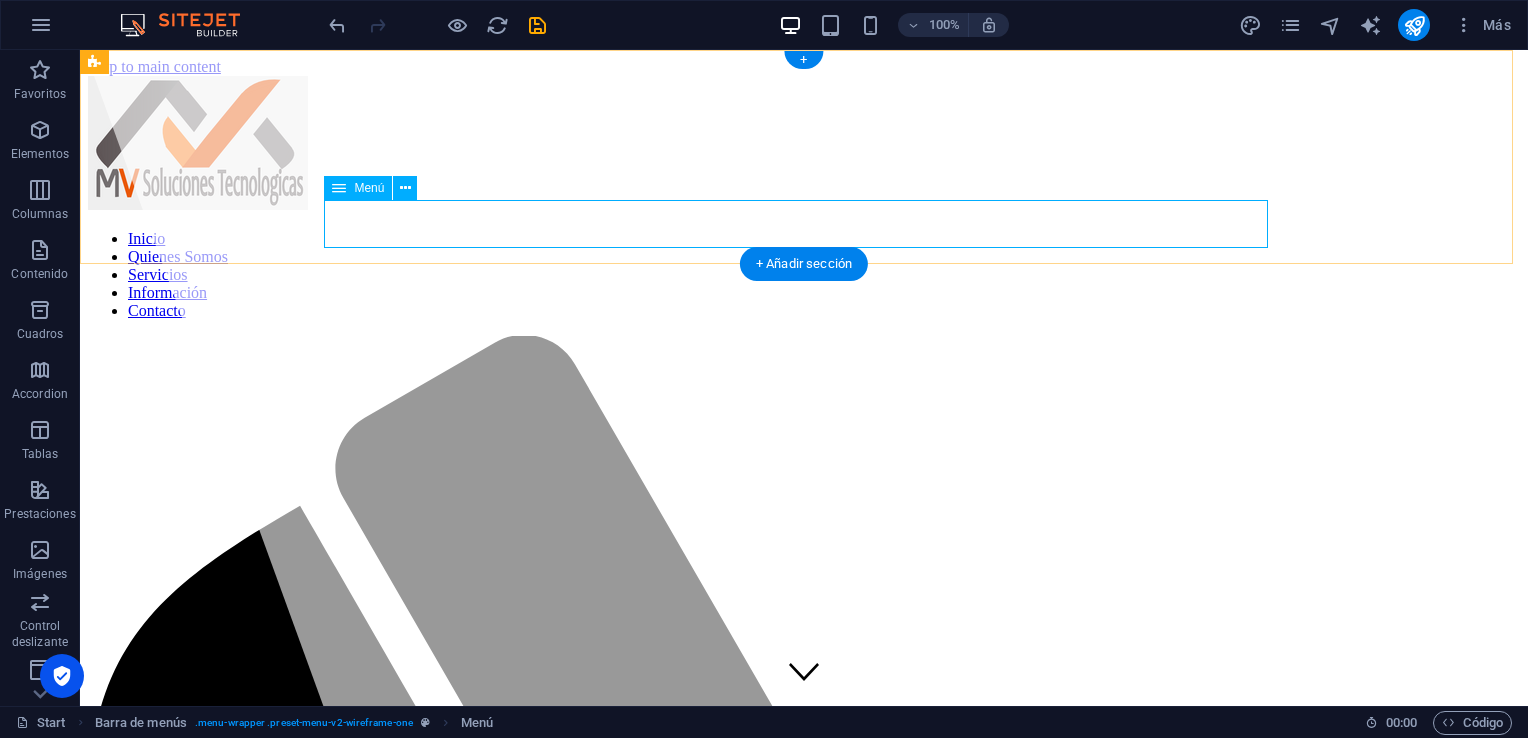 click on "Inicio Quienes Somos Servicios Información Contacto" at bounding box center (804, 275) 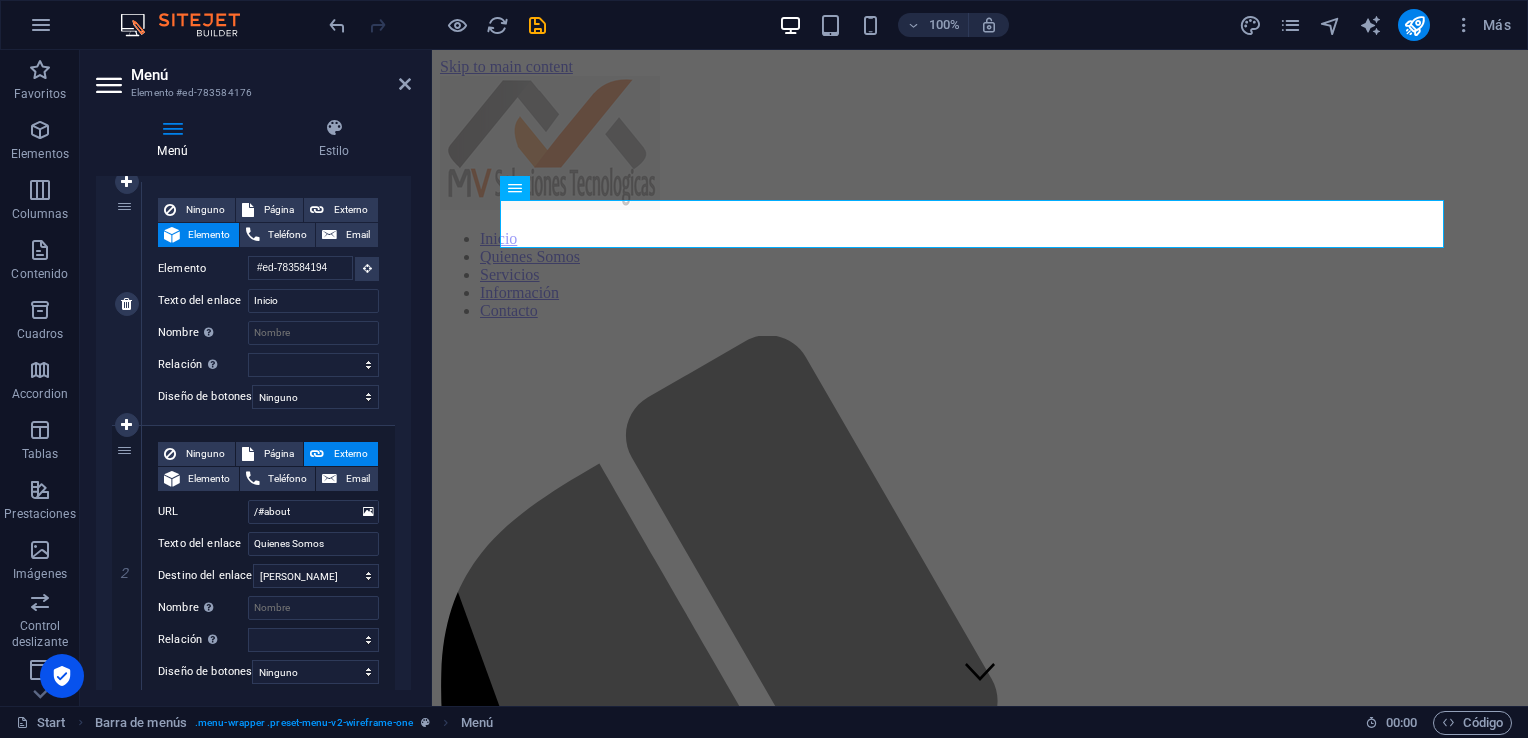 scroll, scrollTop: 300, scrollLeft: 0, axis: vertical 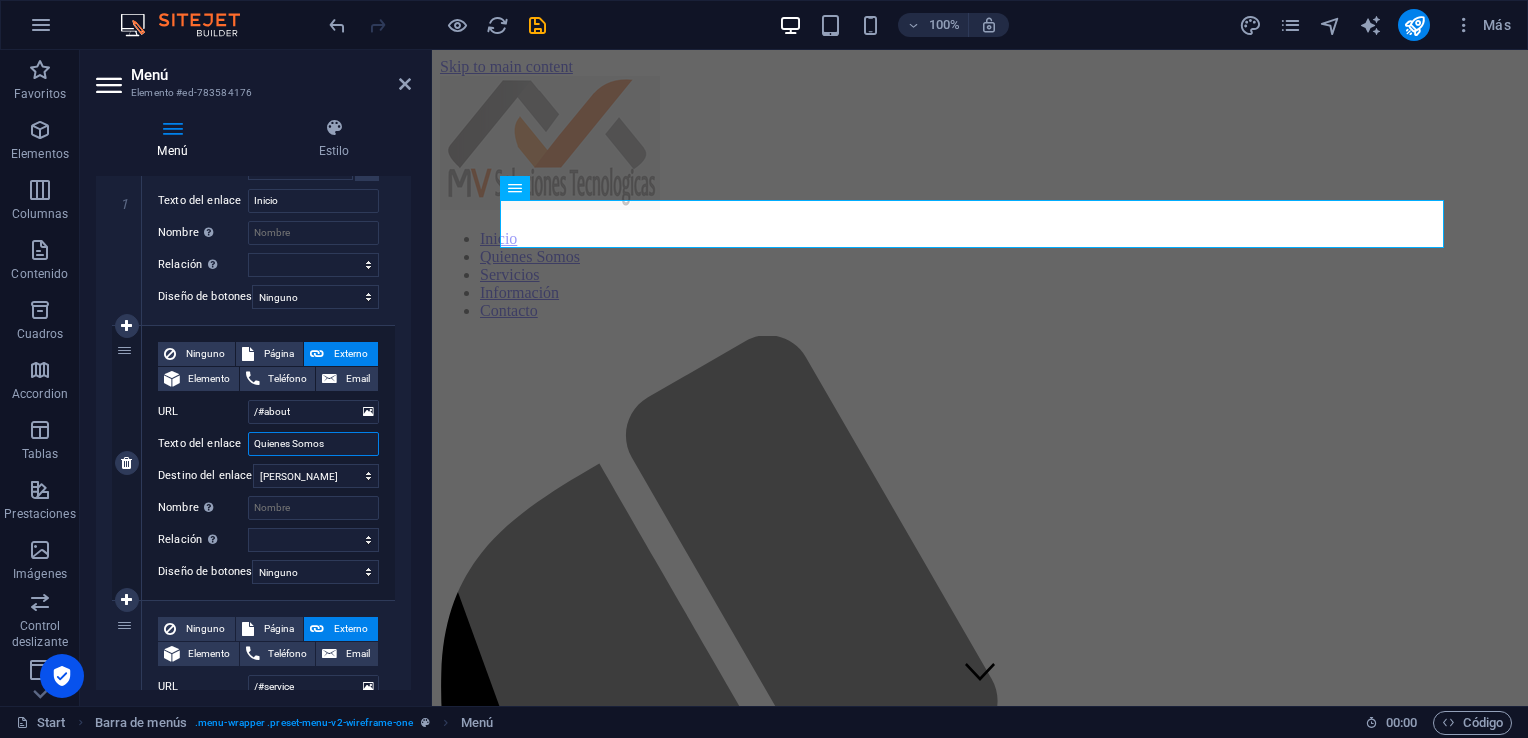 click on "Quienes Somos" at bounding box center (313, 444) 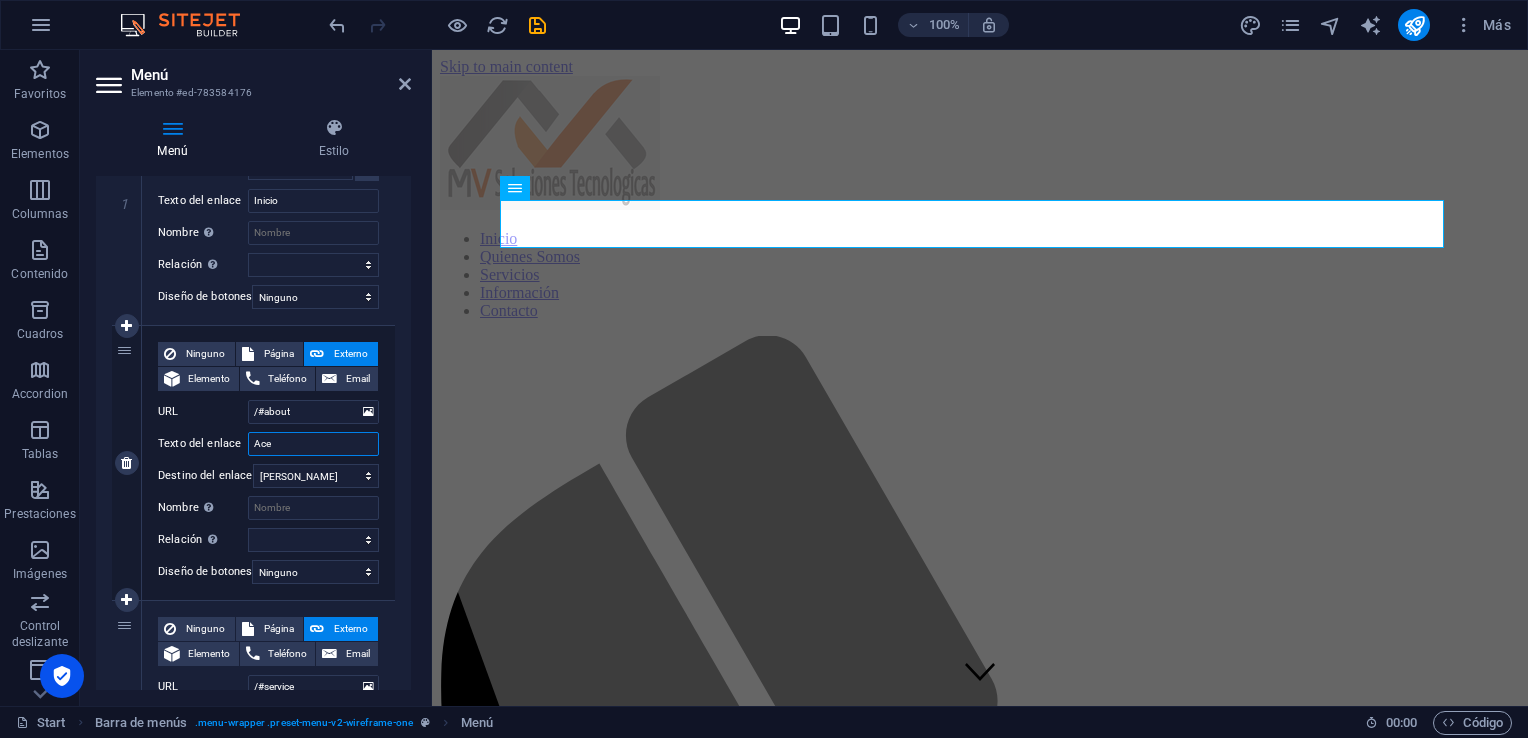 type on "Acec" 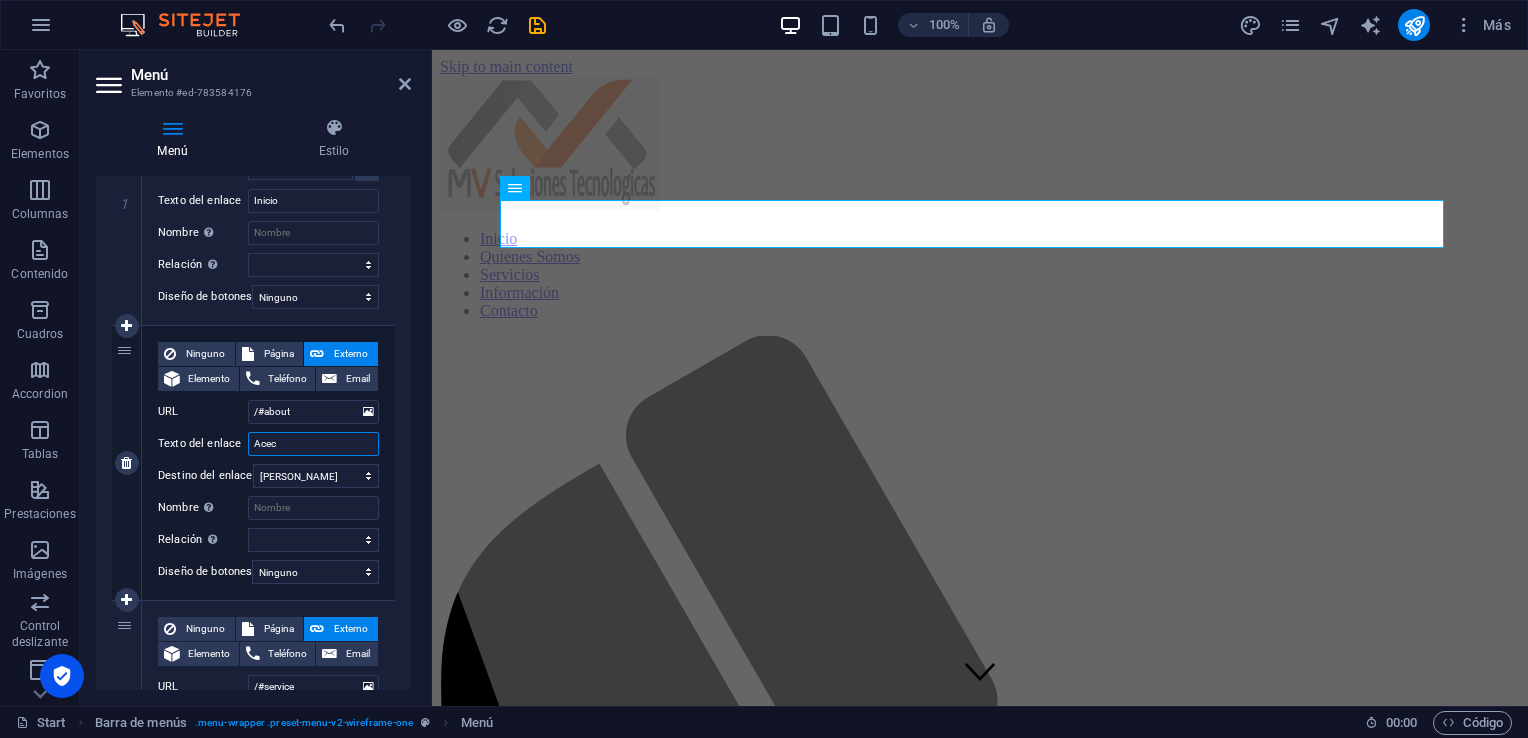 select 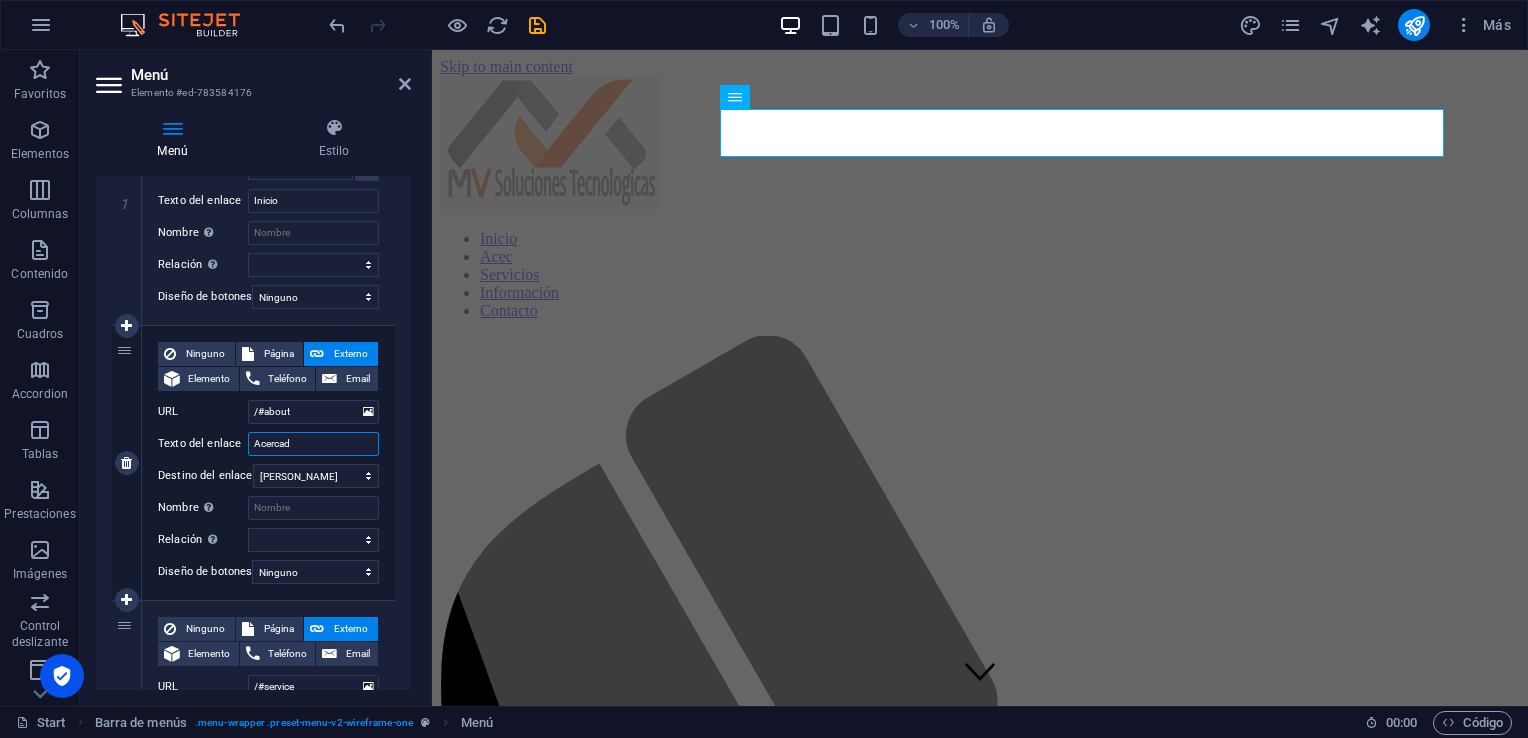 type on "Acerca" 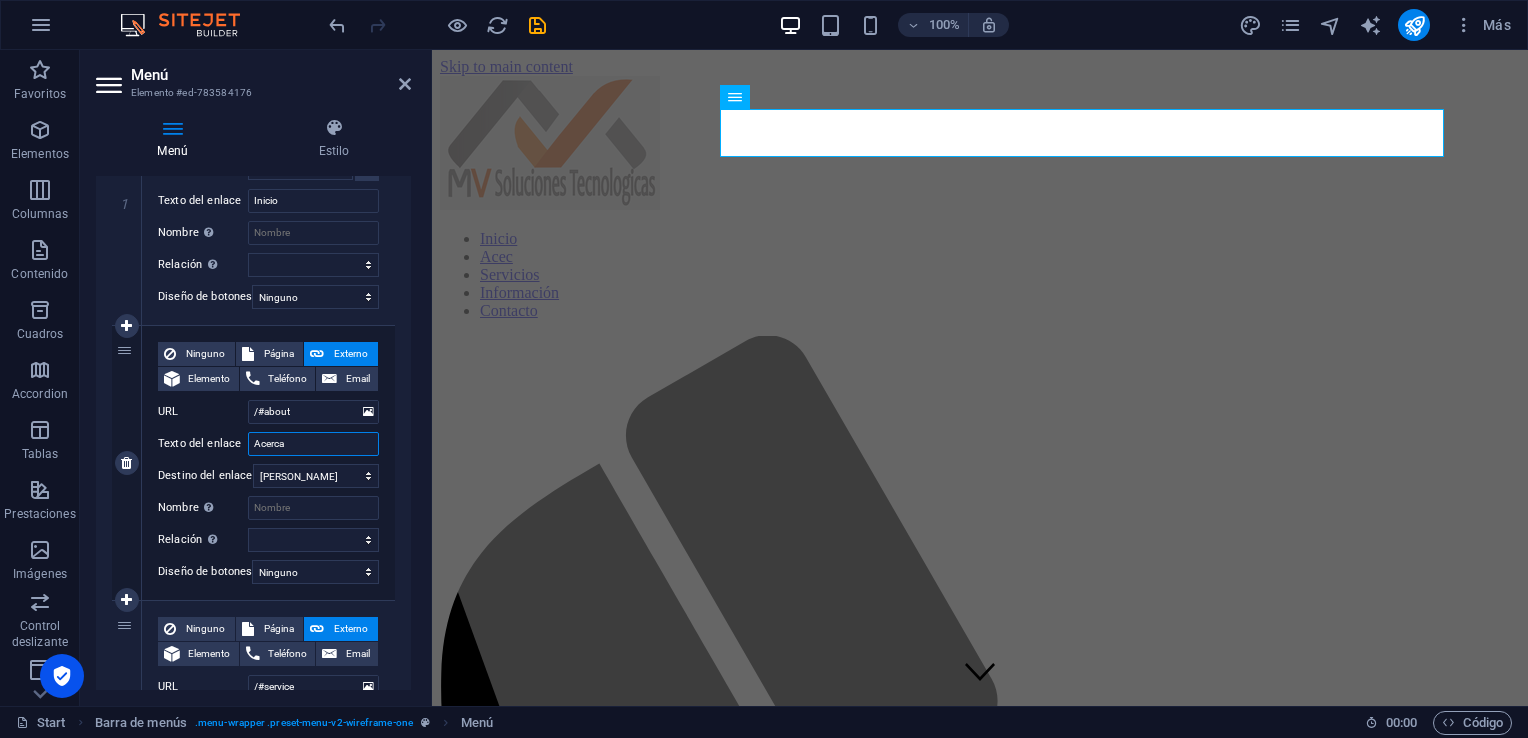 select 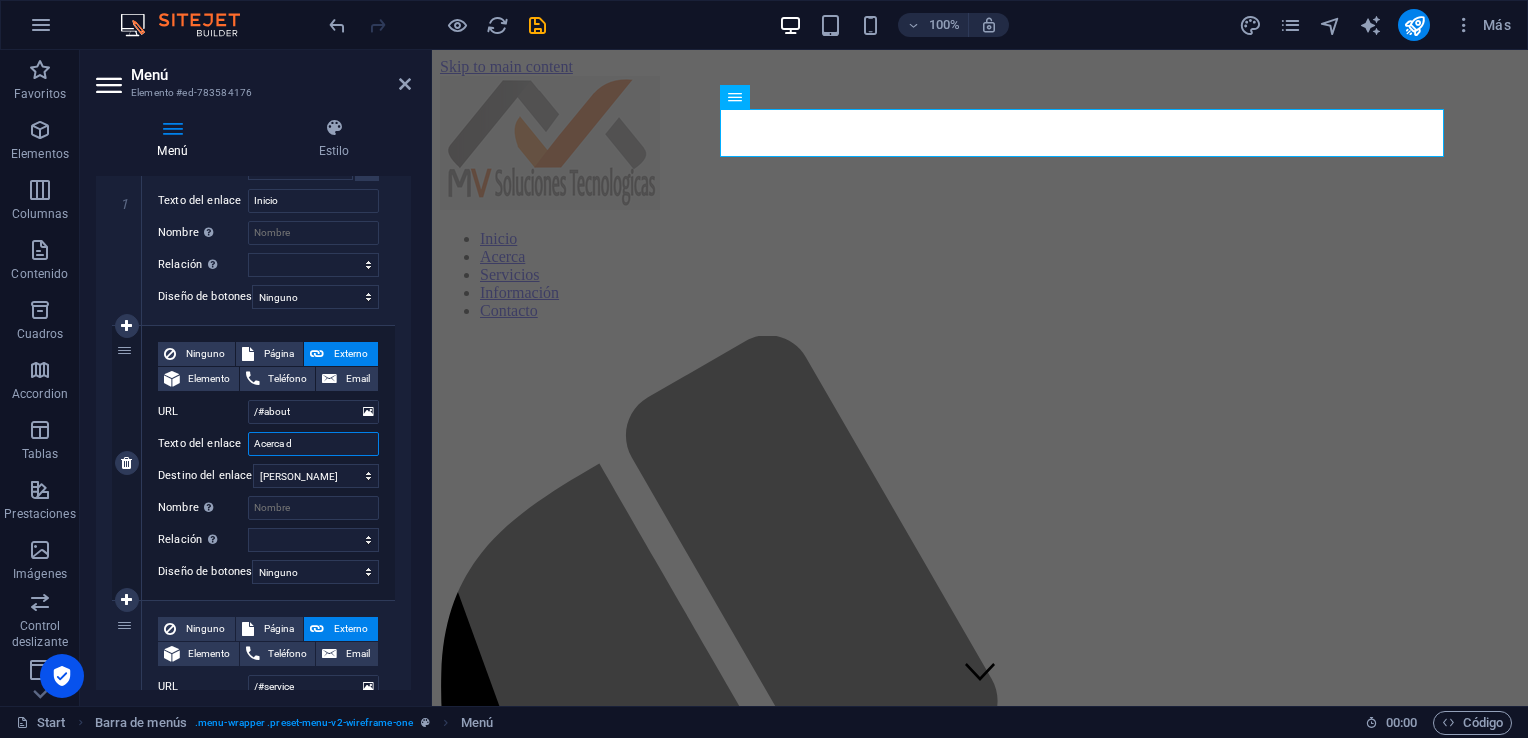 type on "Acerca de" 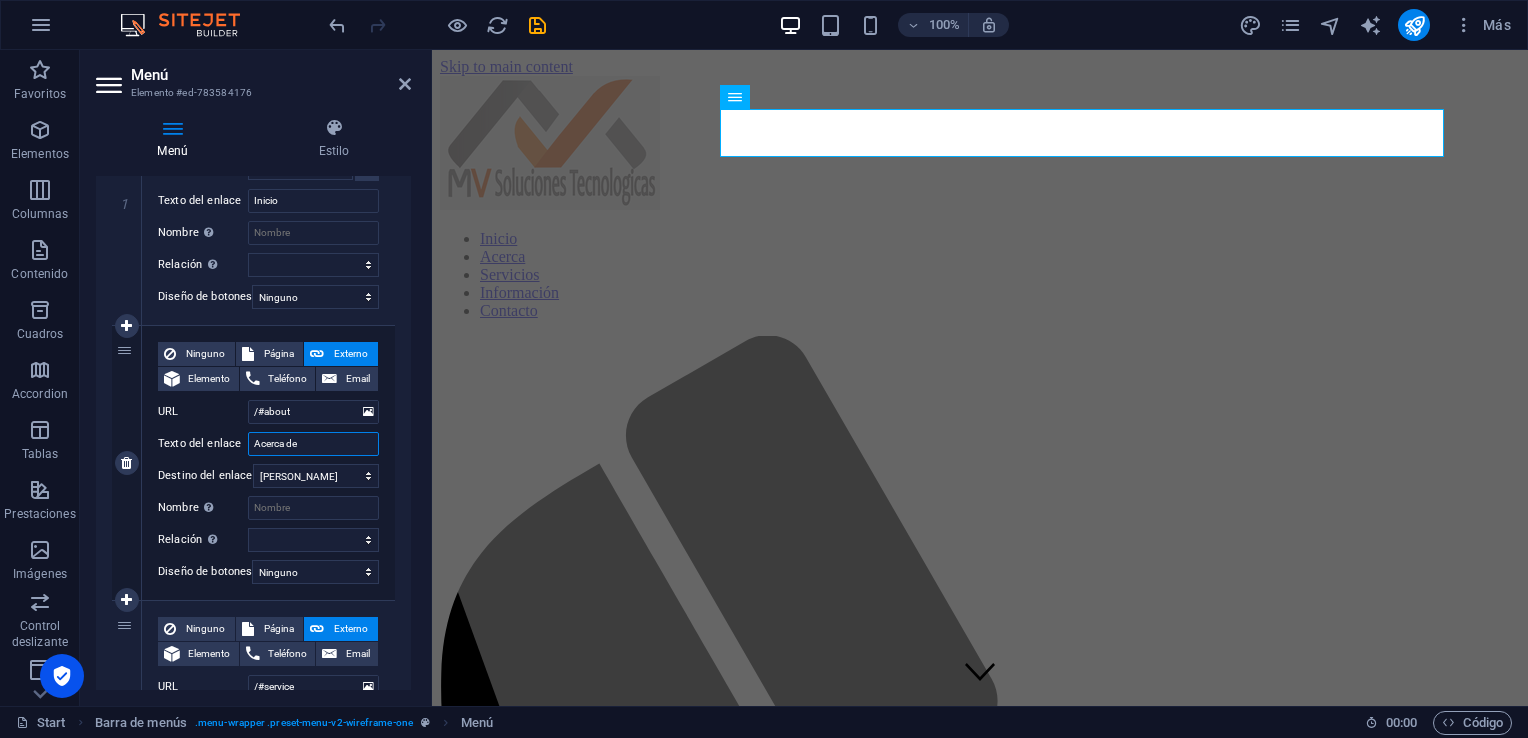 select 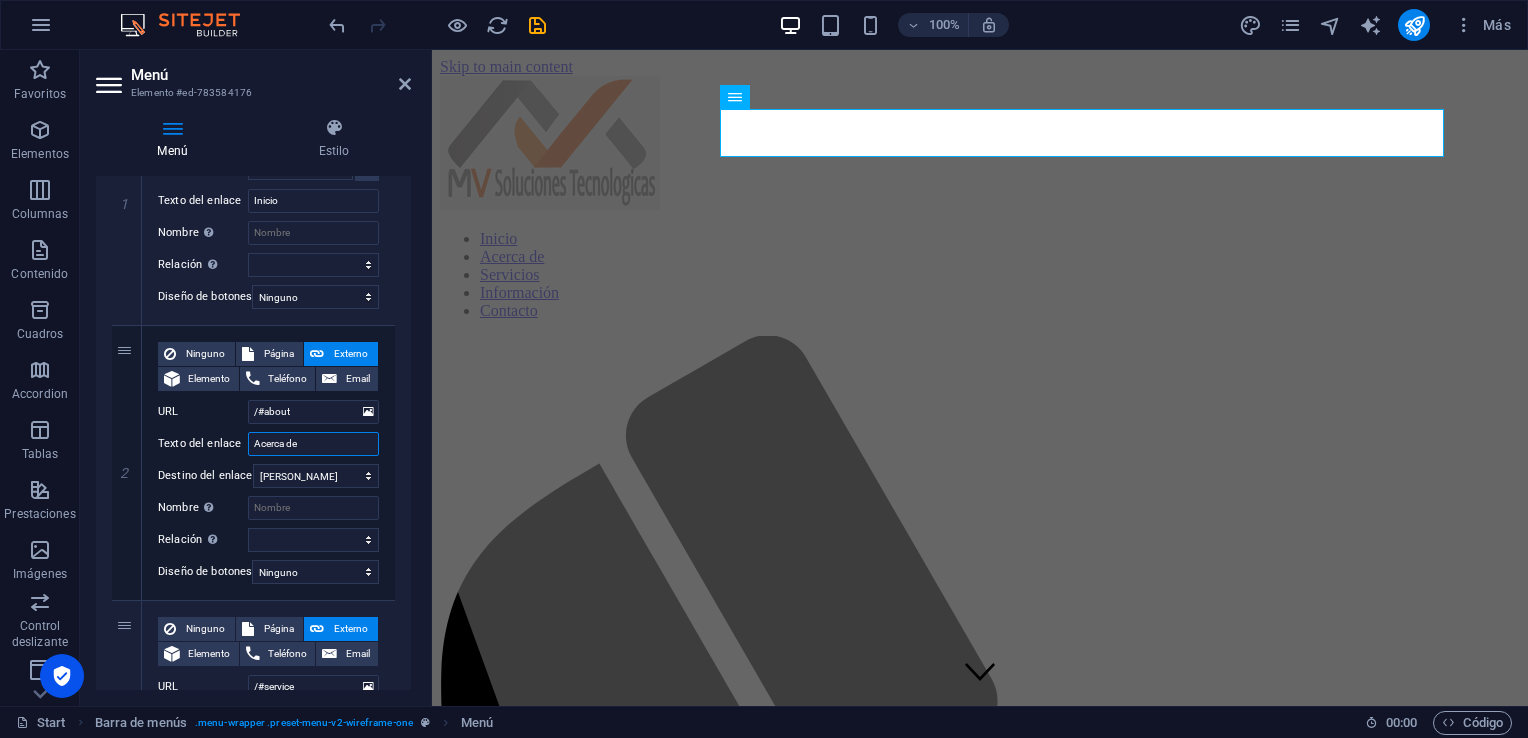 type on "Acerca de" 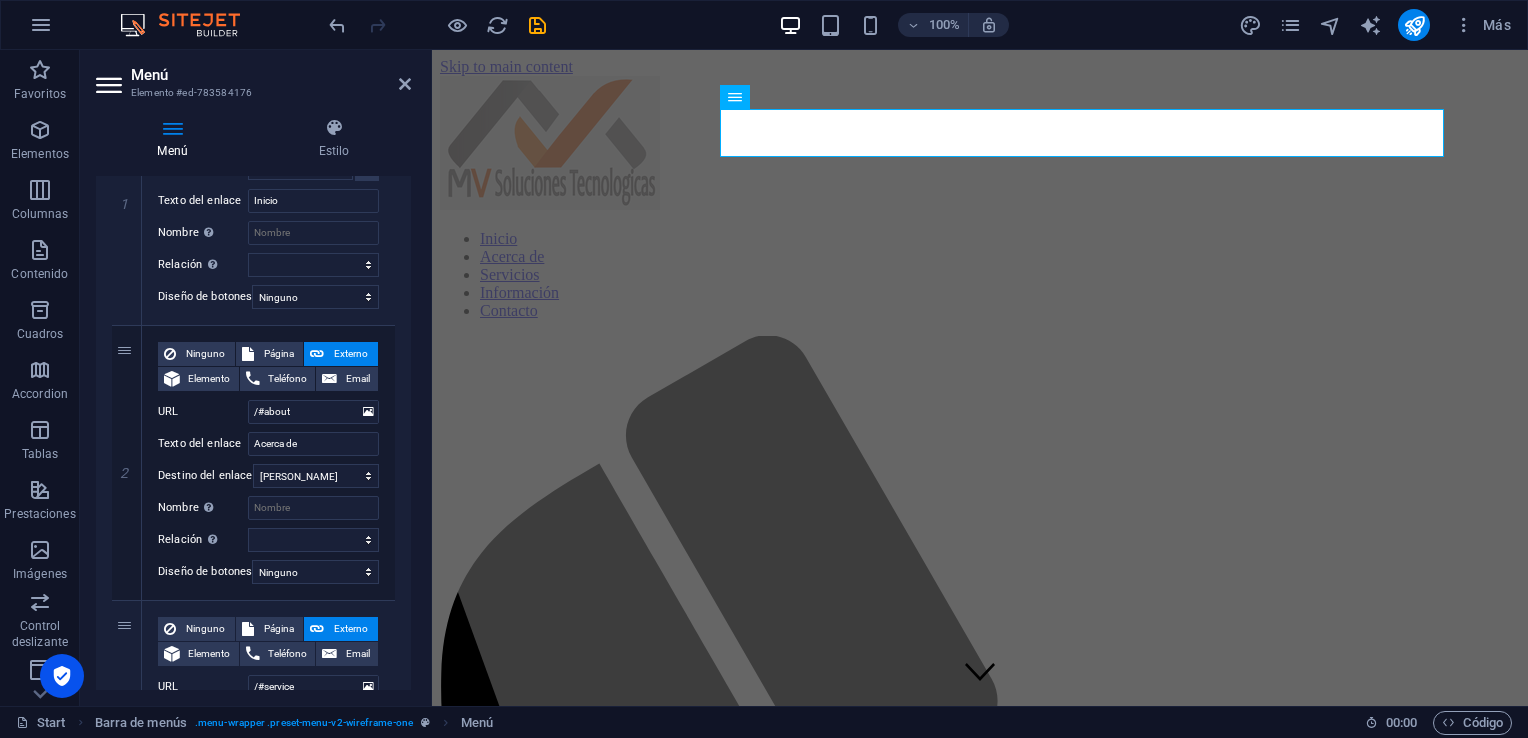 click on "Menú" at bounding box center (176, 139) 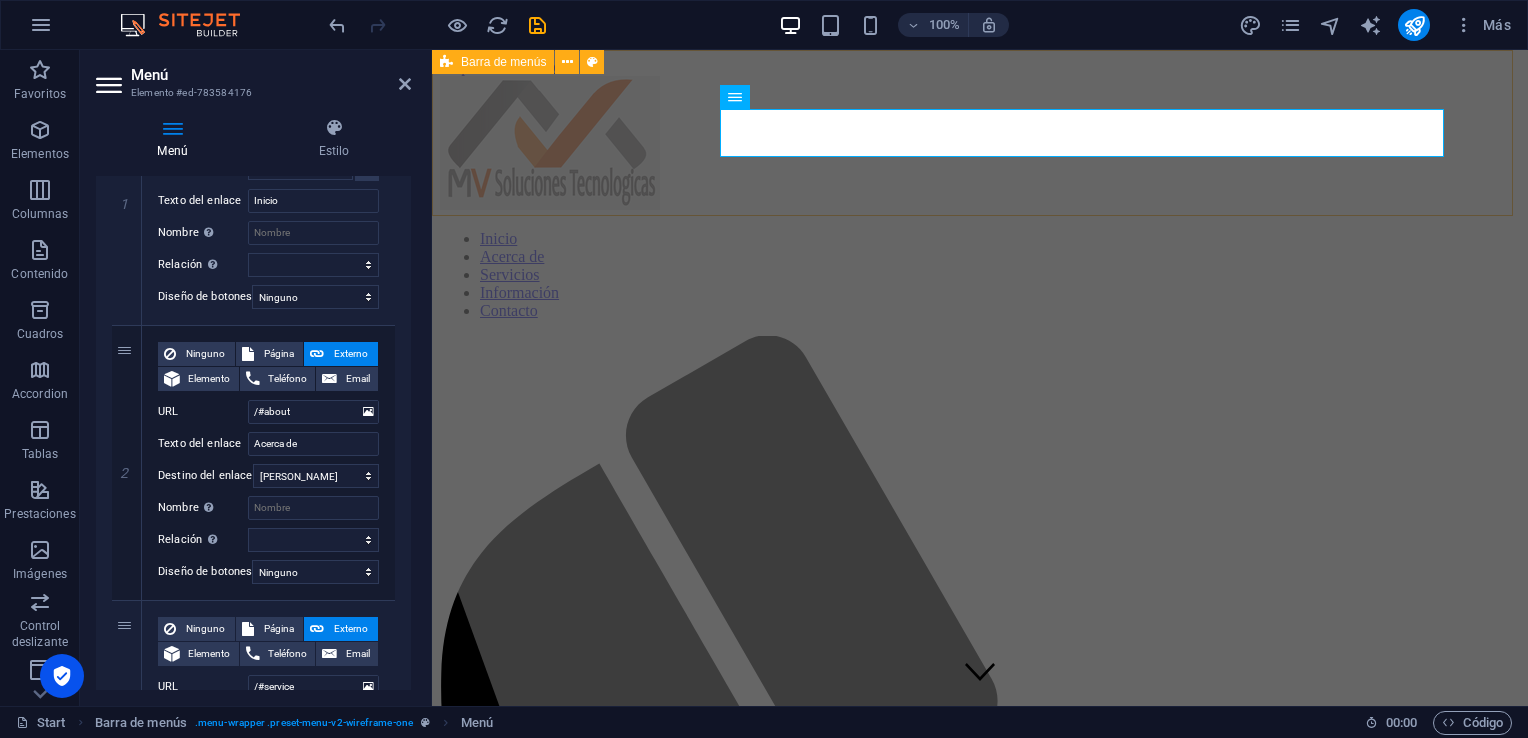 click on "Inicio Acerca de Servicios Información Contacto" at bounding box center (980, 923) 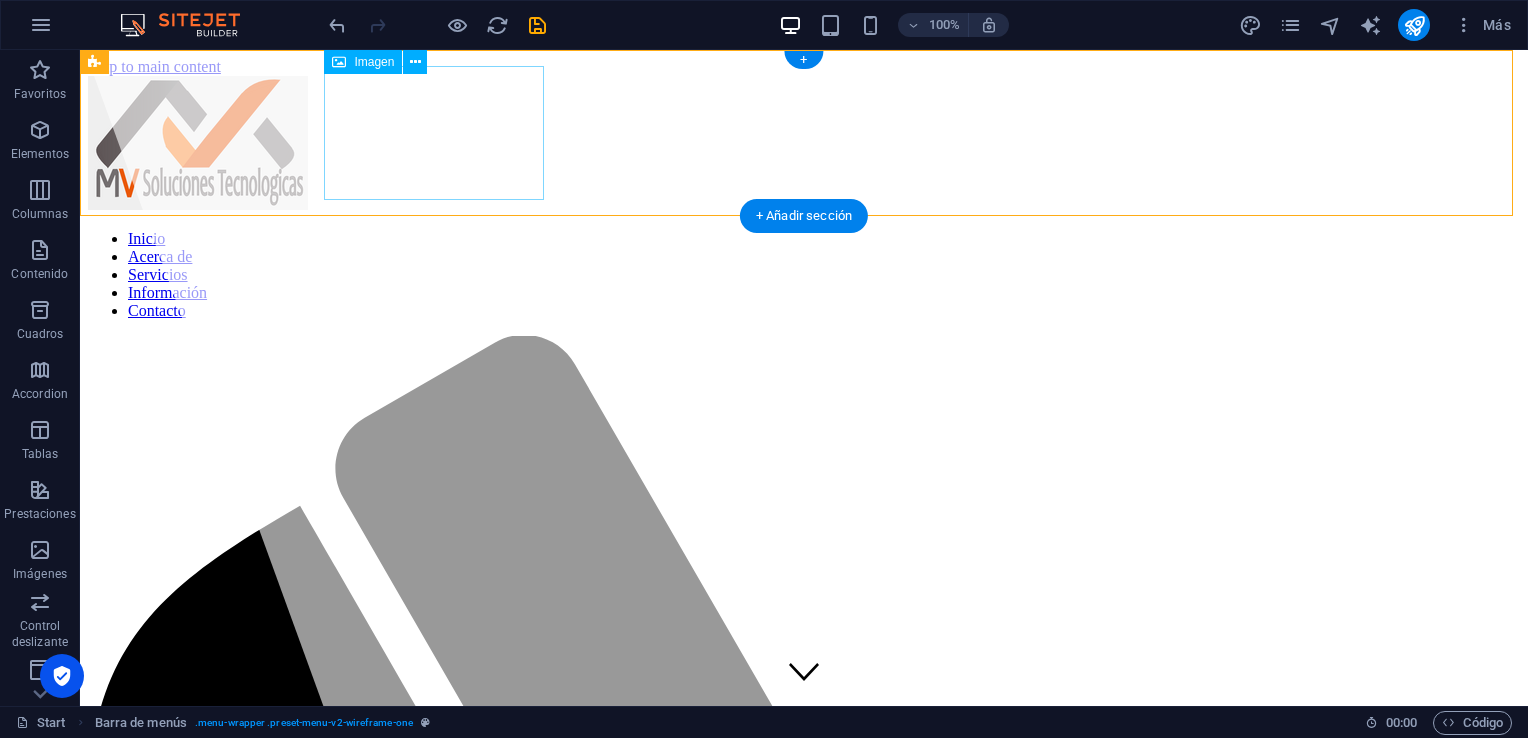 click at bounding box center [804, 145] 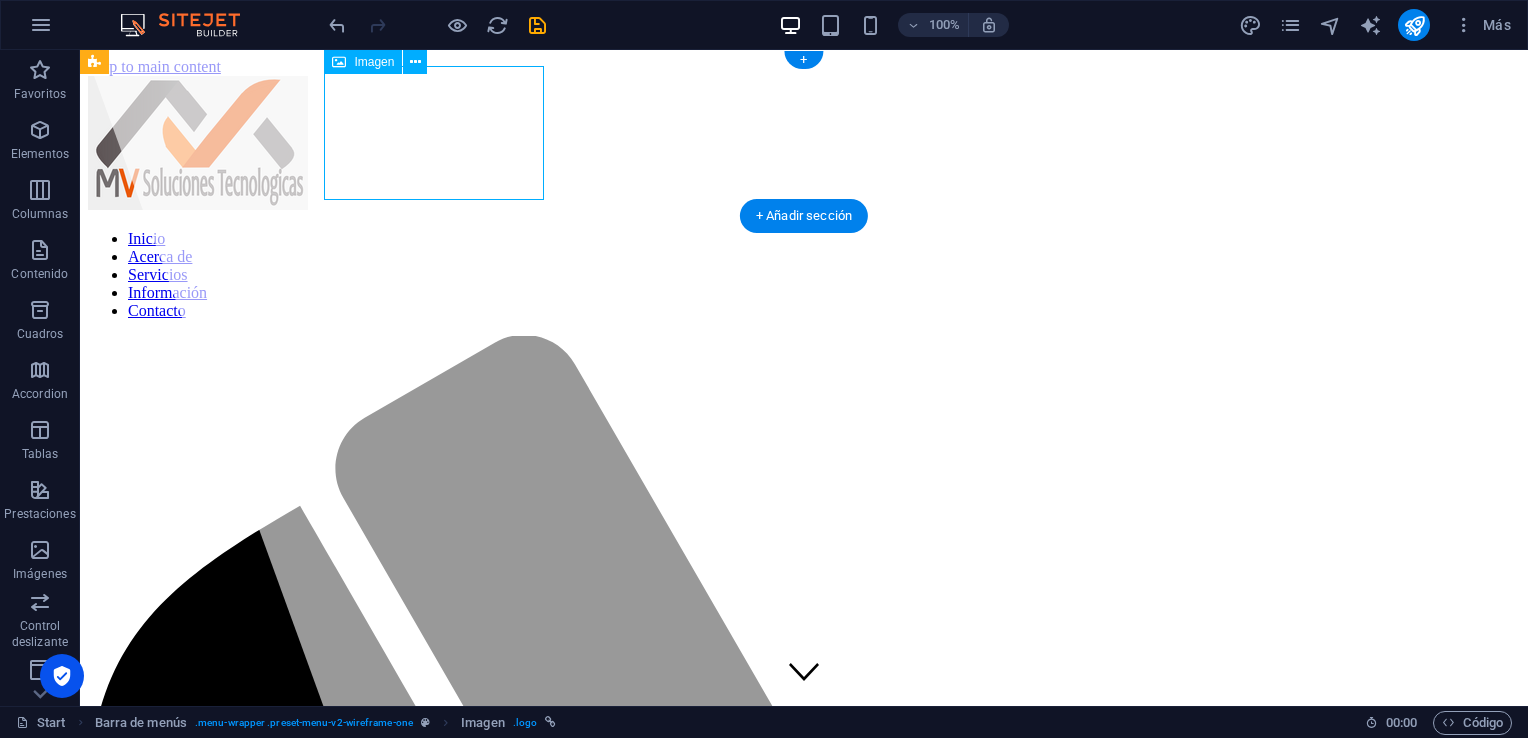 click at bounding box center (804, 145) 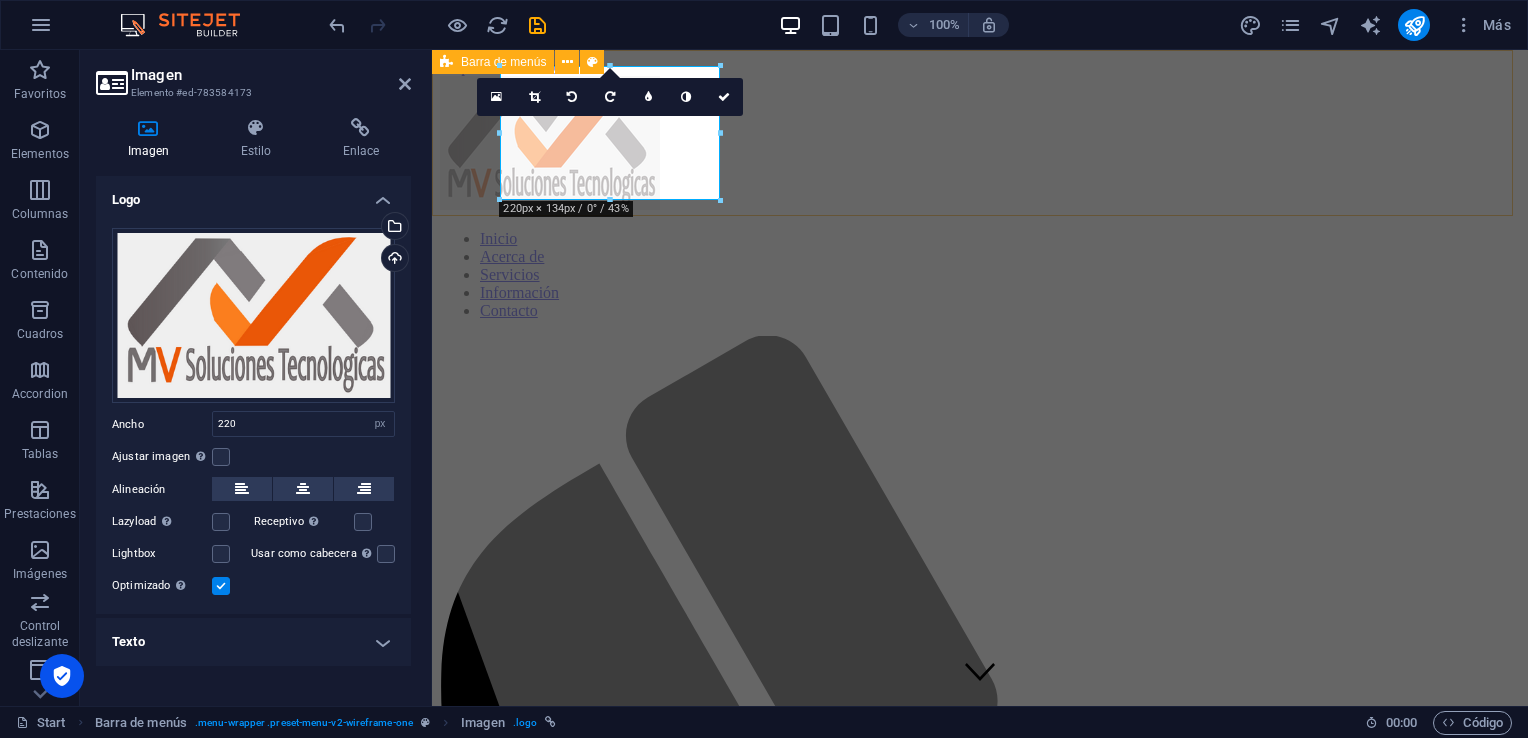 click on "Inicio Acerca de Servicios Información Contacto" at bounding box center (980, 923) 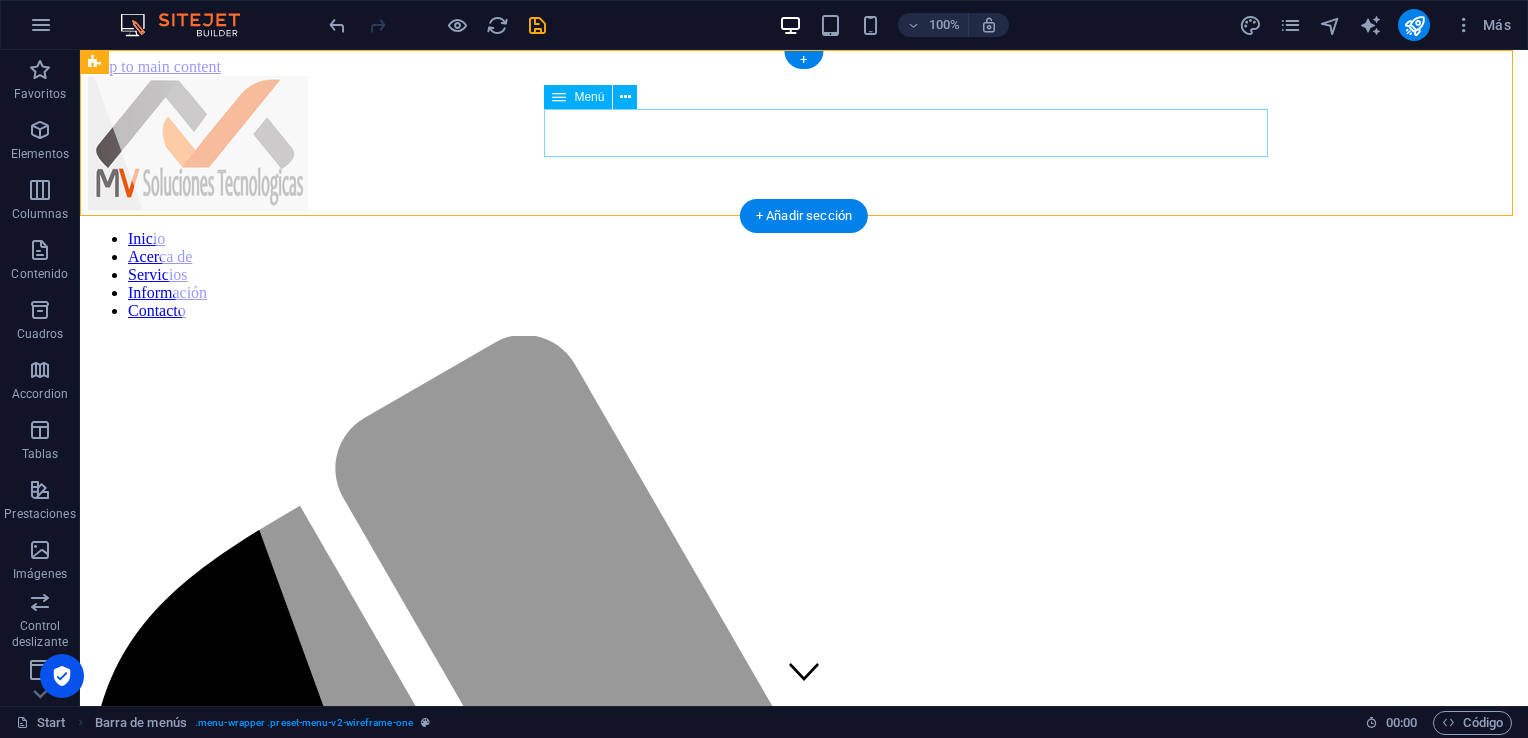 click on "Inicio Acerca de Servicios Información Contacto" at bounding box center [804, 275] 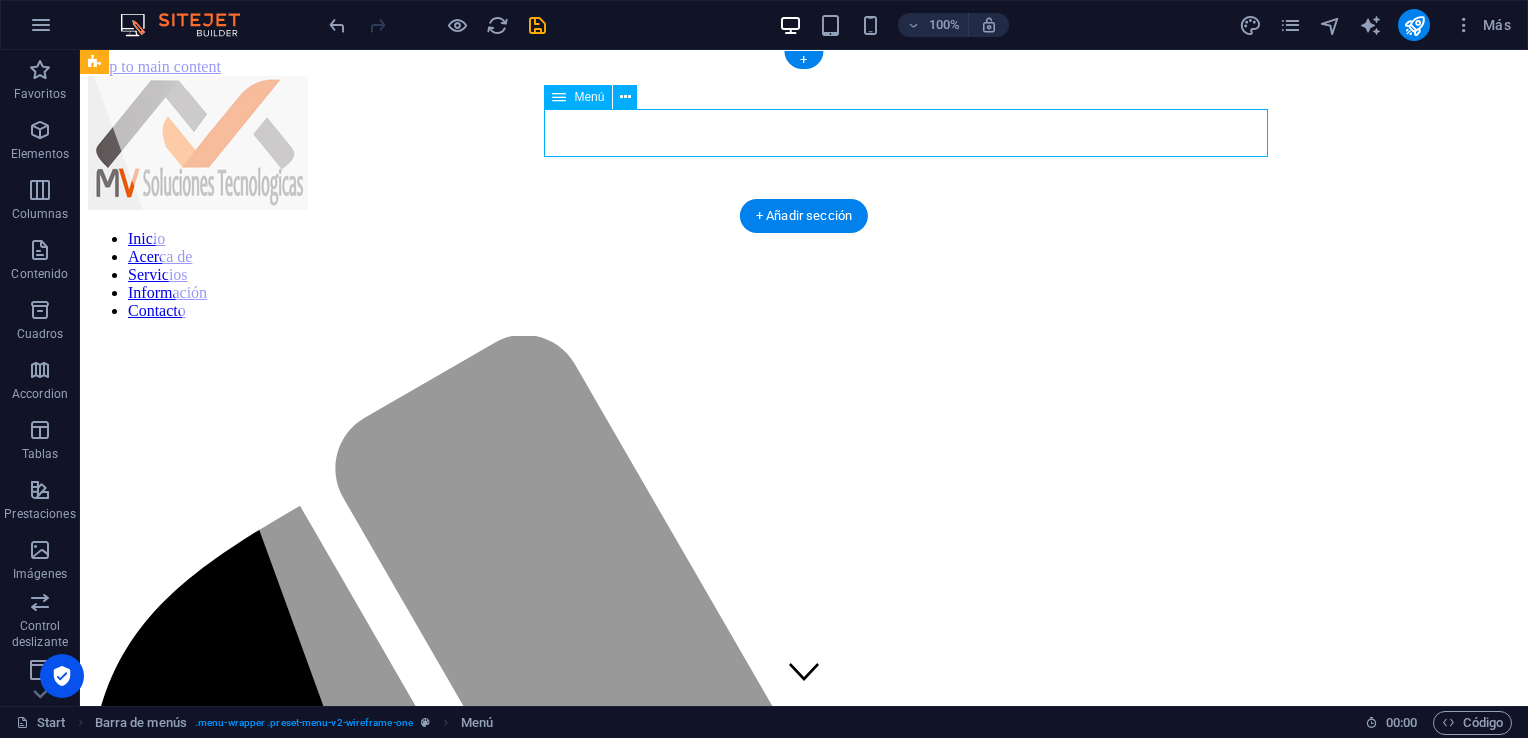 click on "Inicio Acerca de Servicios Información Contacto" at bounding box center (804, 275) 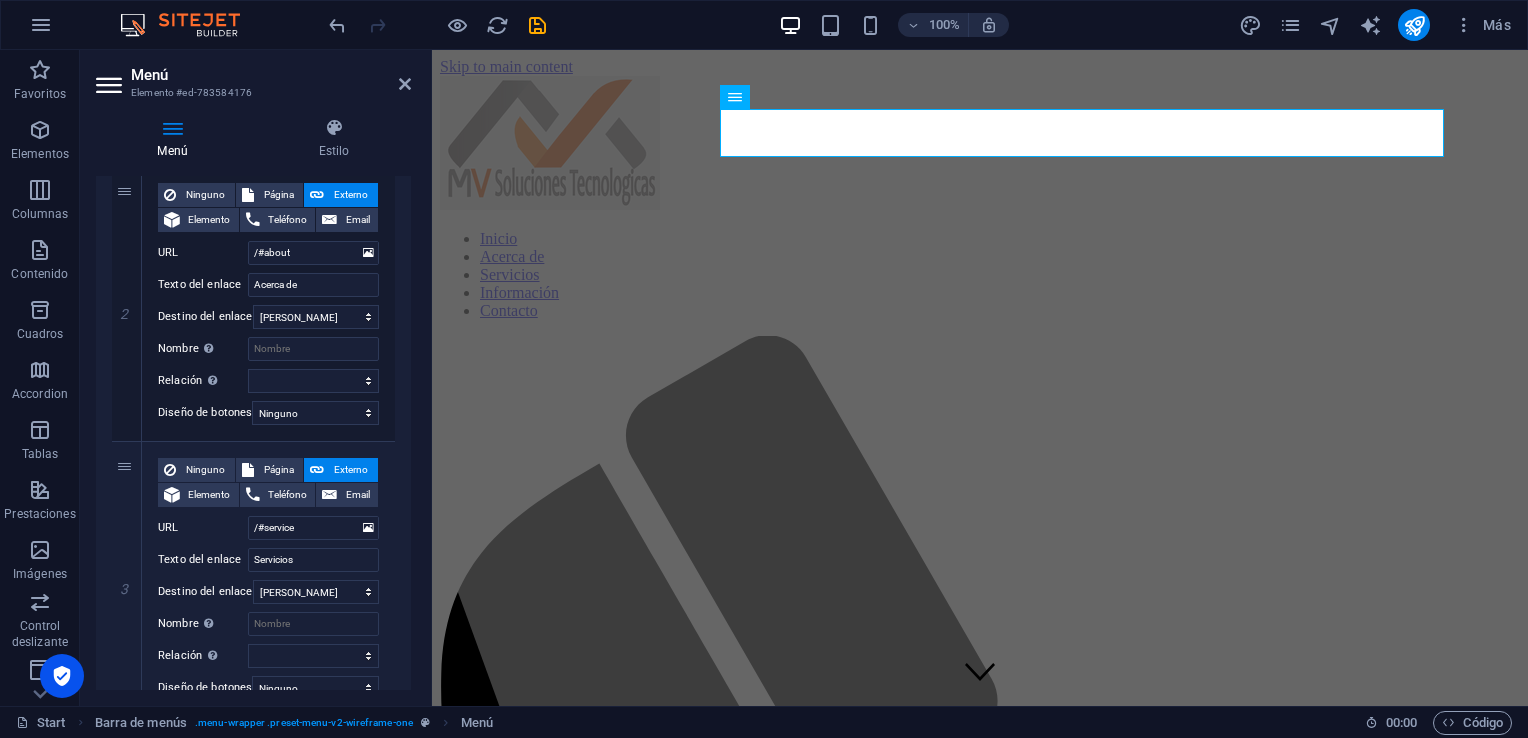 scroll, scrollTop: 400, scrollLeft: 0, axis: vertical 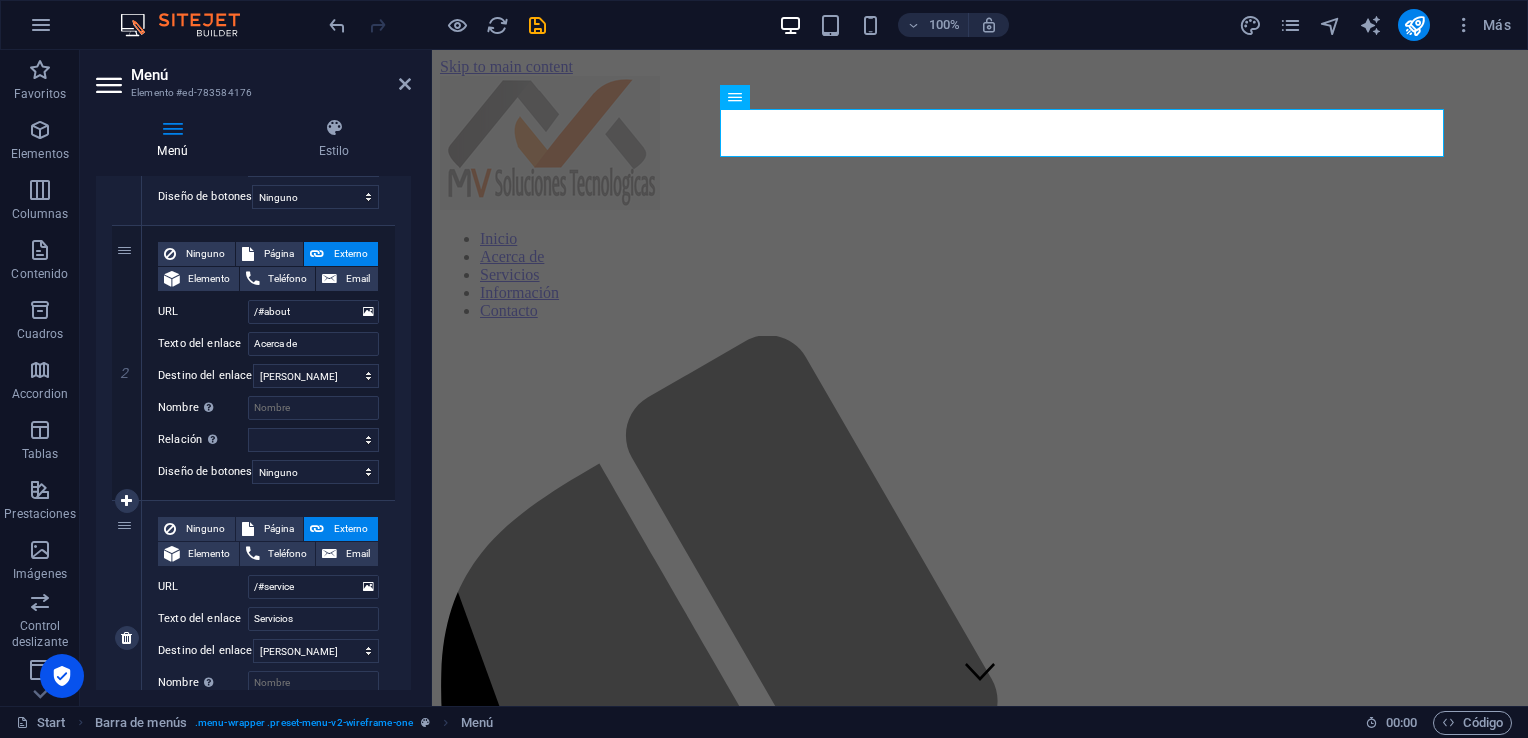 click on "3" at bounding box center (127, 638) 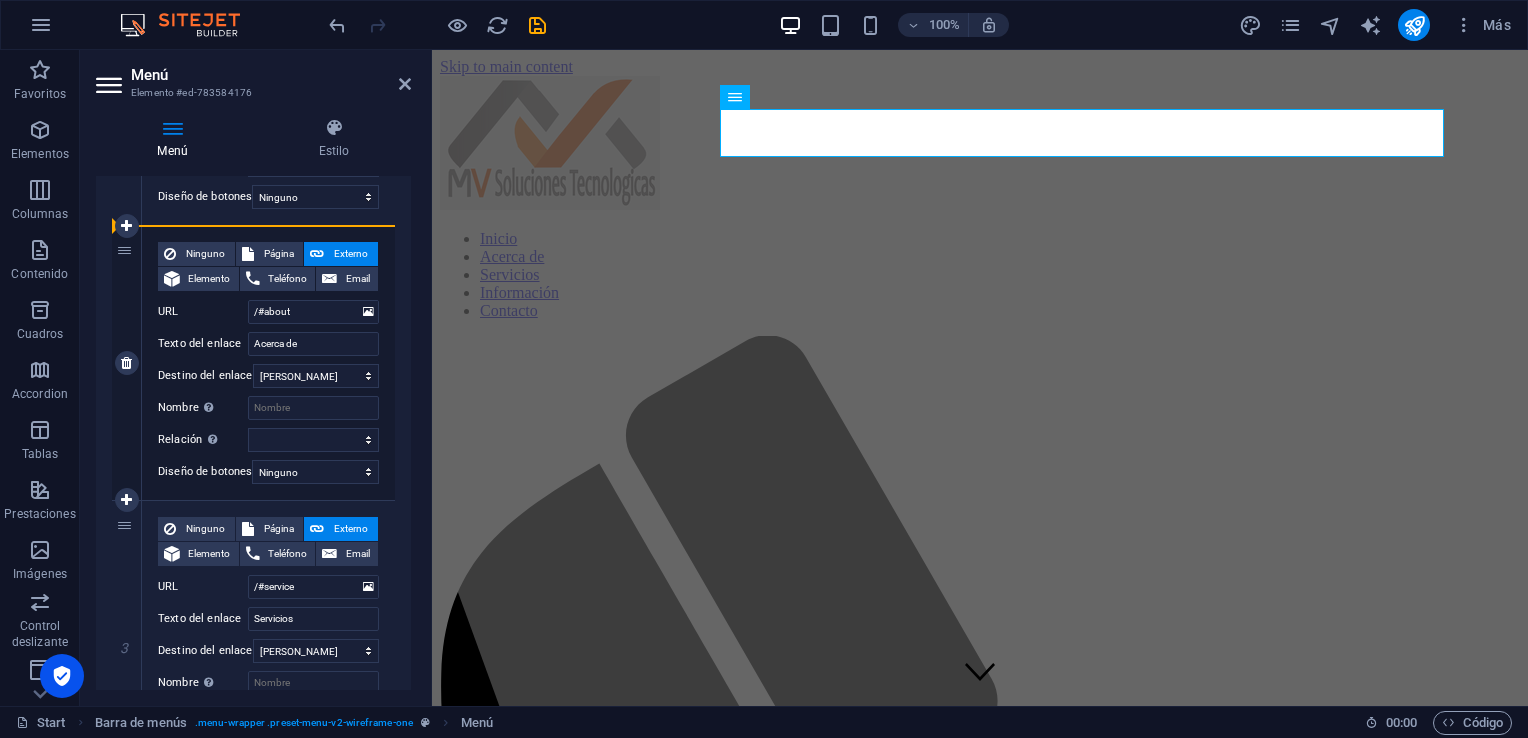 drag, startPoint x: 123, startPoint y: 530, endPoint x: 116, endPoint y: 239, distance: 291.08417 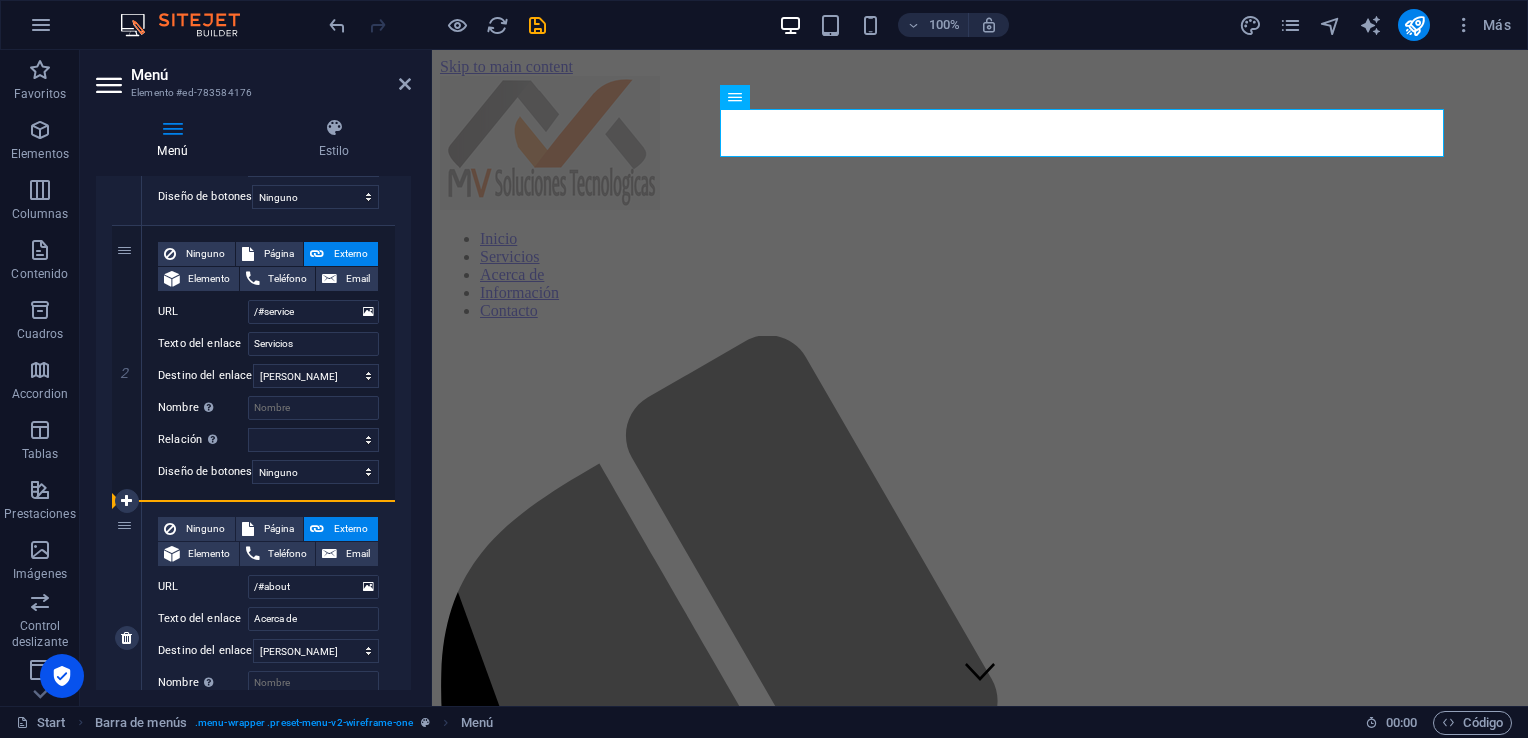 drag, startPoint x: 119, startPoint y: 527, endPoint x: 124, endPoint y: 550, distance: 23.537205 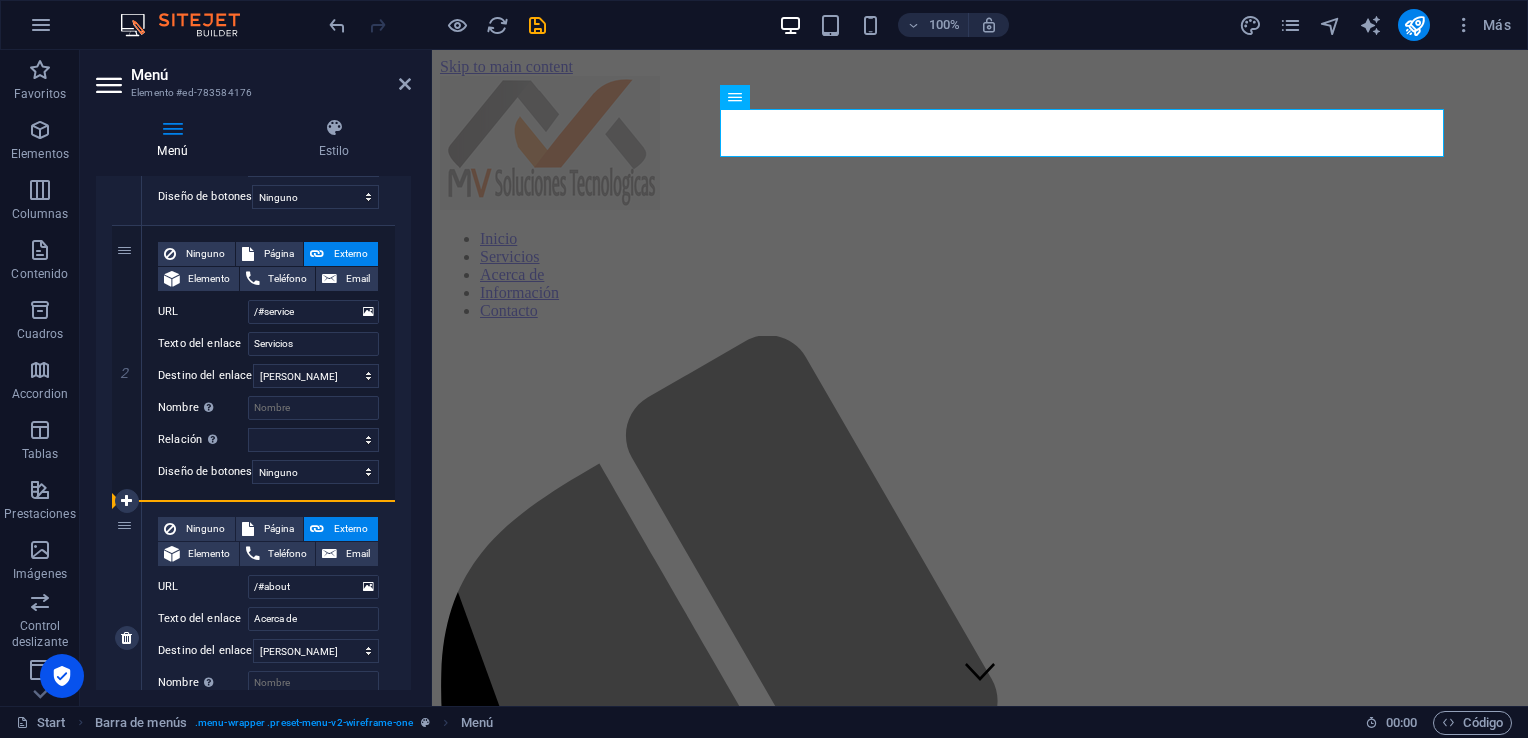 select 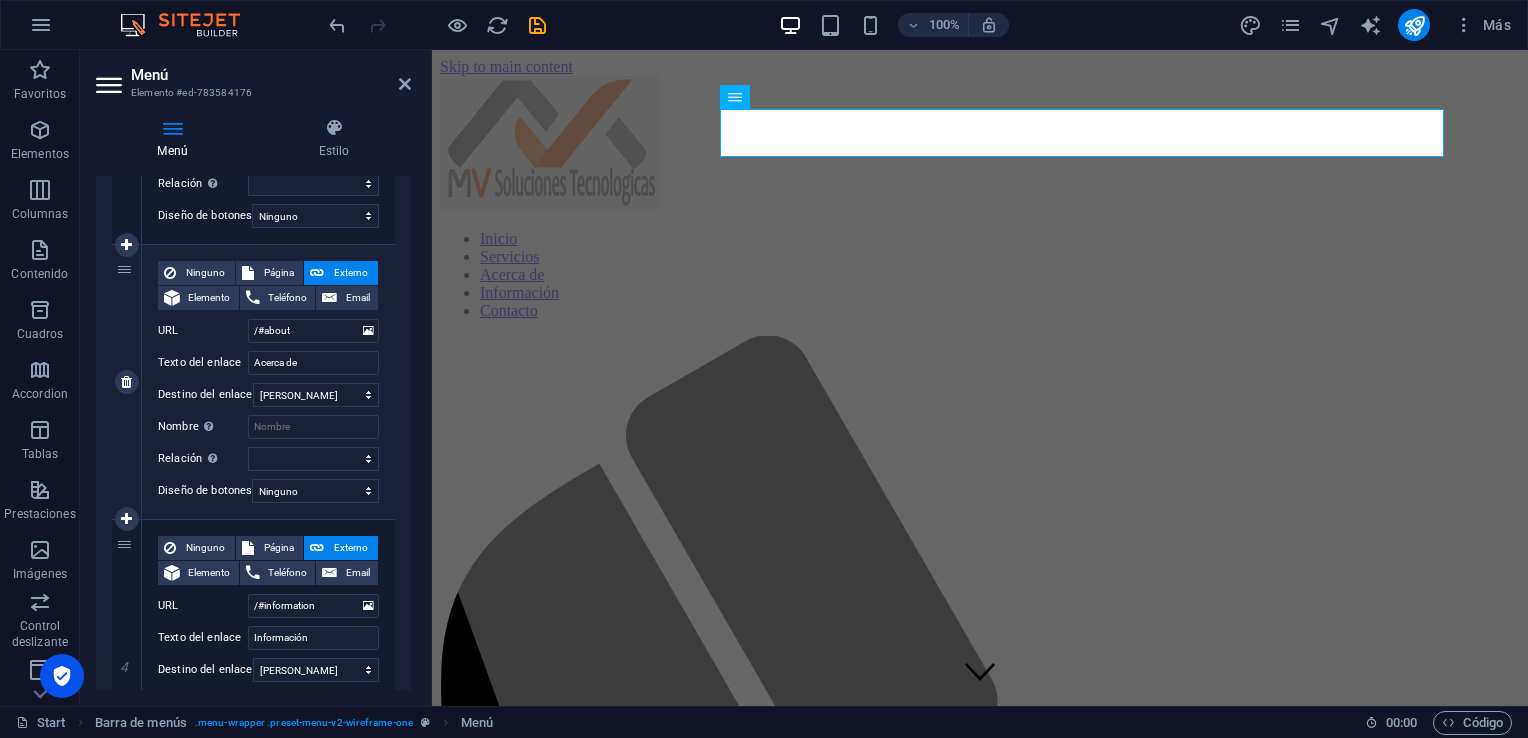 scroll, scrollTop: 700, scrollLeft: 0, axis: vertical 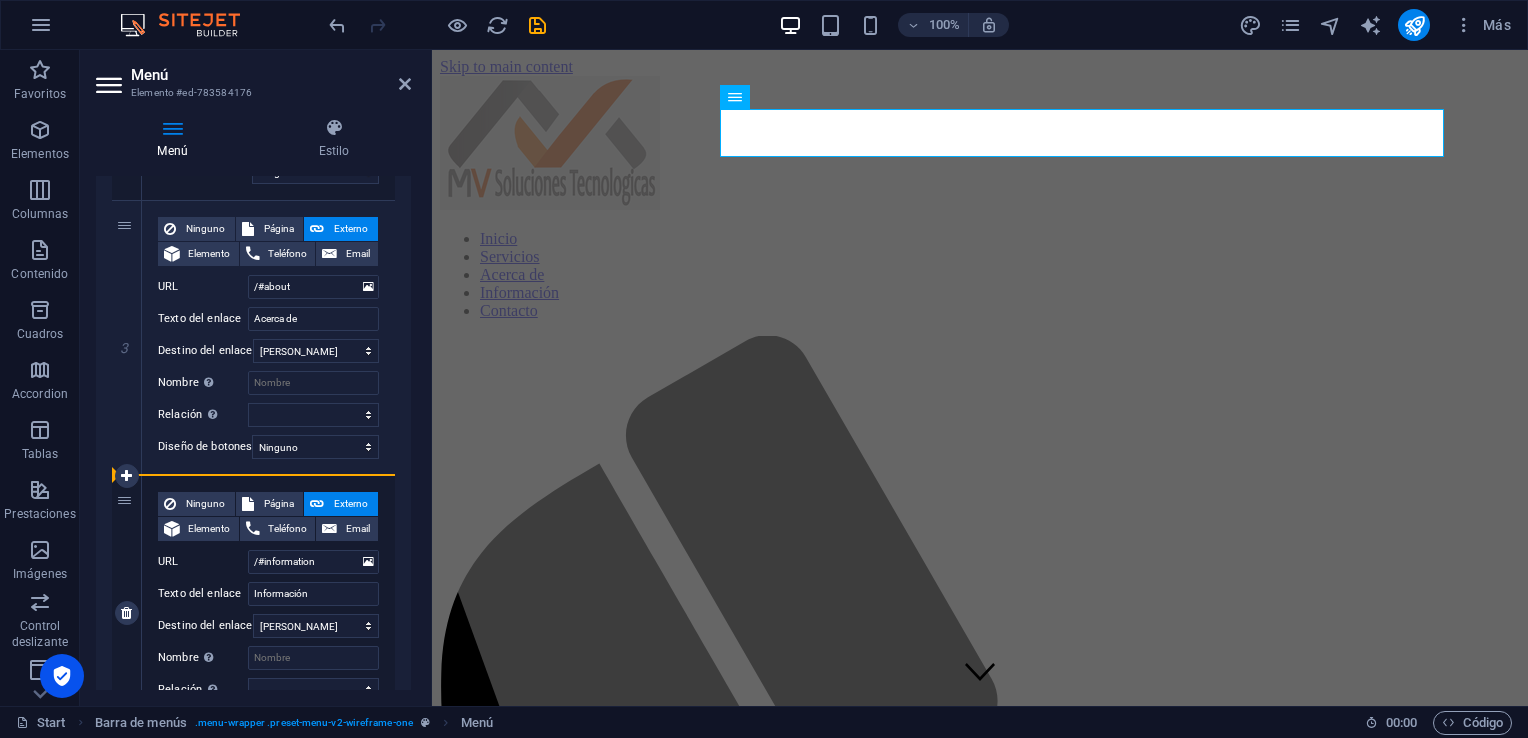 drag, startPoint x: 120, startPoint y: 235, endPoint x: 113, endPoint y: 493, distance: 258.09494 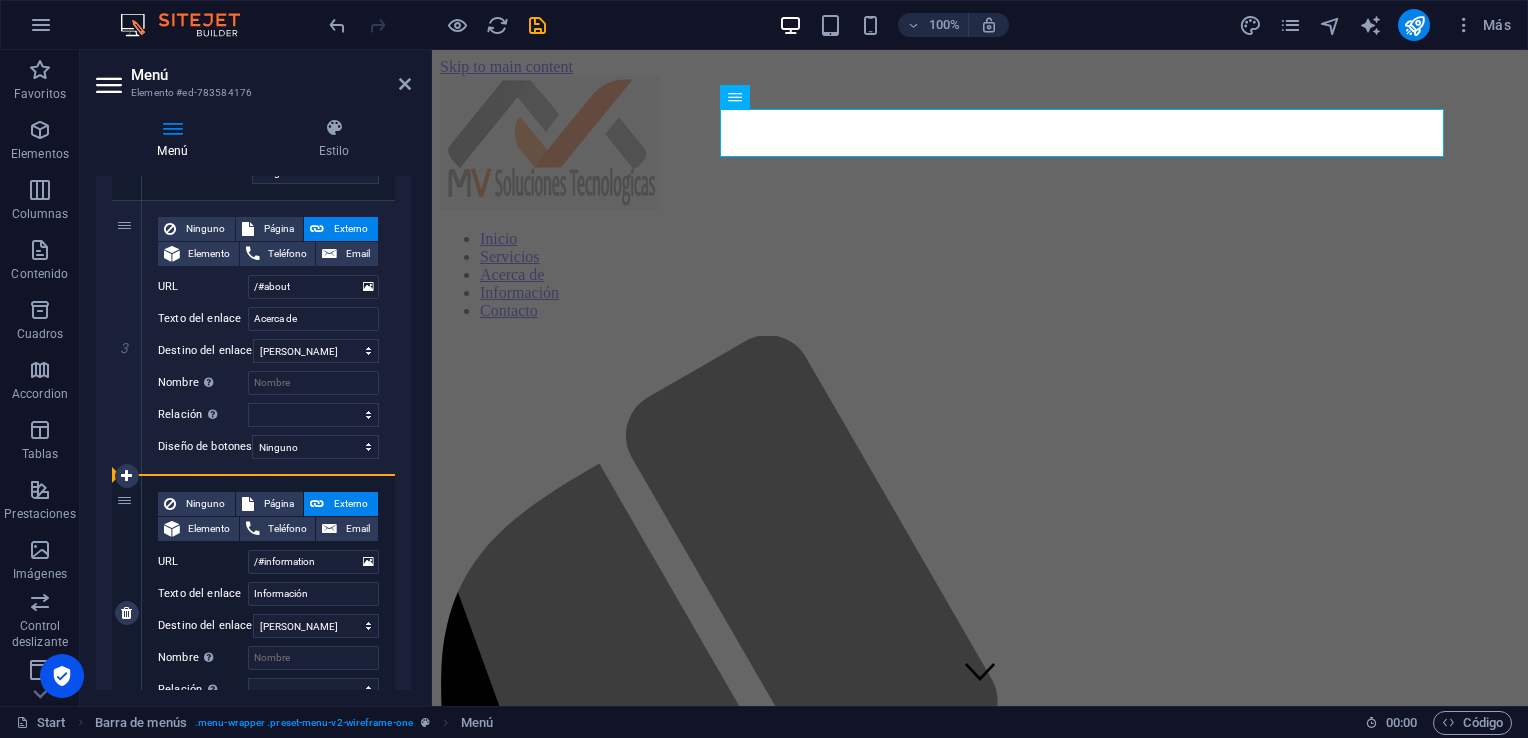 drag, startPoint x: 122, startPoint y: 231, endPoint x: 144, endPoint y: 527, distance: 296.81644 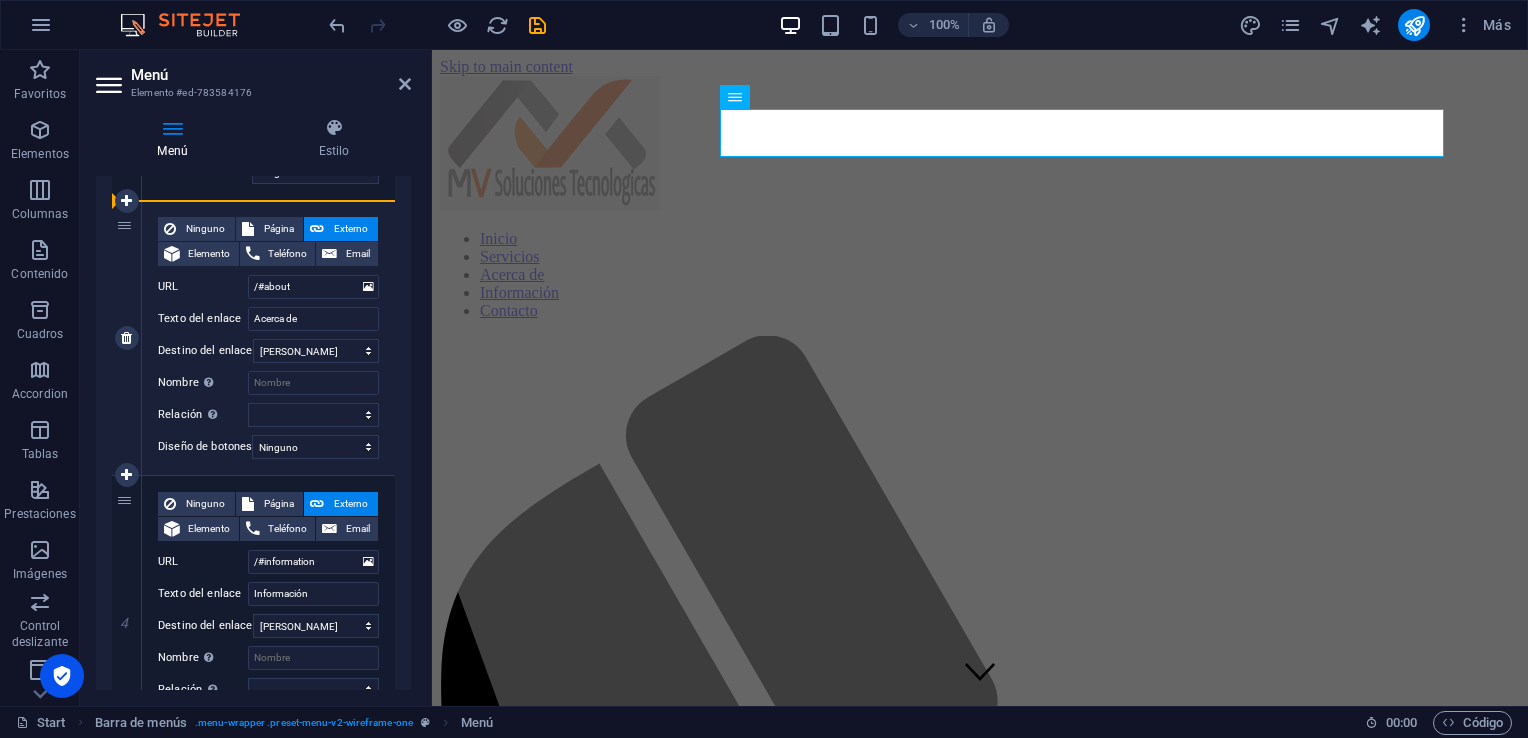 drag, startPoint x: 124, startPoint y: 513, endPoint x: 124, endPoint y: 269, distance: 244 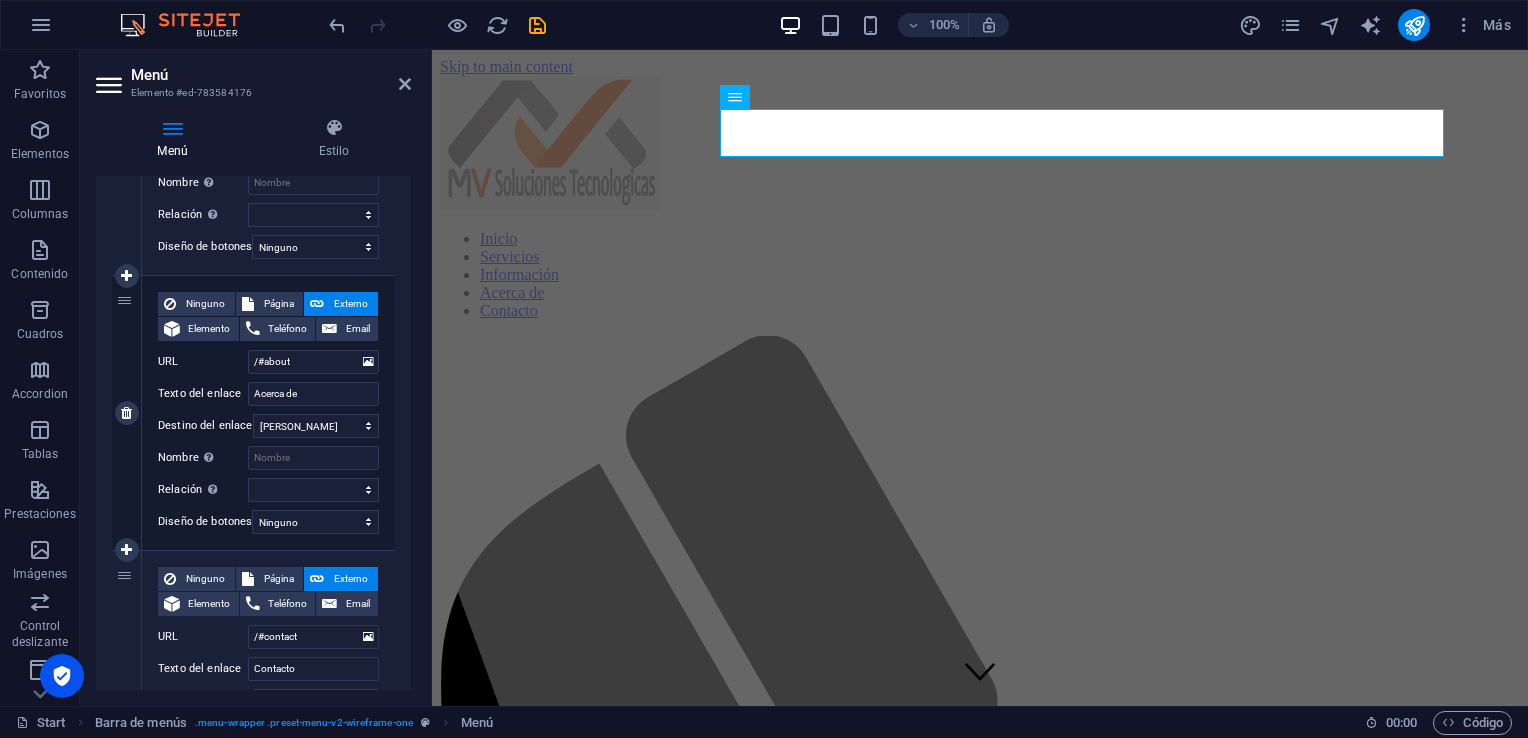 scroll, scrollTop: 1000, scrollLeft: 0, axis: vertical 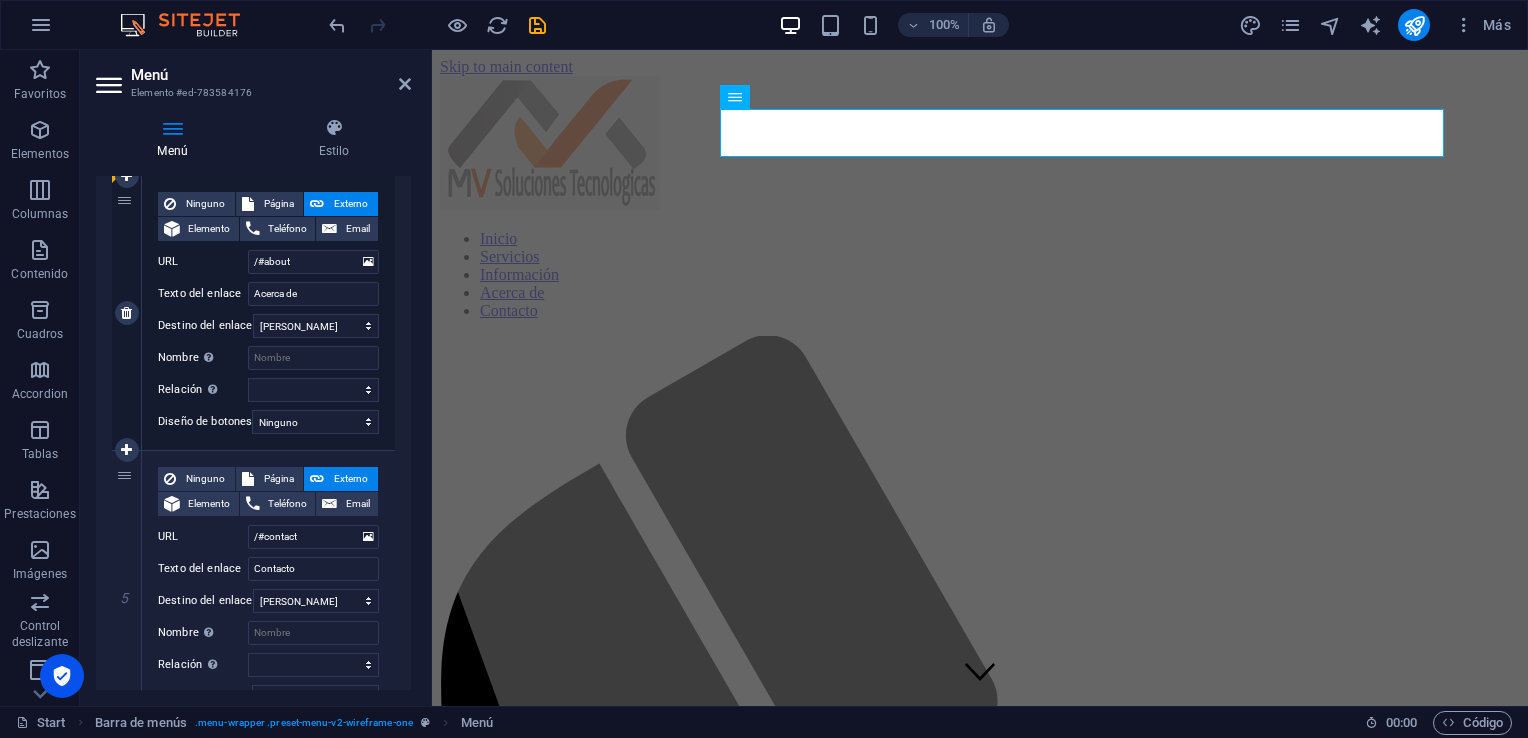 drag, startPoint x: 120, startPoint y: 538, endPoint x: 125, endPoint y: 218, distance: 320.03906 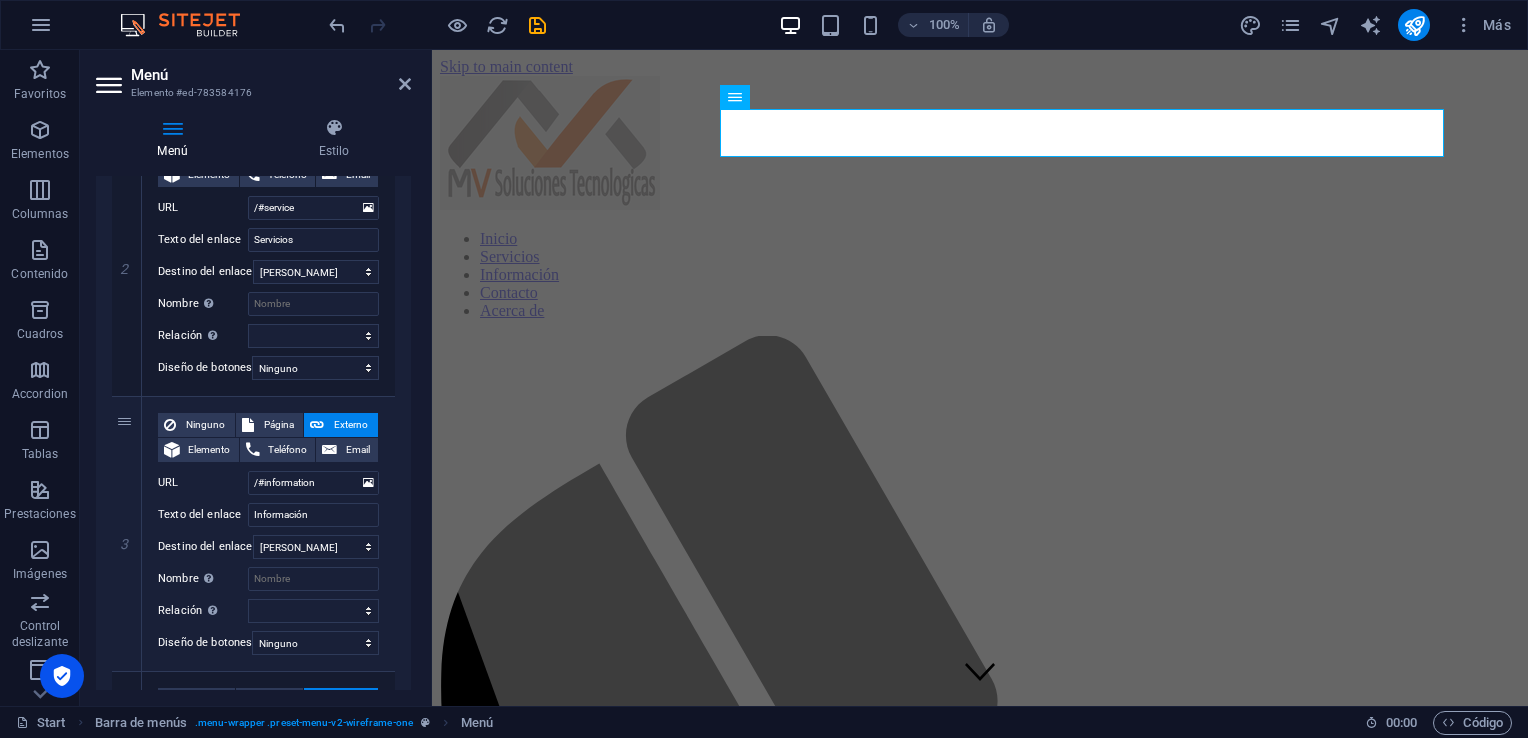 scroll, scrollTop: 503, scrollLeft: 0, axis: vertical 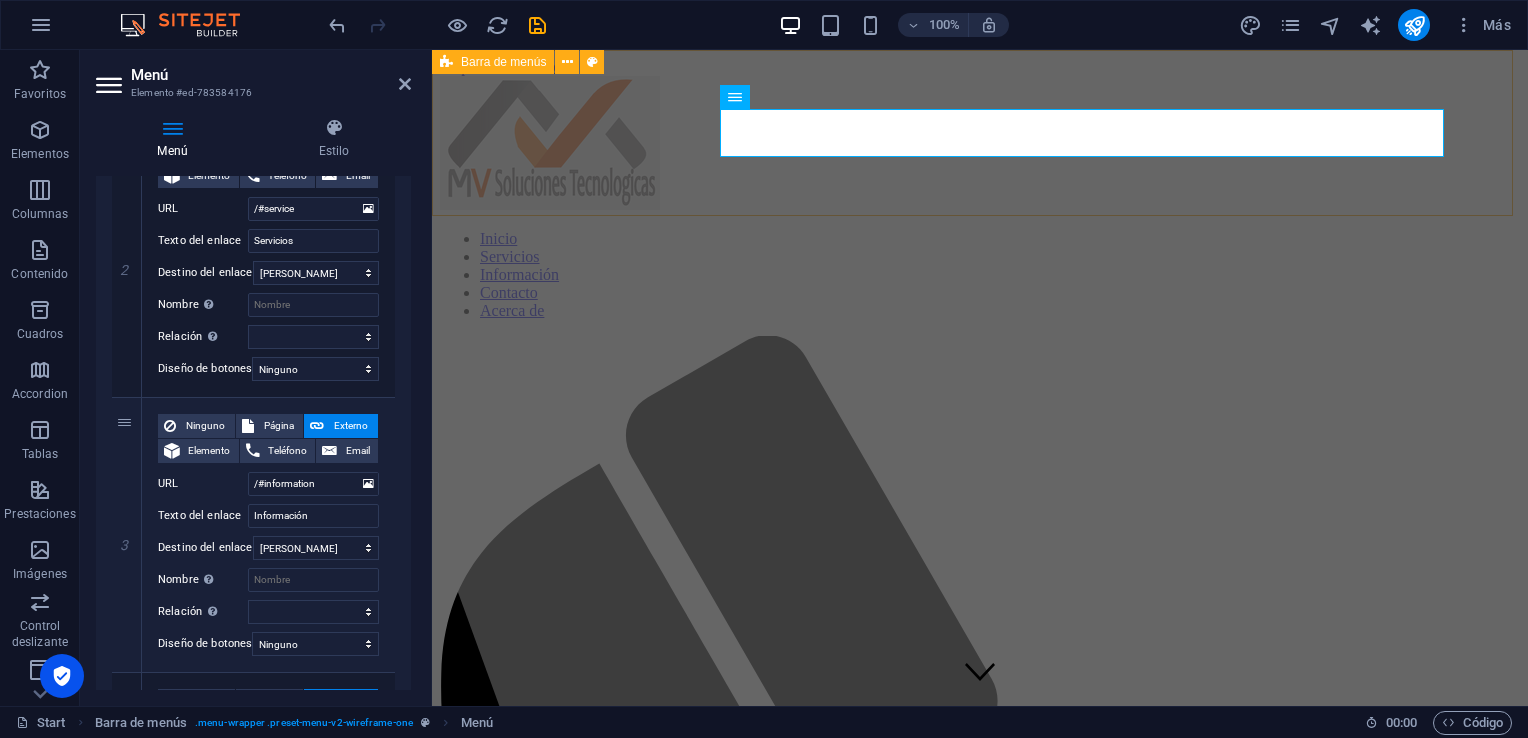 click on "Inicio Servicios Información Contacto Acerca de" at bounding box center [980, 923] 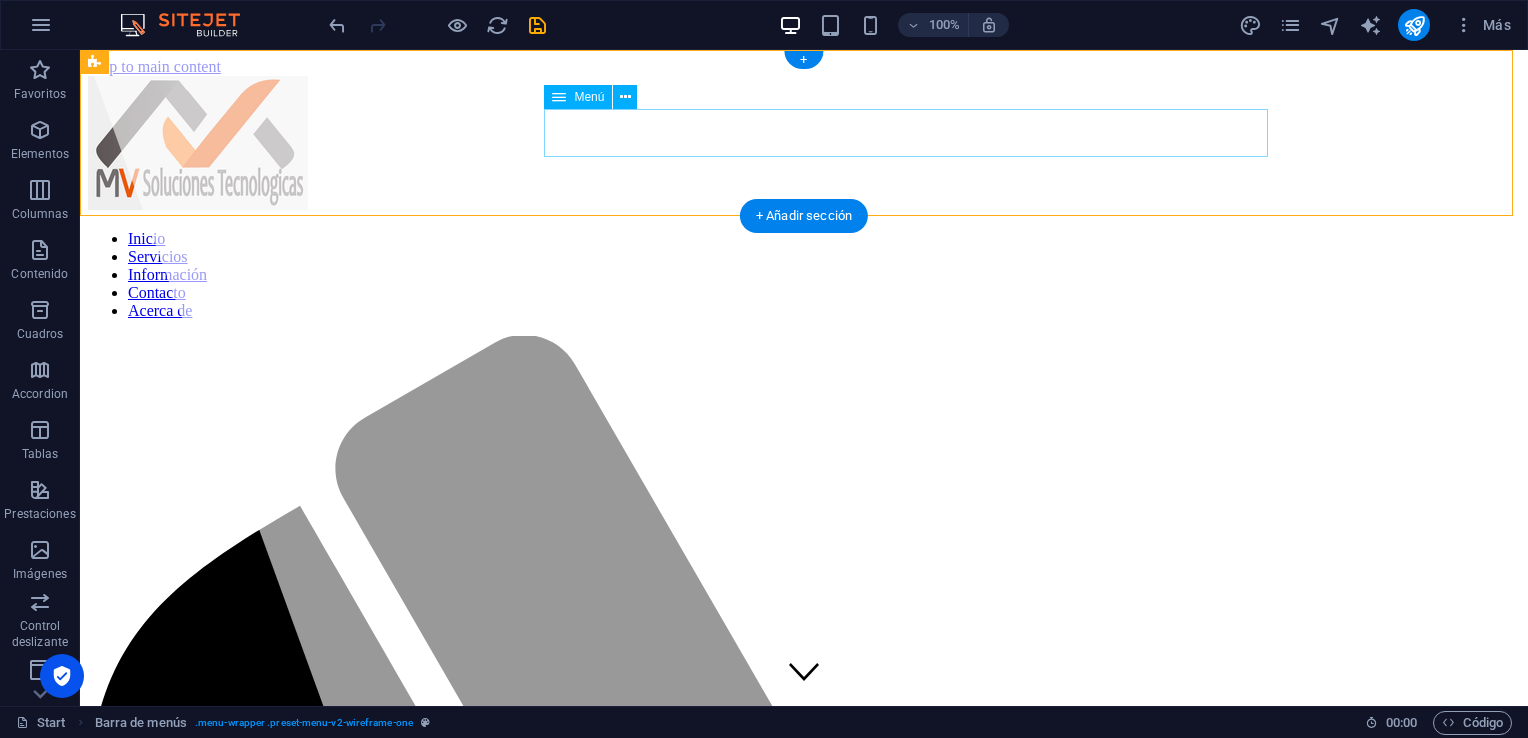 click on "Inicio Servicios Información Contacto Acerca de" at bounding box center [804, 275] 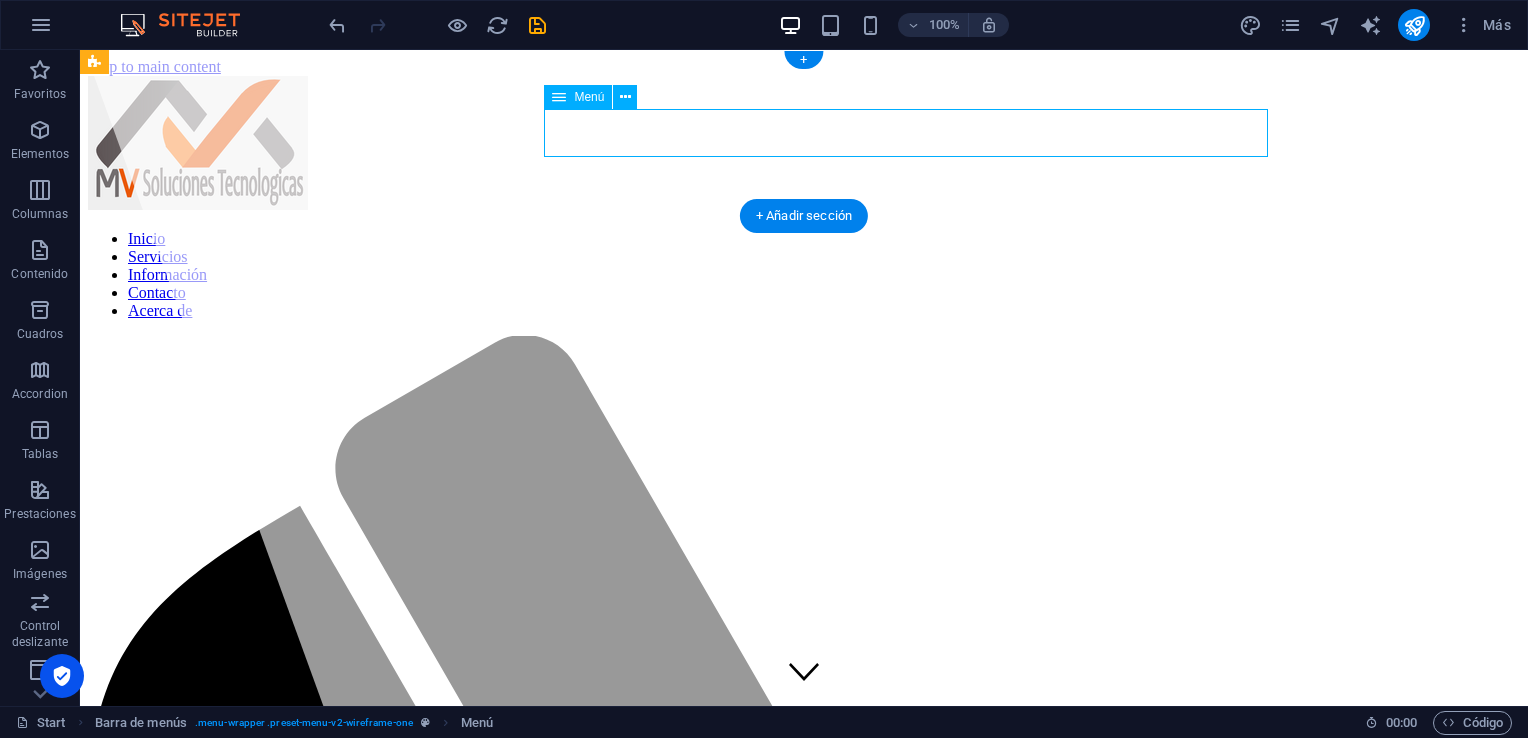 click on "Inicio Servicios Información Contacto Acerca de" at bounding box center [804, 275] 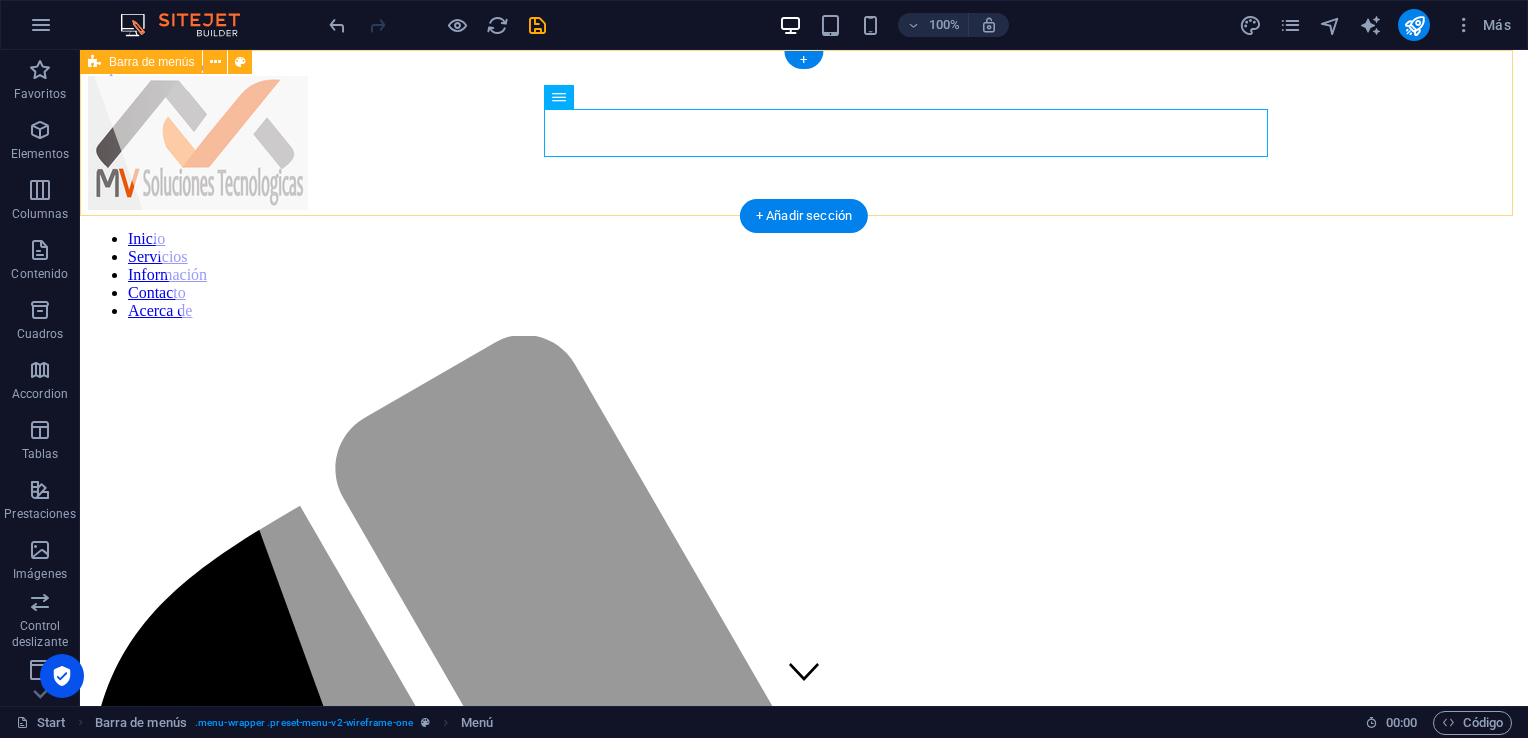 click on "Inicio Servicios Información Contacto Acerca de" at bounding box center (804, 1157) 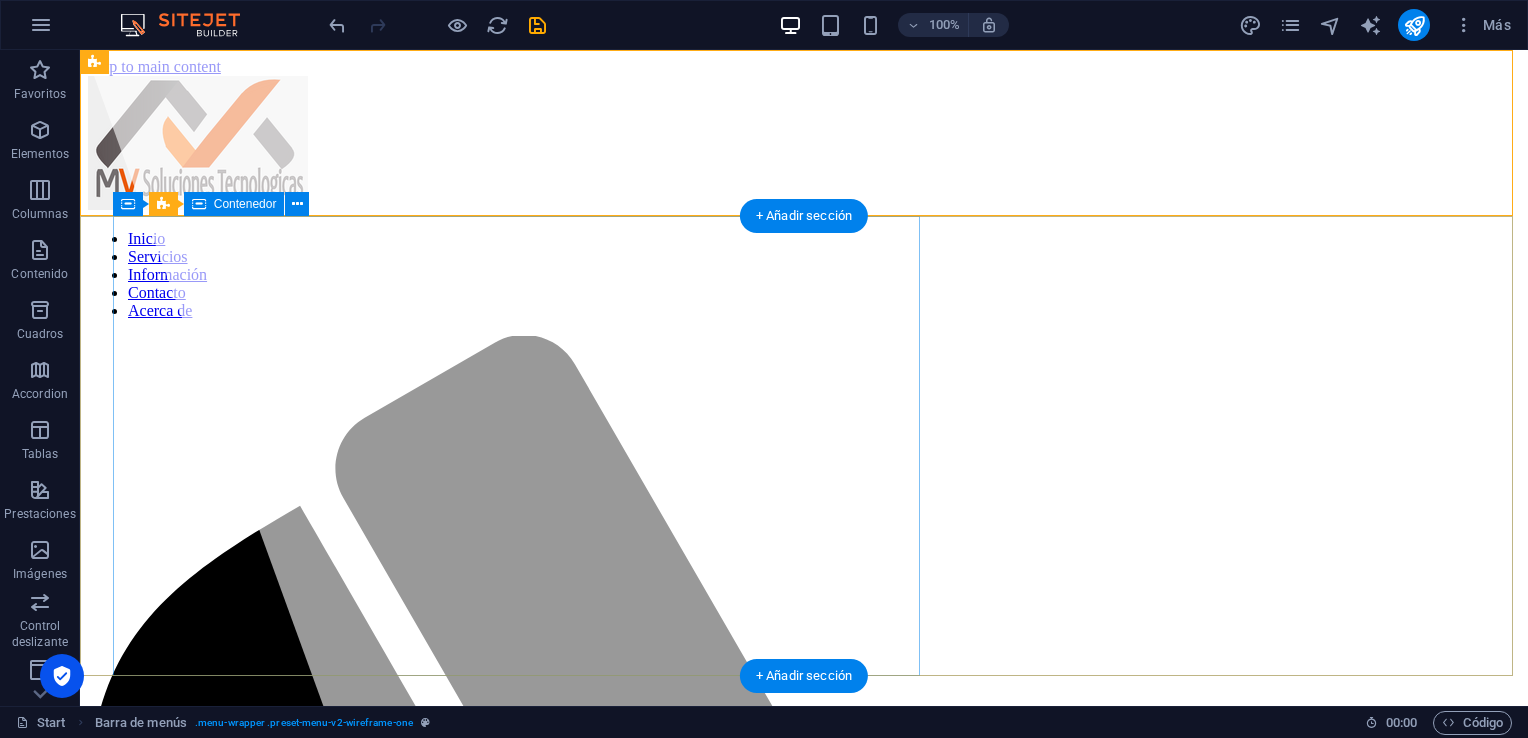 click at bounding box center (524, 378) 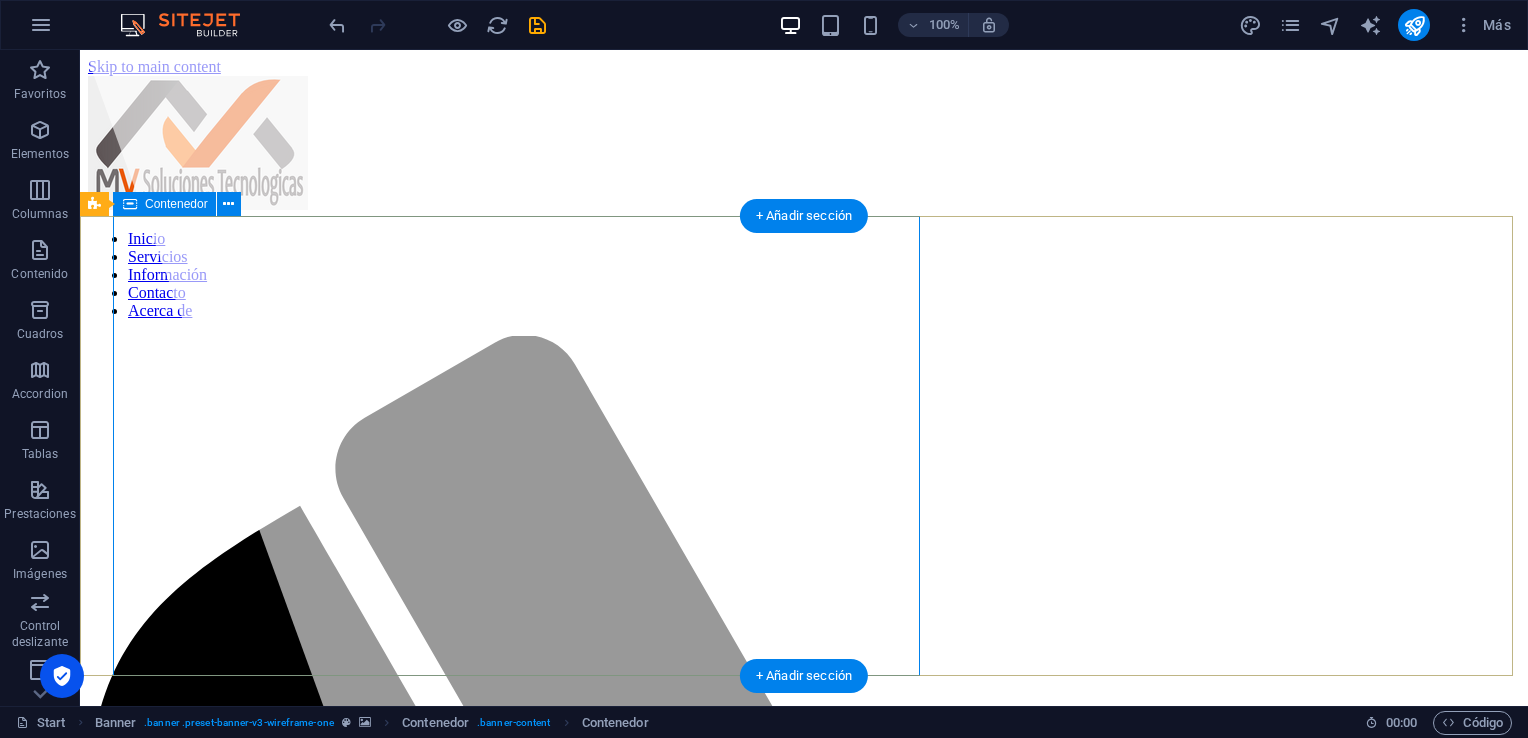 click on "MV Soluciones Tecnologicas Lorem ipsum dolor sit amet, consectetuer adipiscing elit. Aenean commodo ligula eget dolor. Aenean [PERSON_NAME]." at bounding box center [804, 5488] 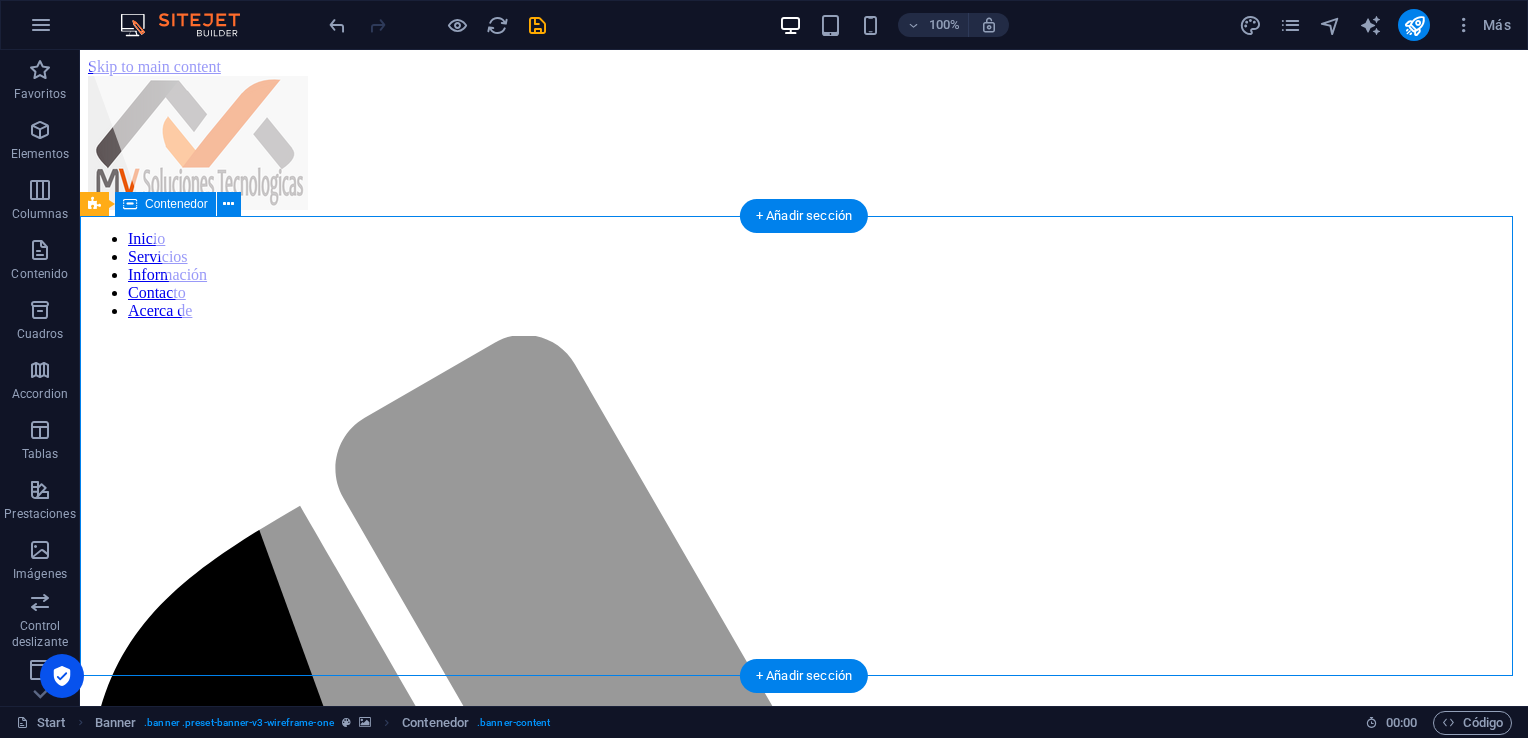 click on "MV Soluciones Tecnologicas Lorem ipsum dolor sit amet, consectetuer adipiscing elit. Aenean commodo ligula eget dolor. Aenean [PERSON_NAME]." at bounding box center [804, 5488] 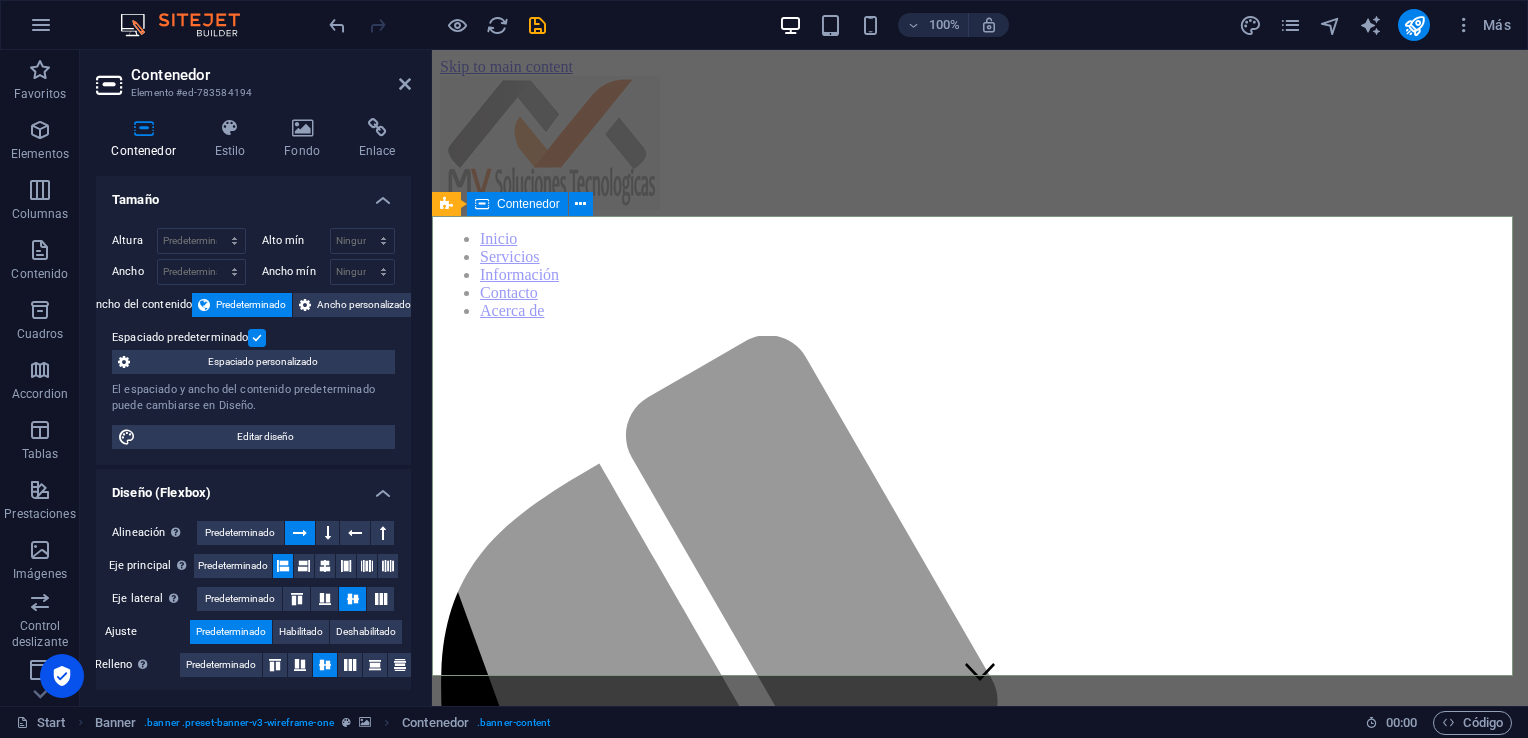 click on "MV Soluciones Tecnologicas Lorem ipsum dolor sit amet, consectetuer adipiscing elit. Aenean commodo ligula eget dolor. Aenean [PERSON_NAME]." at bounding box center [980, 4361] 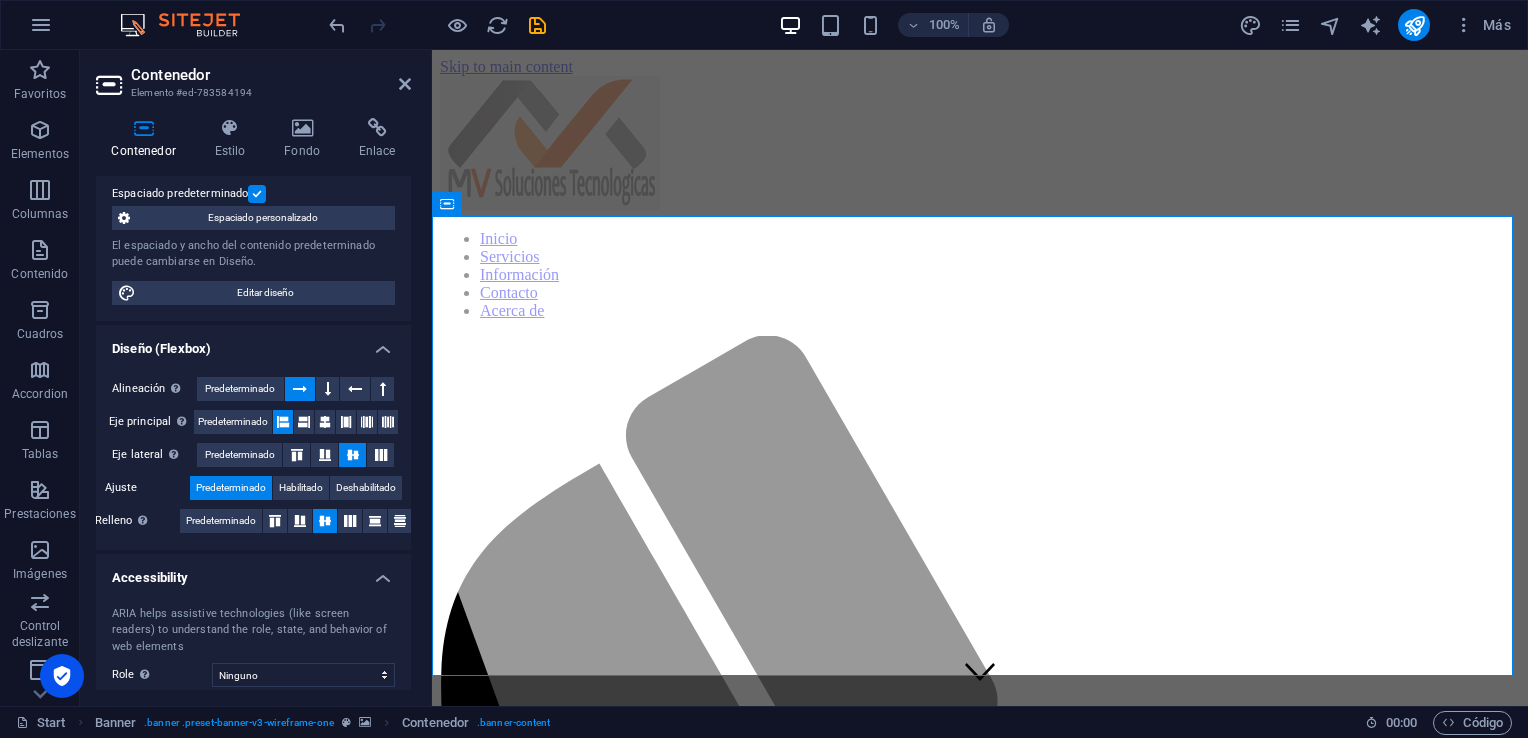 scroll, scrollTop: 0, scrollLeft: 0, axis: both 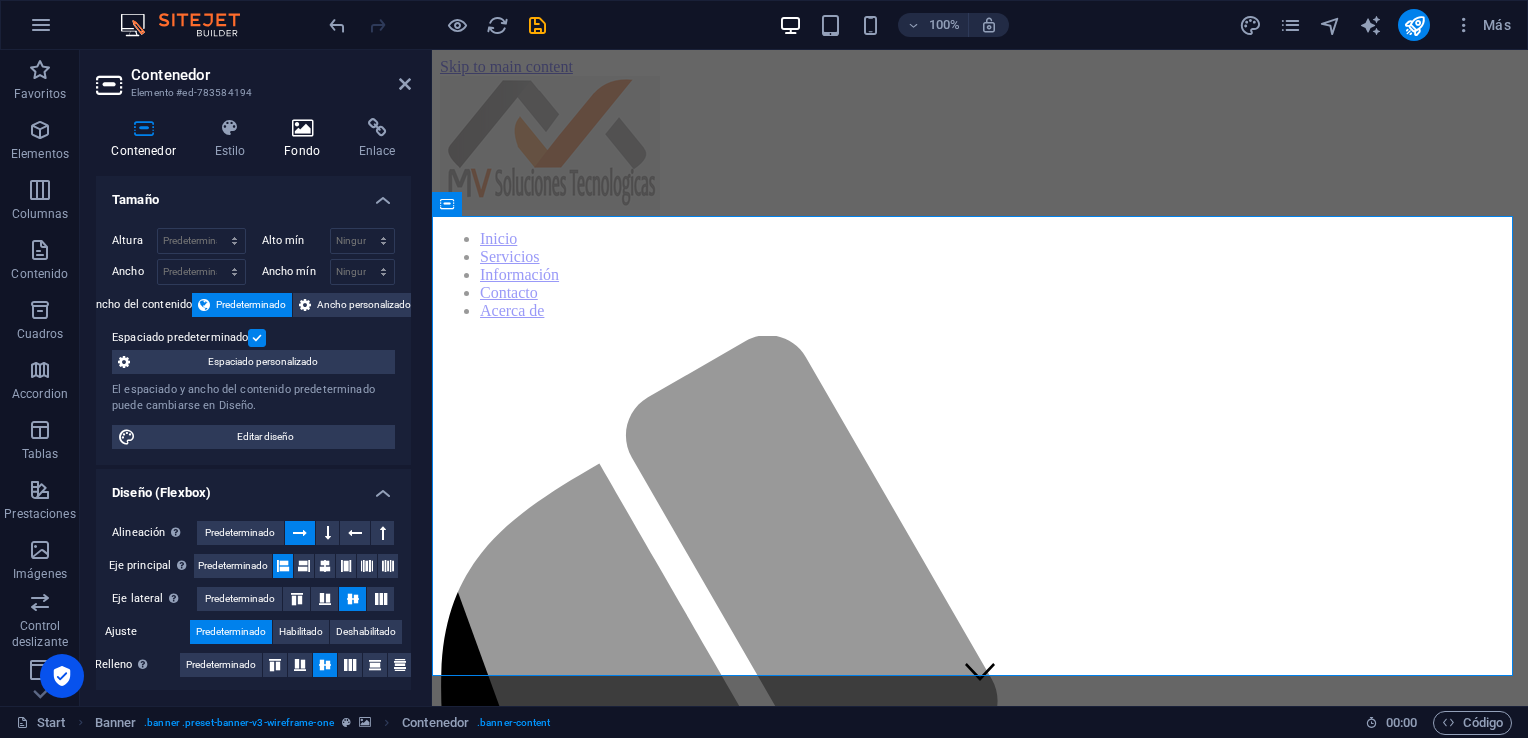click at bounding box center (302, 128) 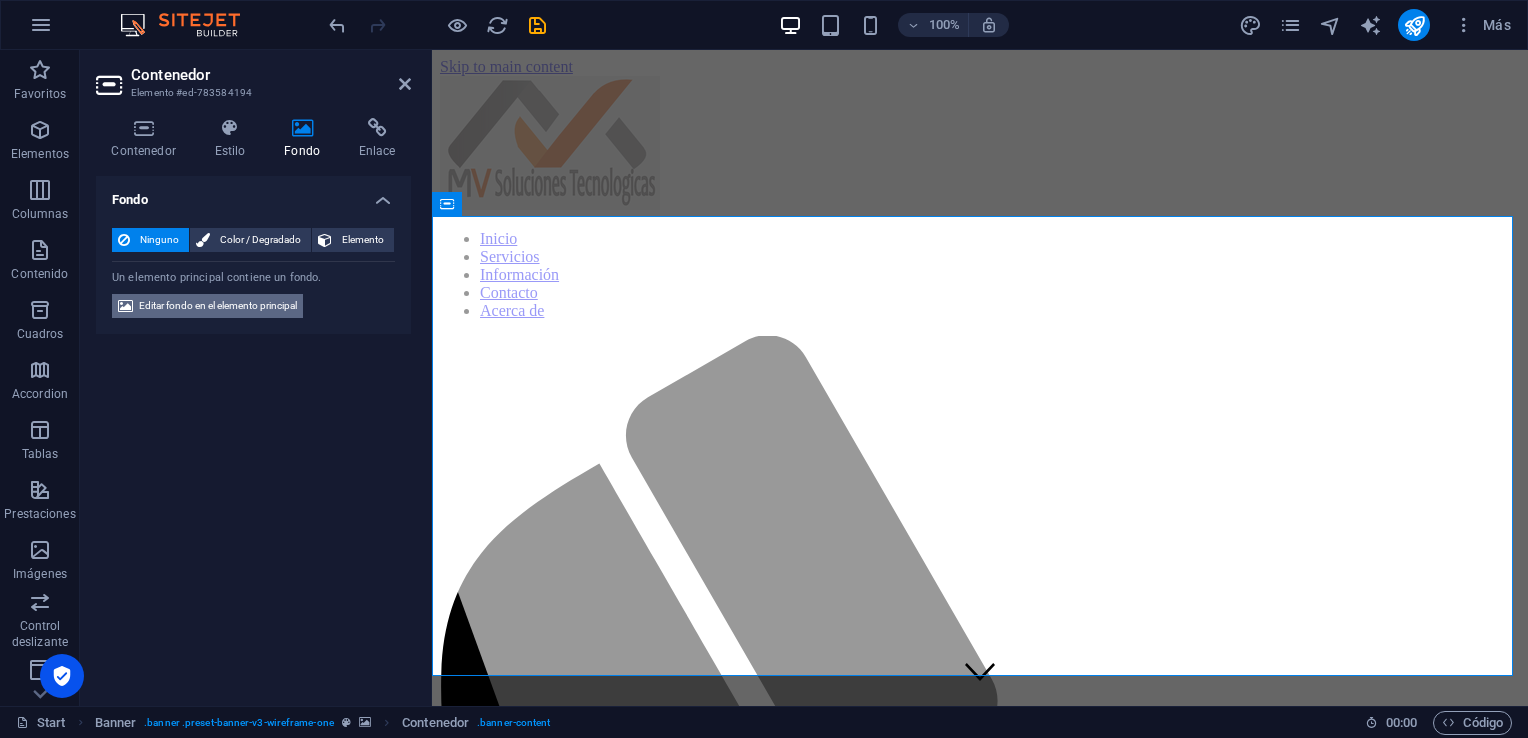 click on "Editar fondo en el elemento principal" at bounding box center (218, 306) 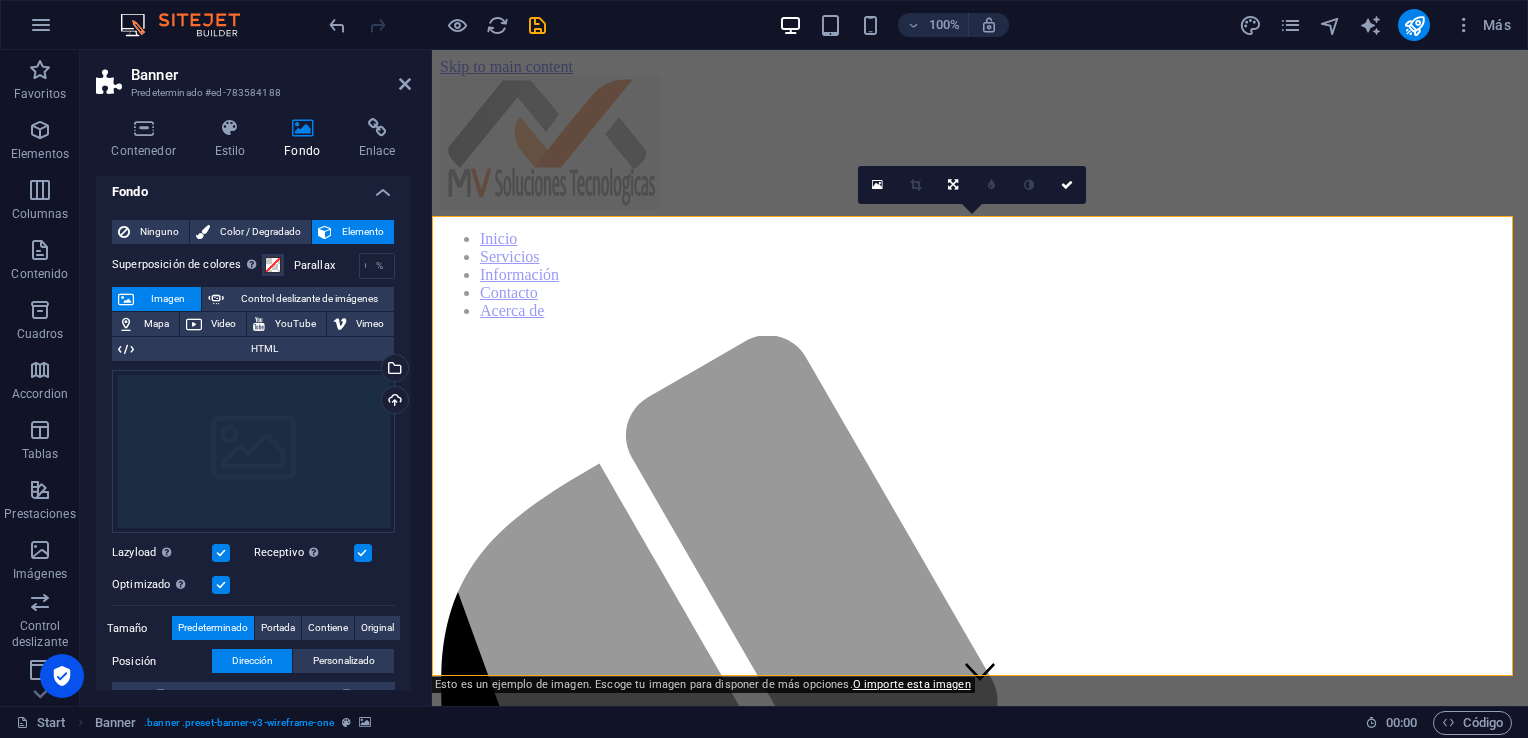 scroll, scrollTop: 0, scrollLeft: 0, axis: both 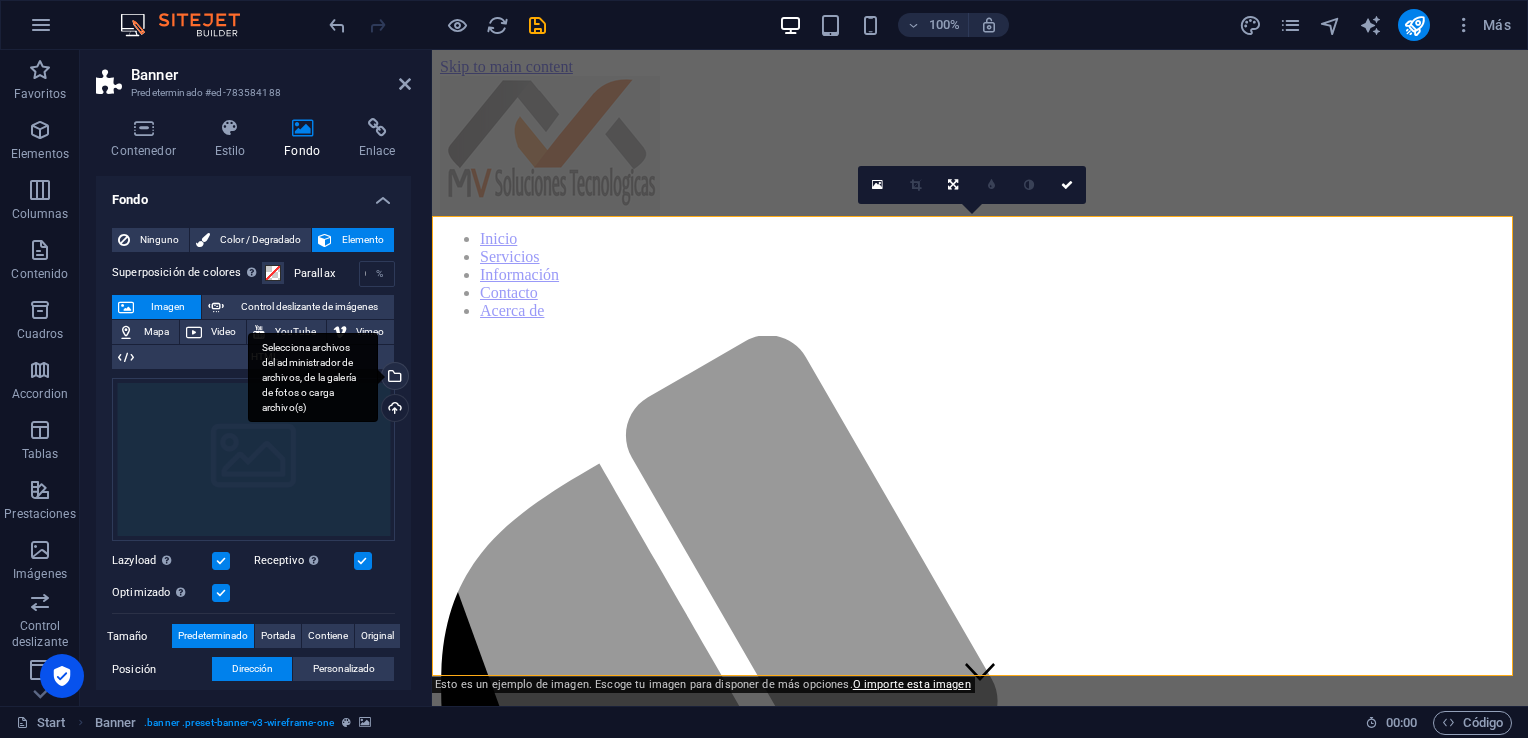 click on "Selecciona archivos del administrador de archivos, de la galería de fotos o carga archivo(s)" at bounding box center [393, 378] 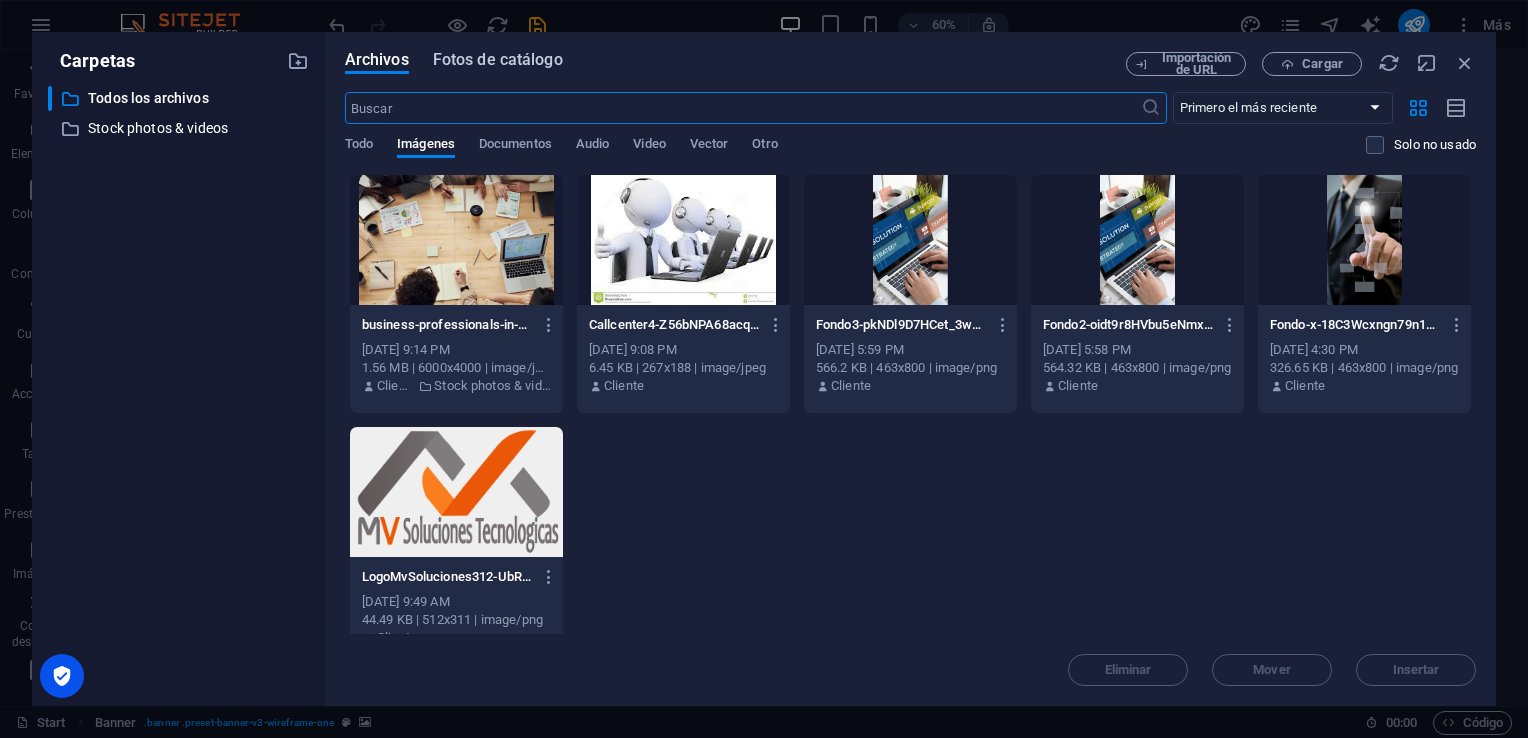 click on "Fotos de catálogo" at bounding box center [498, 60] 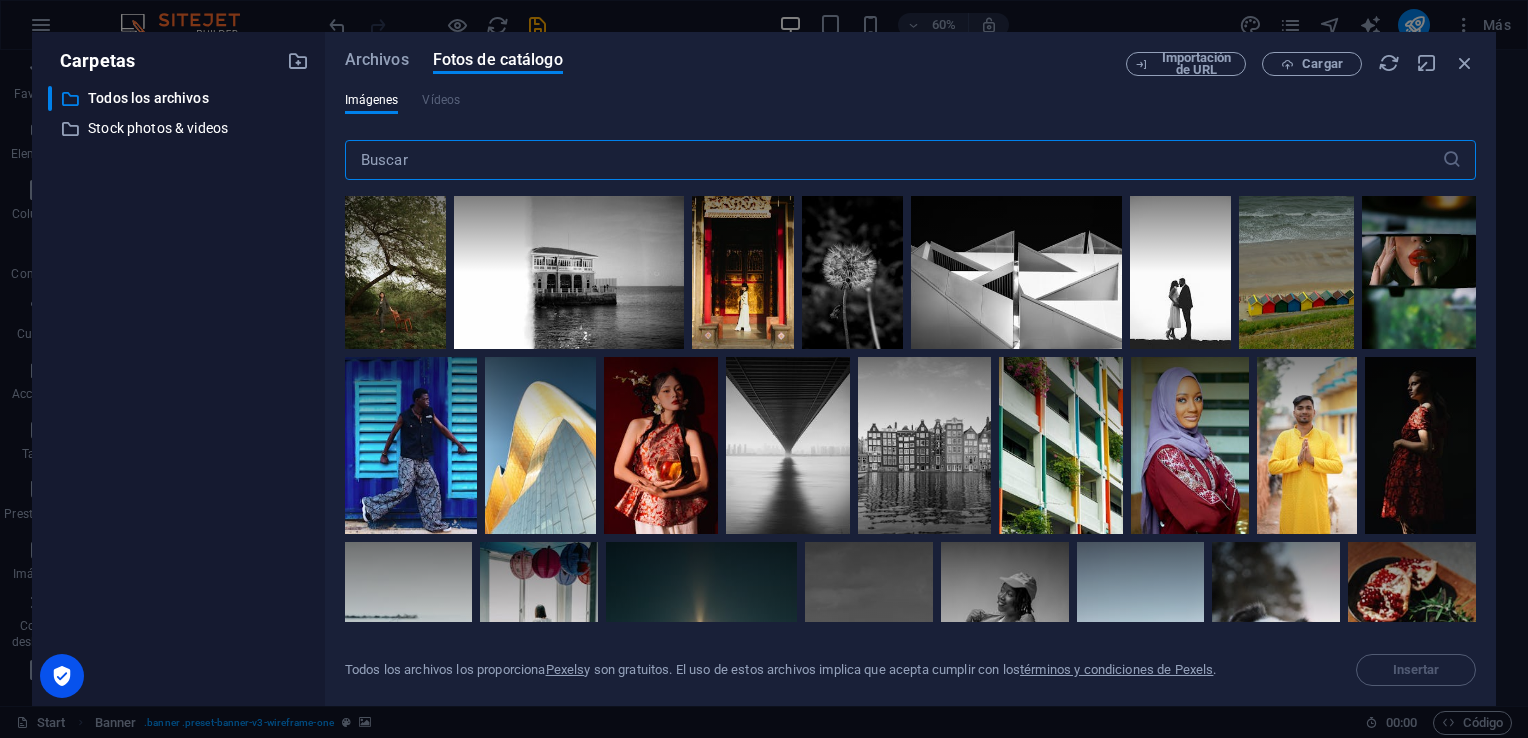 click at bounding box center (893, 160) 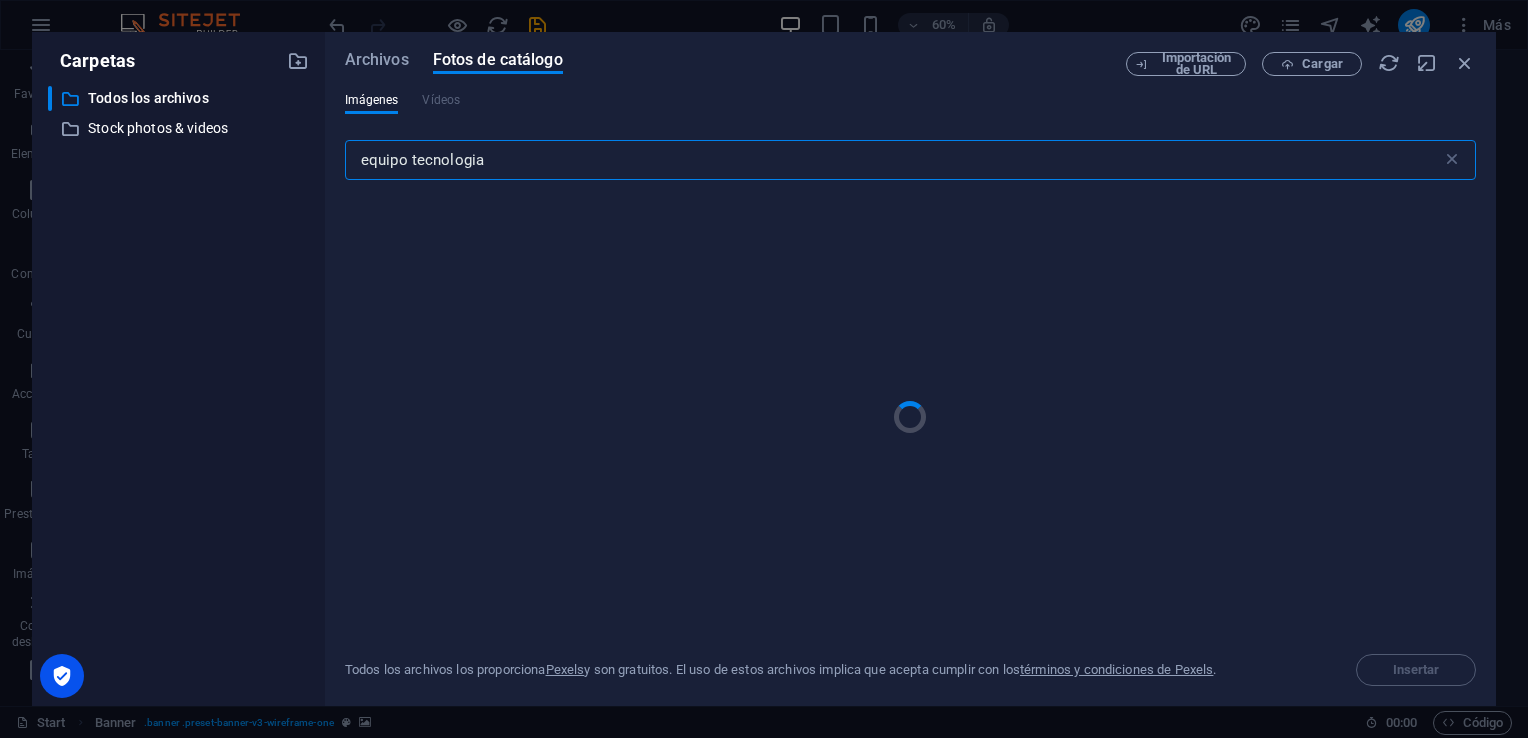type on "equipo tecnologia" 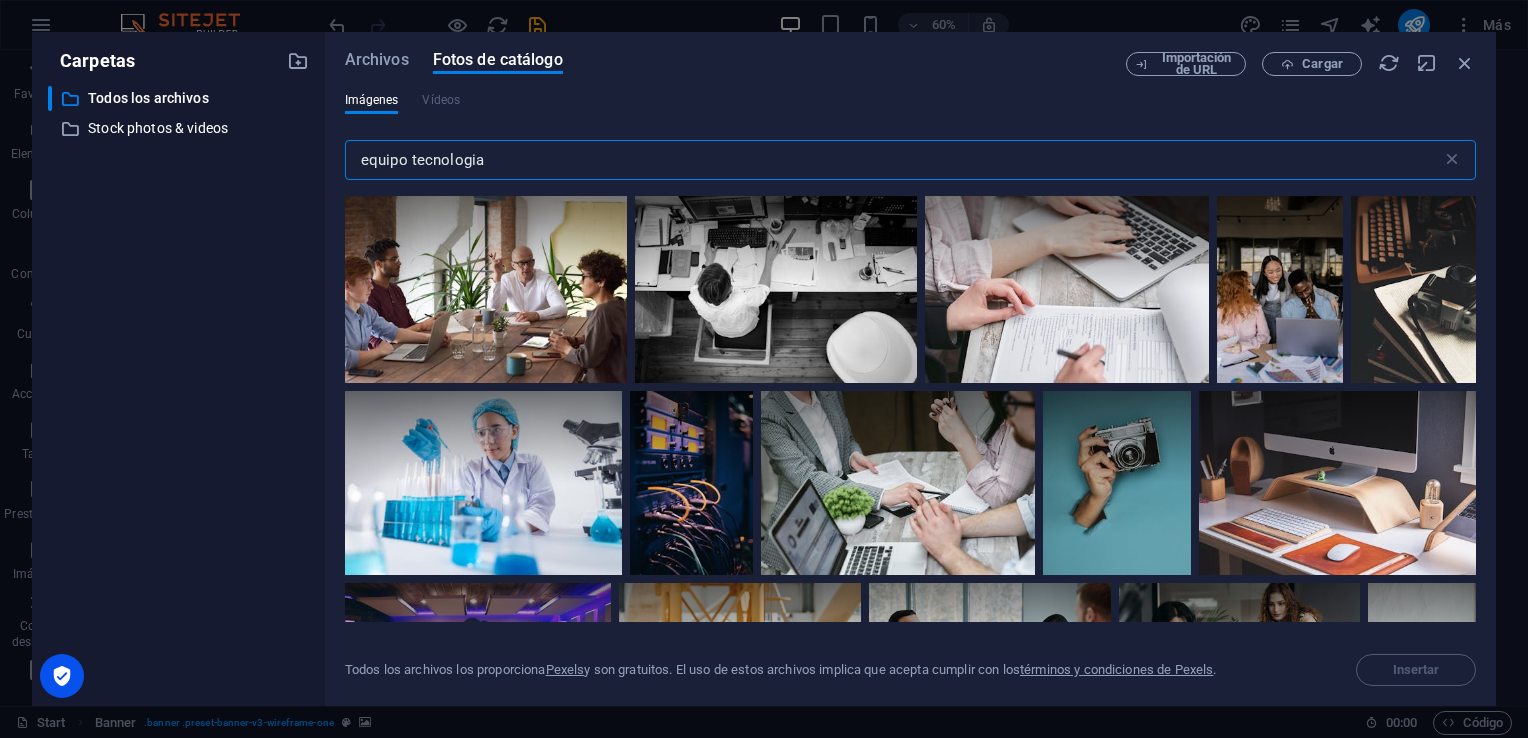 scroll, scrollTop: 5100, scrollLeft: 0, axis: vertical 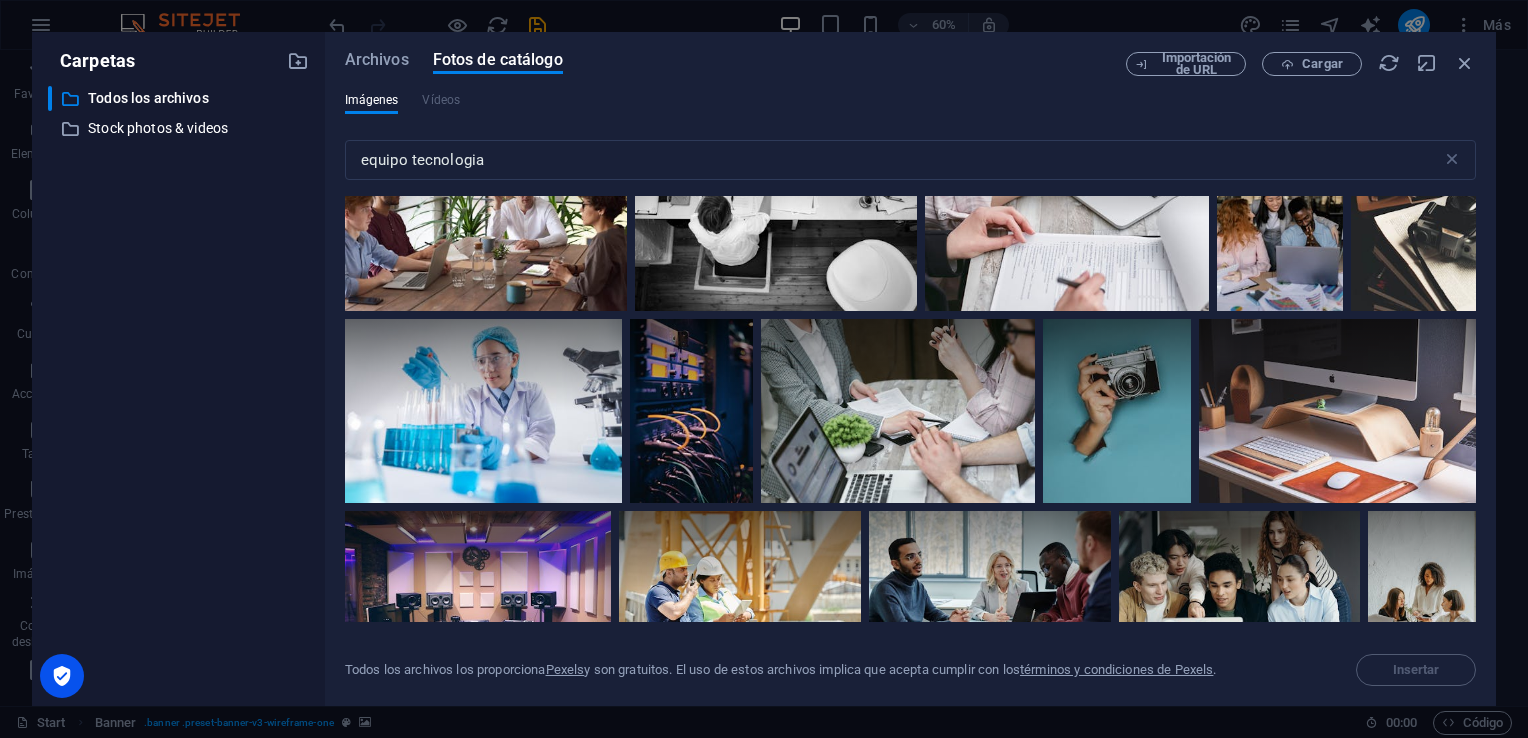 click at bounding box center (723, -10) 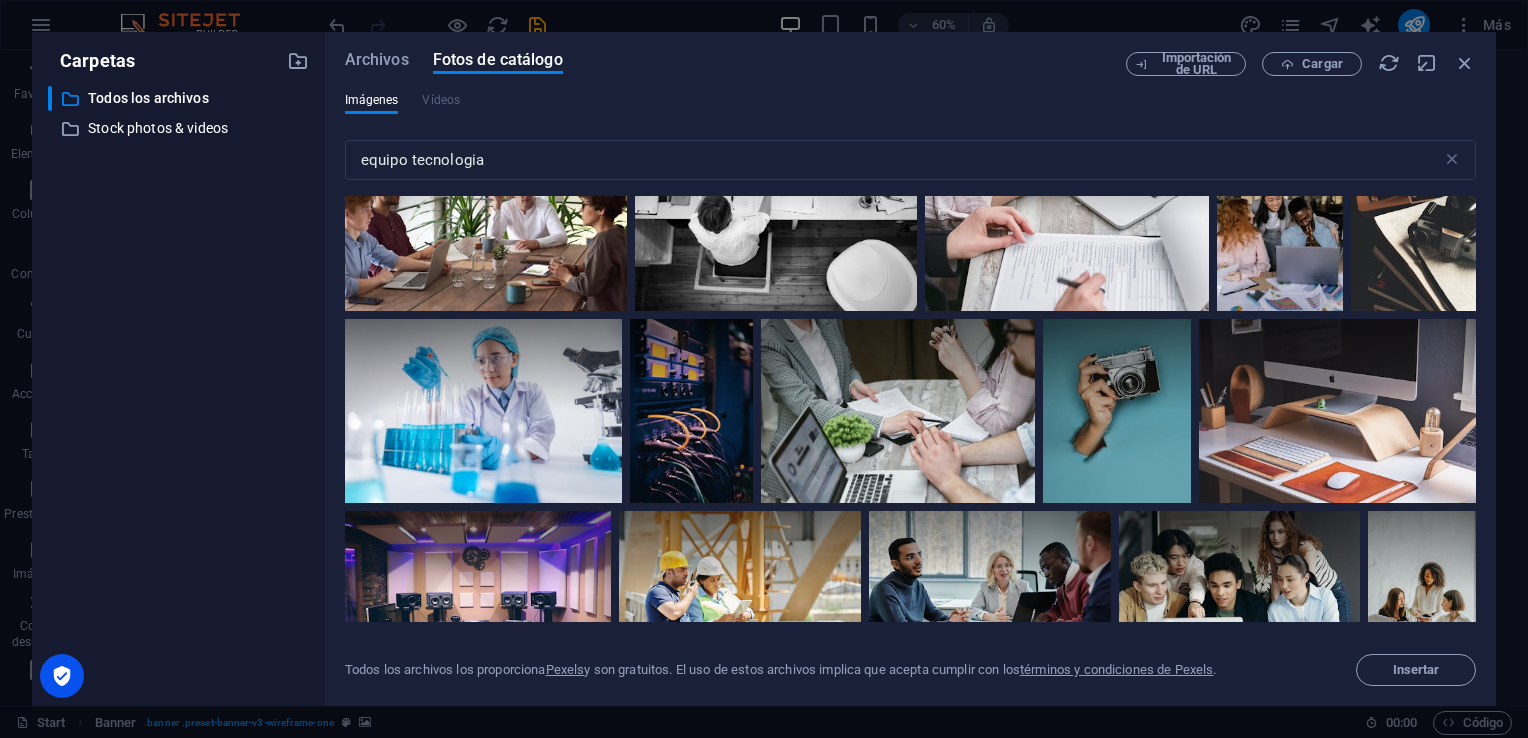 click at bounding box center (621, 93) 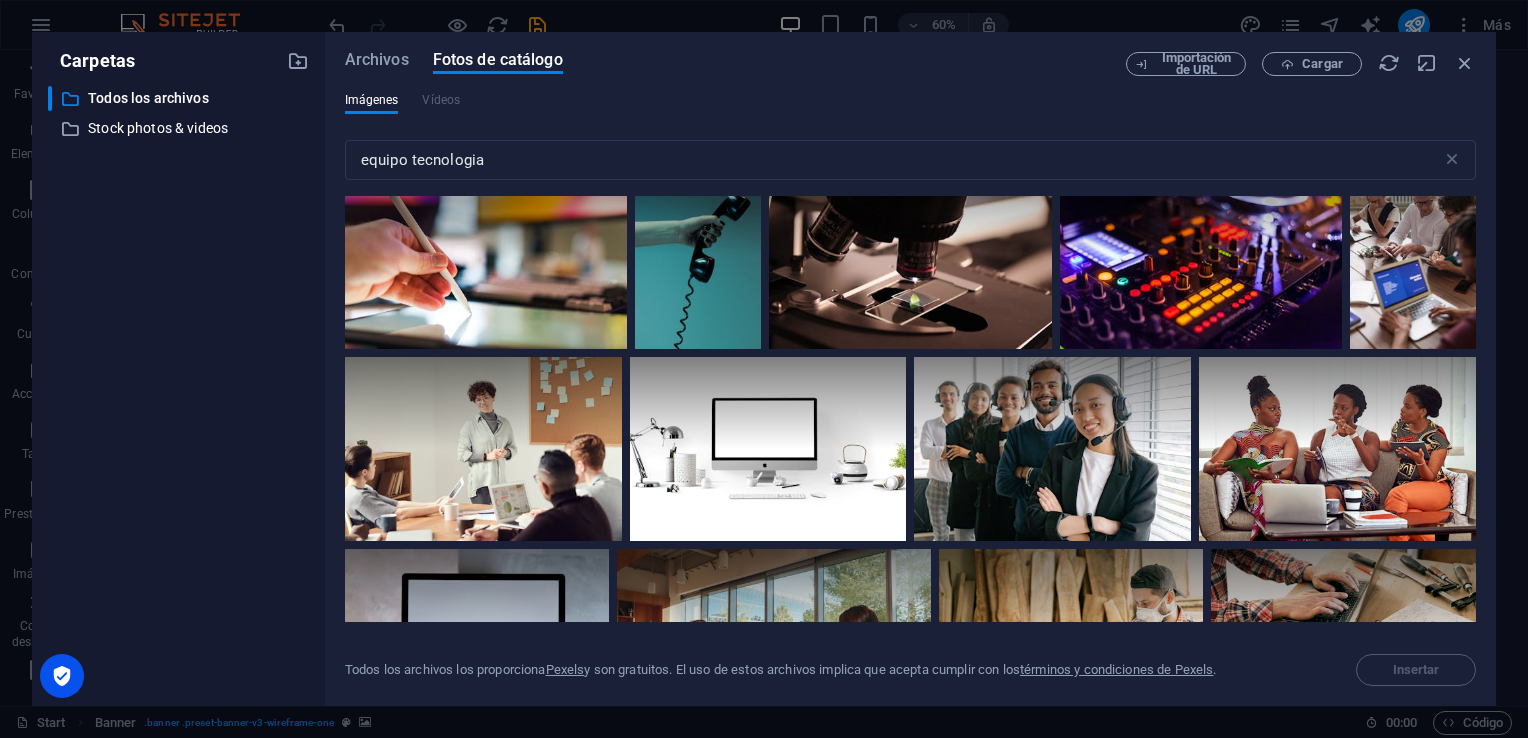 scroll, scrollTop: 6700, scrollLeft: 0, axis: vertical 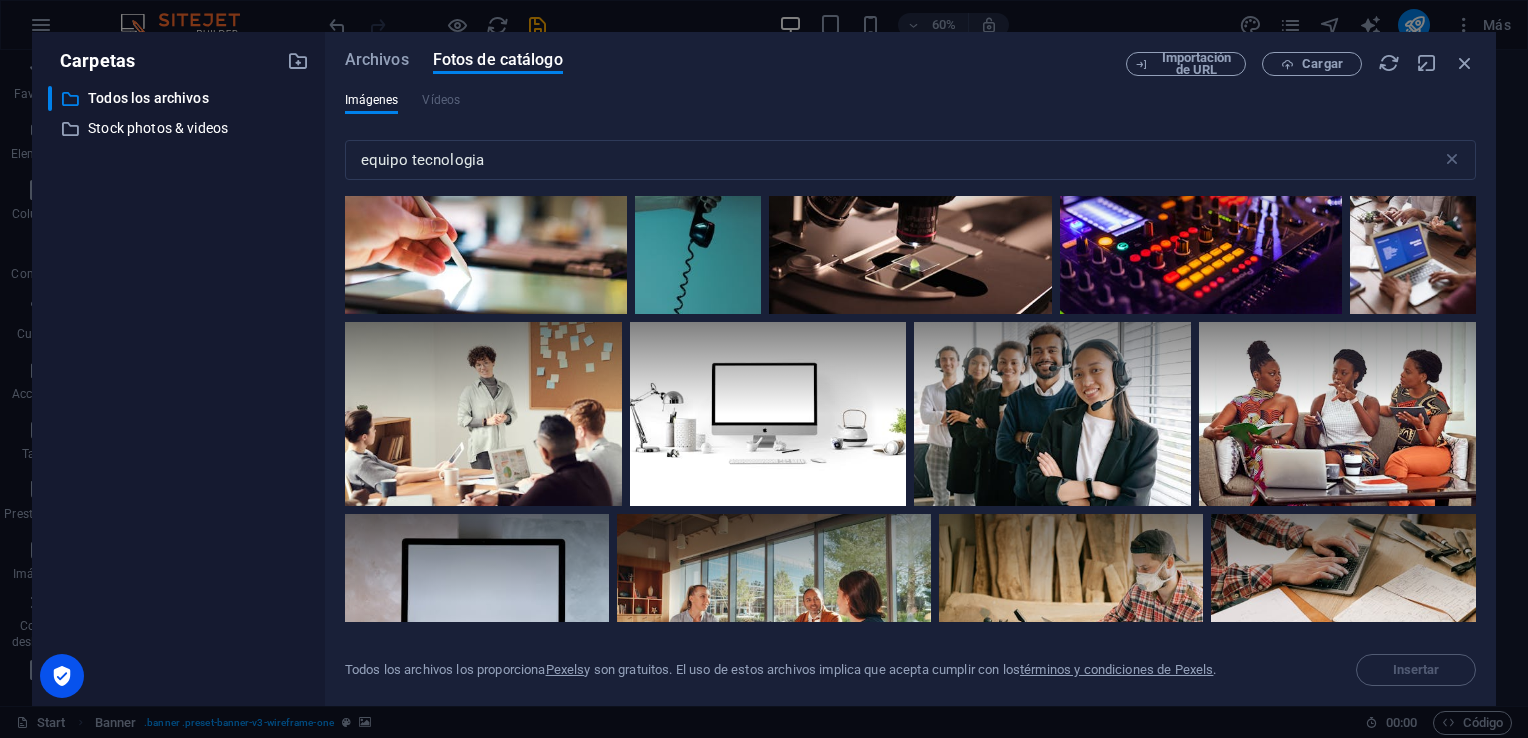 click at bounding box center [1087, -17] 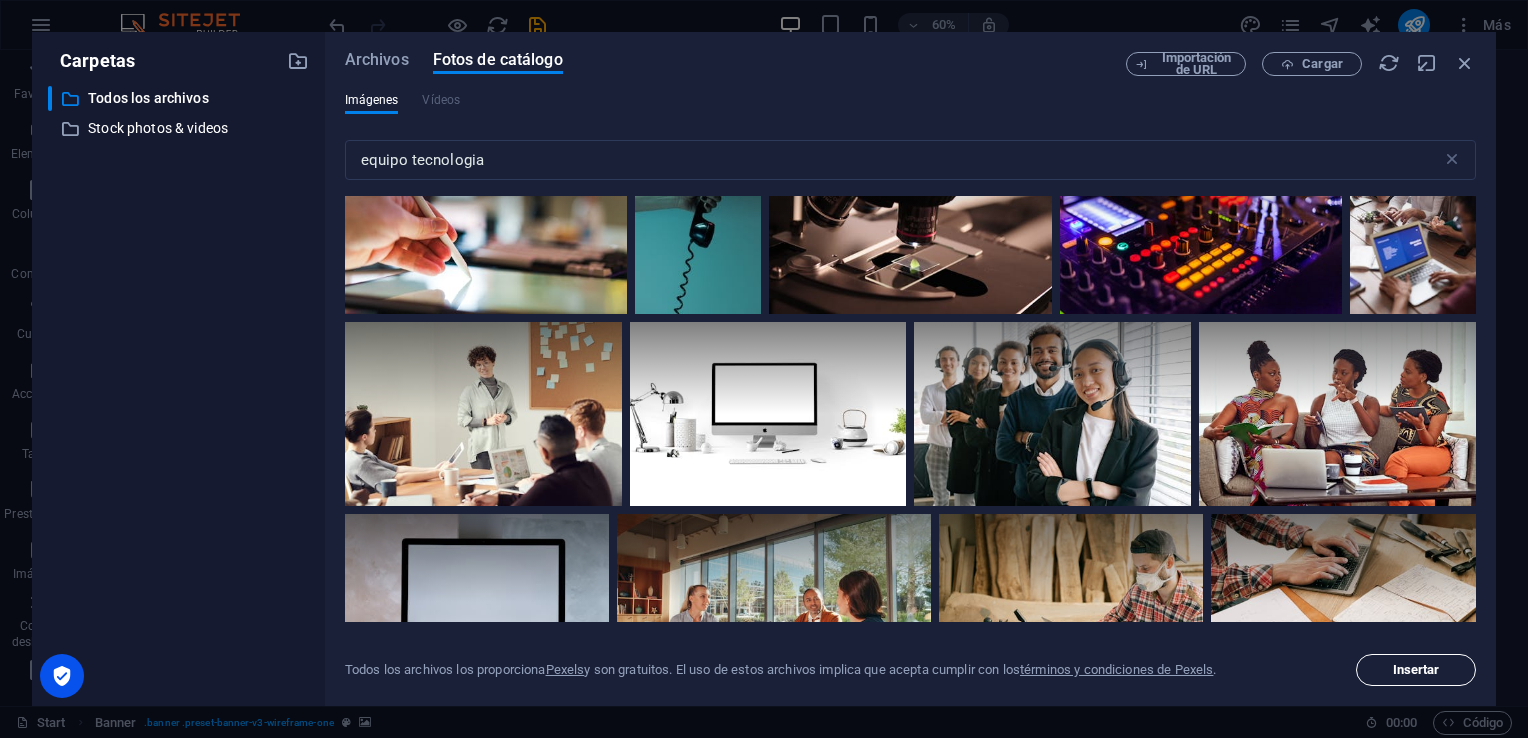 click on "Insertar" at bounding box center [1416, 670] 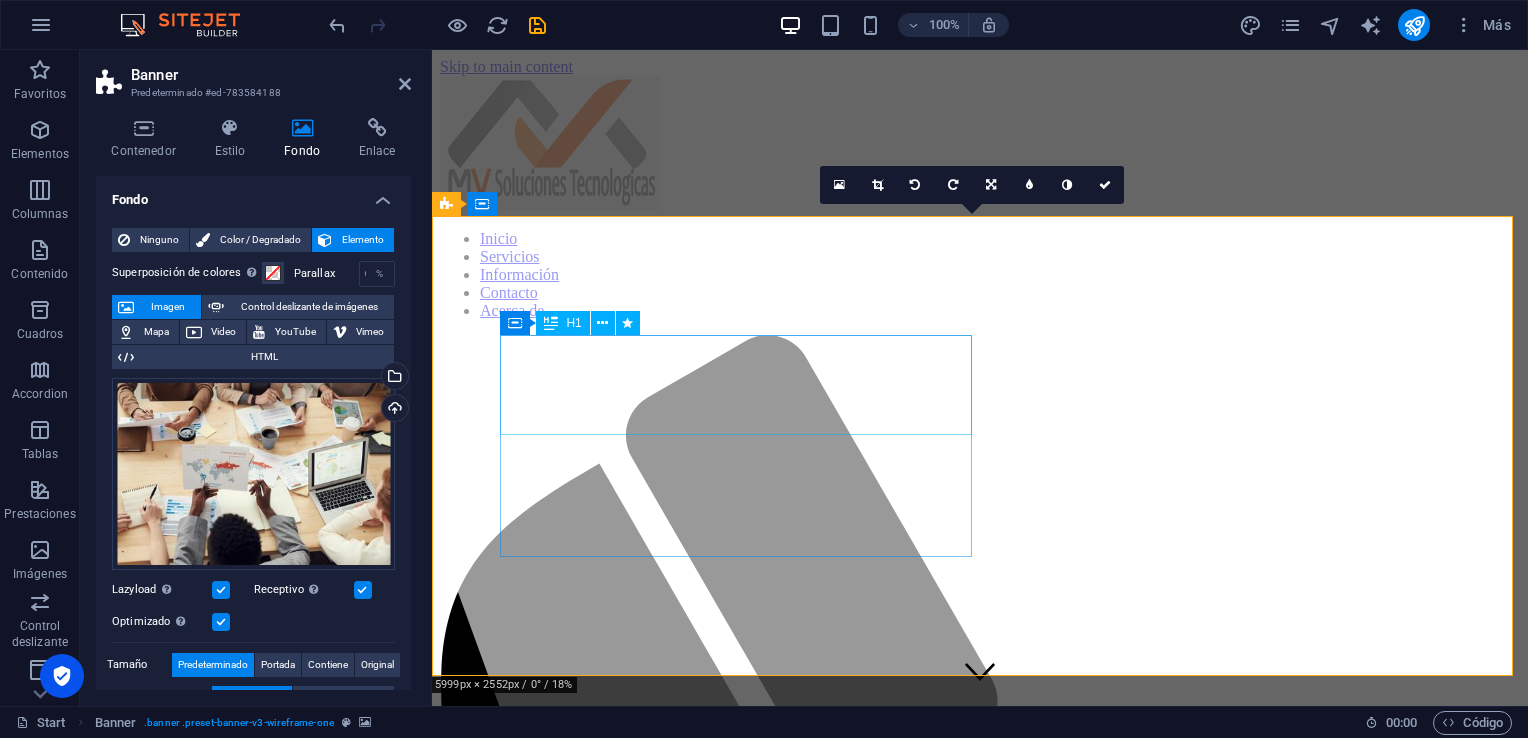 click on "MV Soluciones Tecnologicas" at bounding box center [632, 2270] 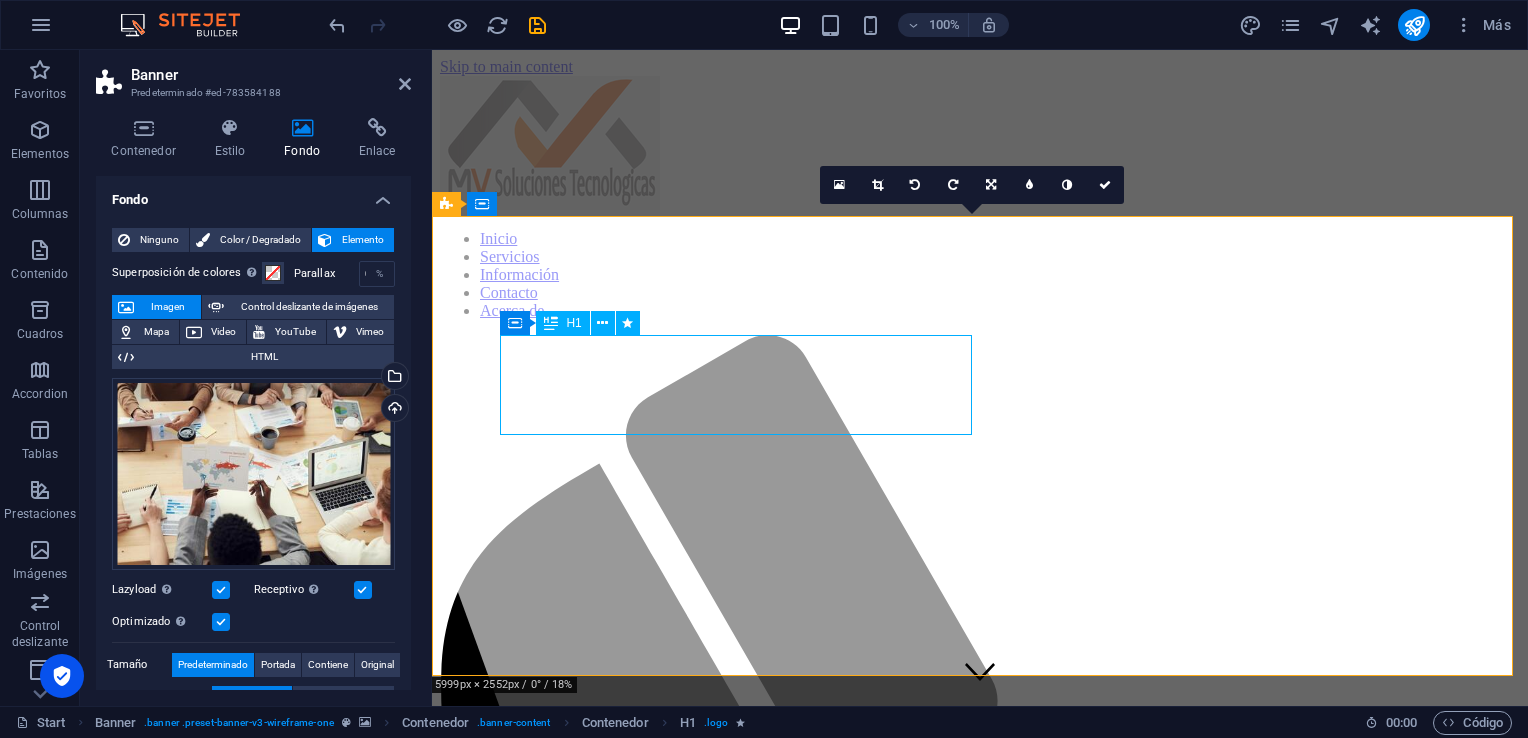 click on "MV Soluciones Tecnologicas" at bounding box center (632, 2270) 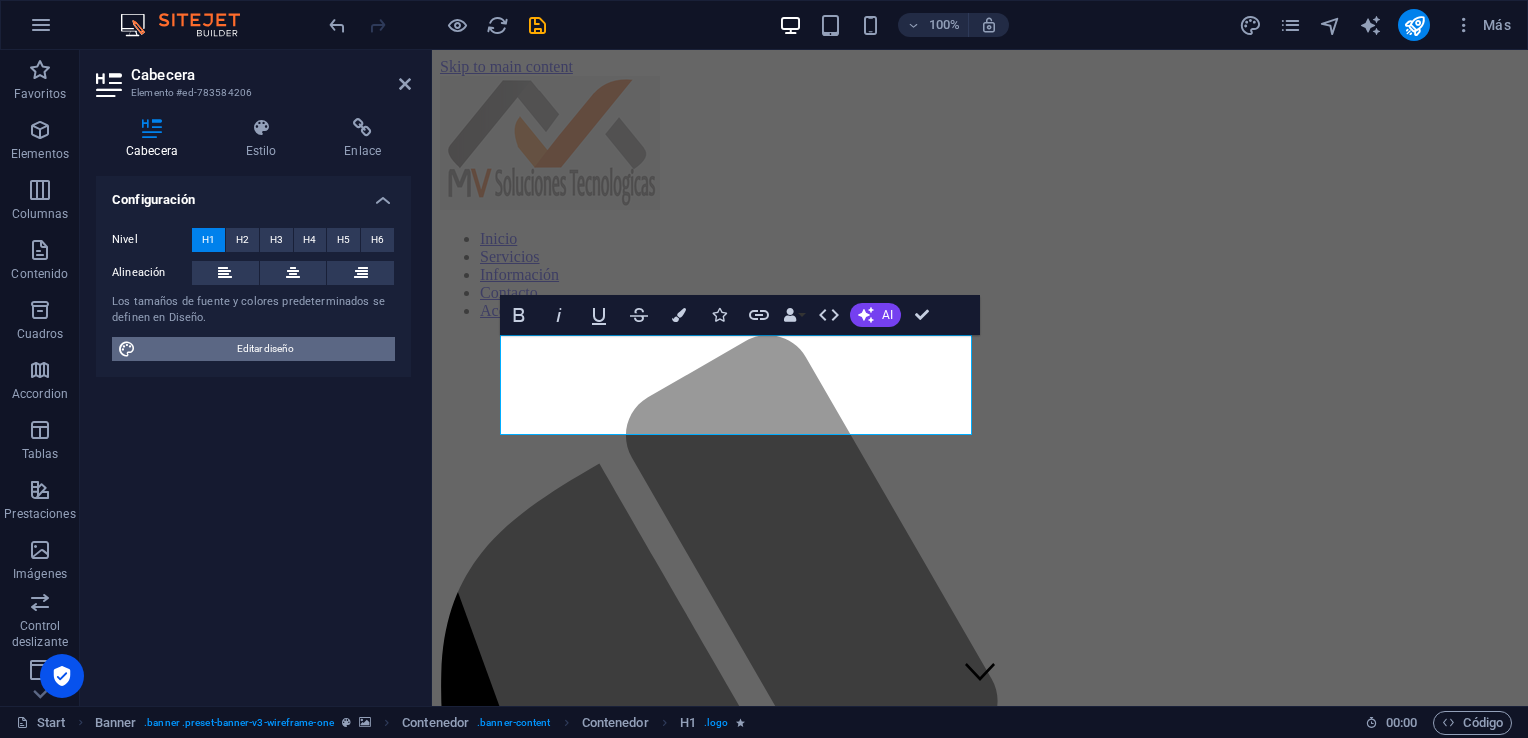 click on "Editar diseño" at bounding box center [265, 349] 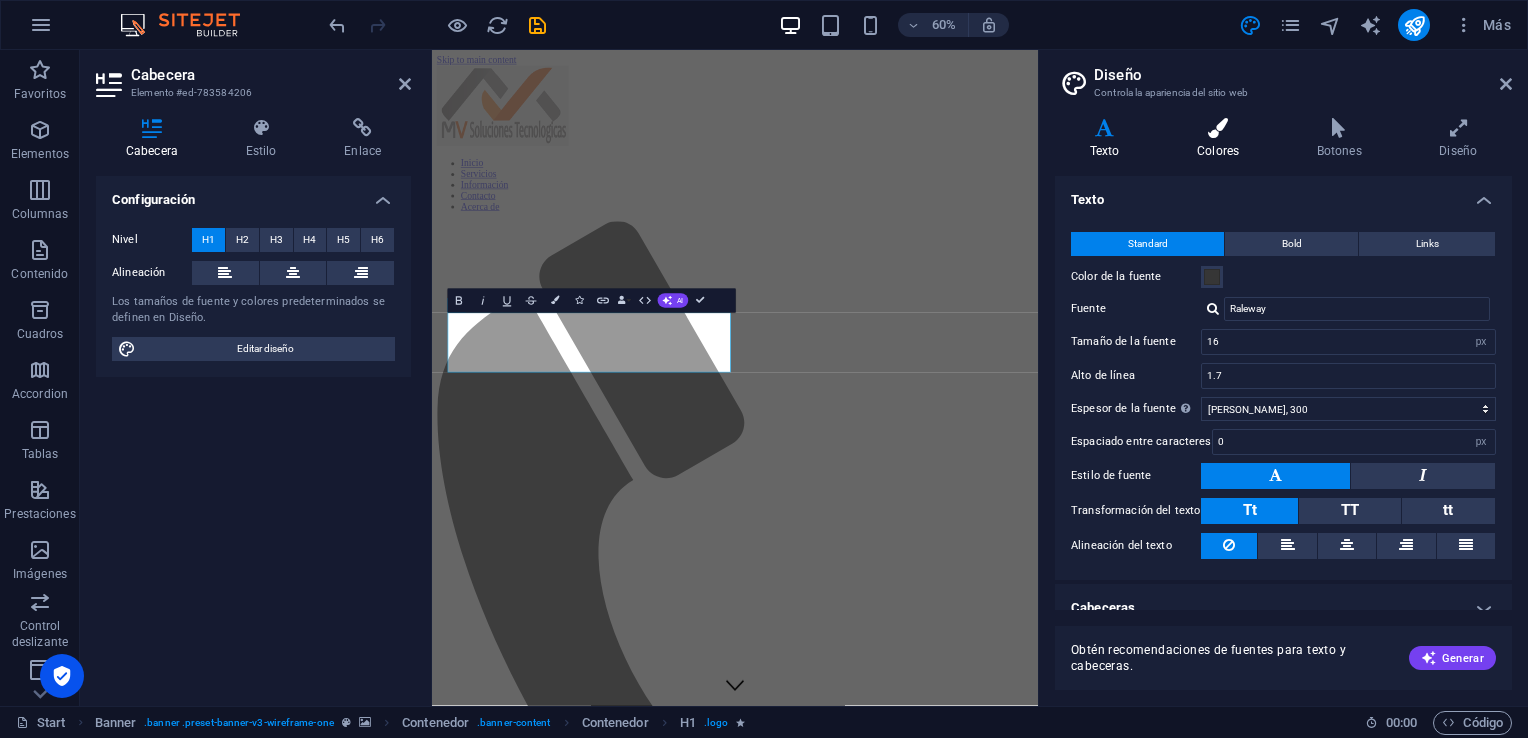 click on "Colores" at bounding box center (1222, 139) 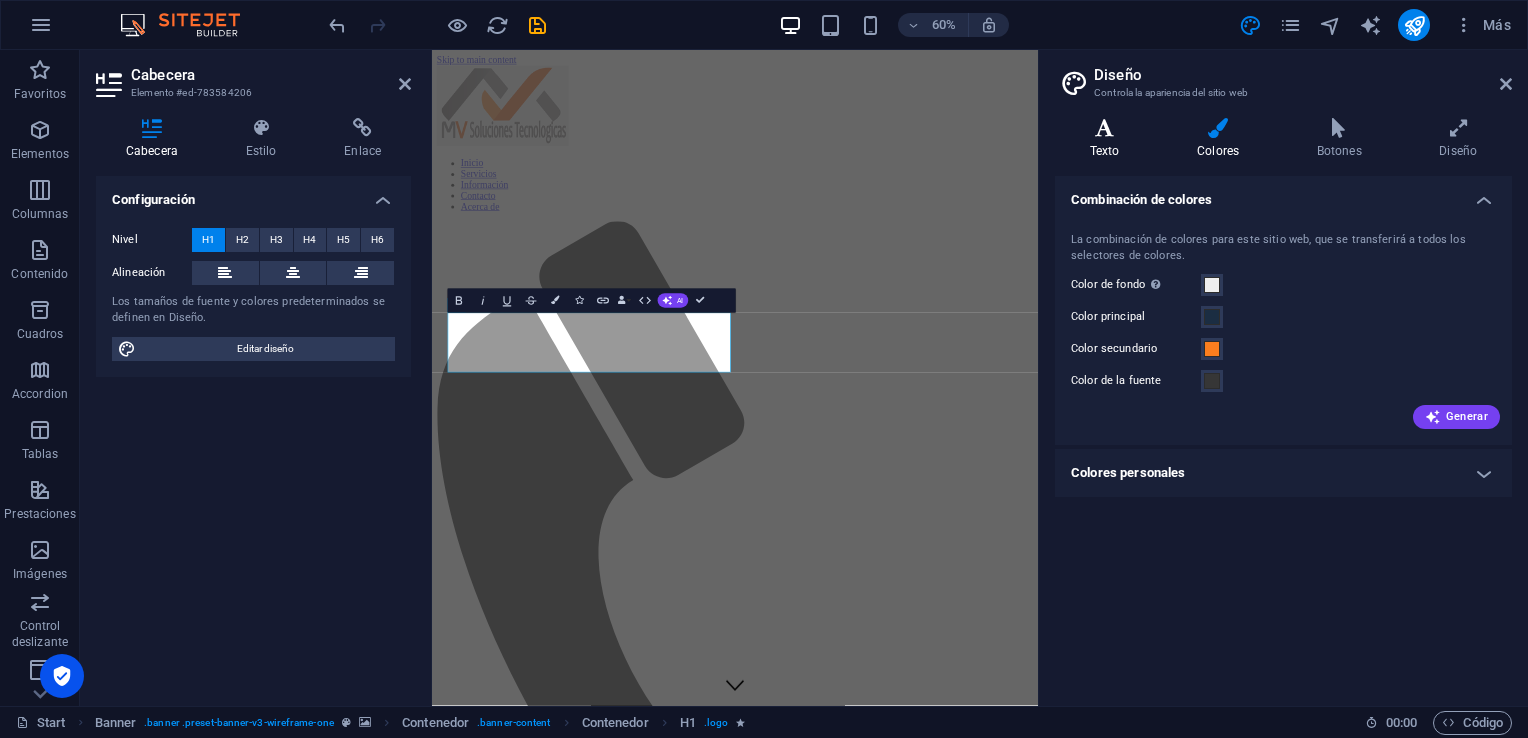 click at bounding box center [1104, 128] 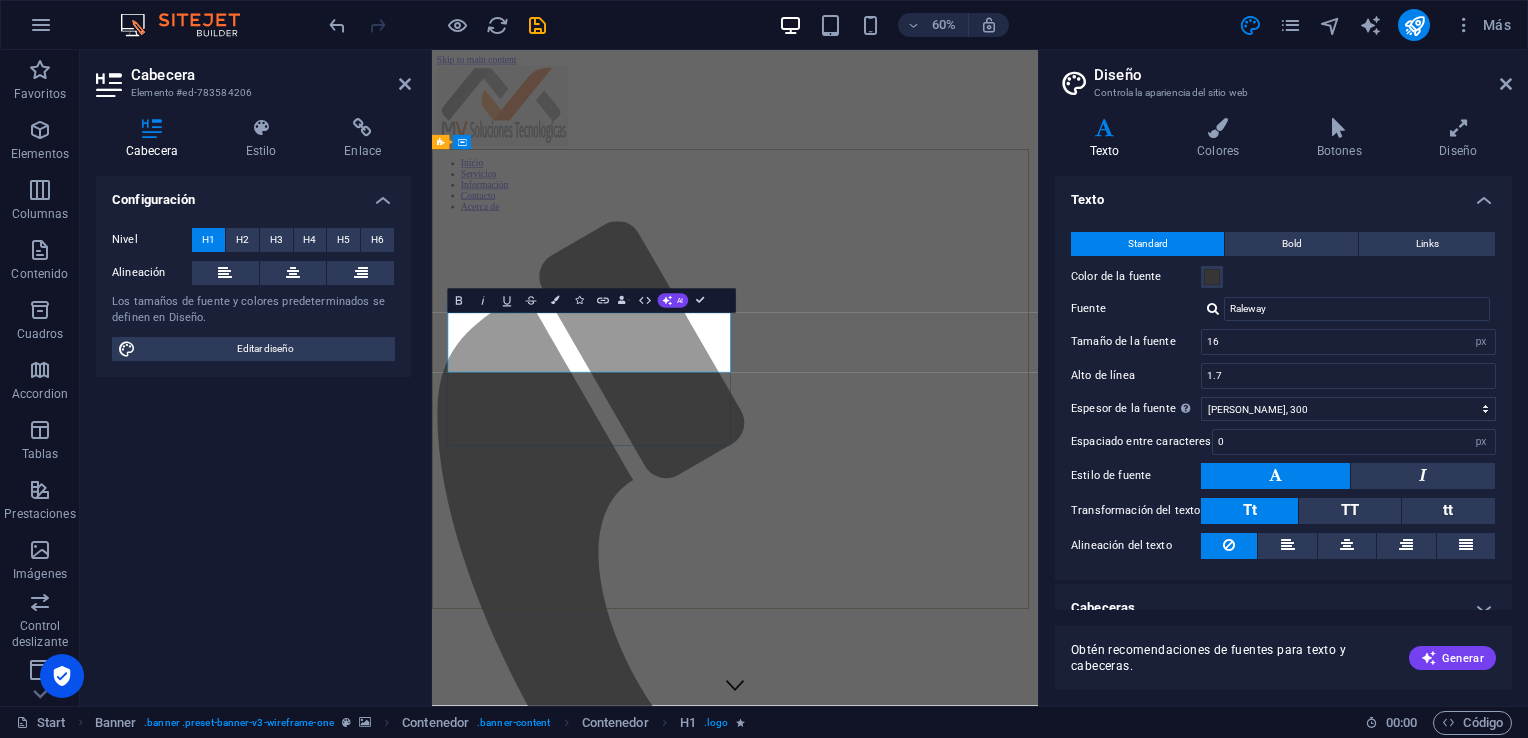 click on "MV Soluciones Tecnologicas" at bounding box center [937, 2156] 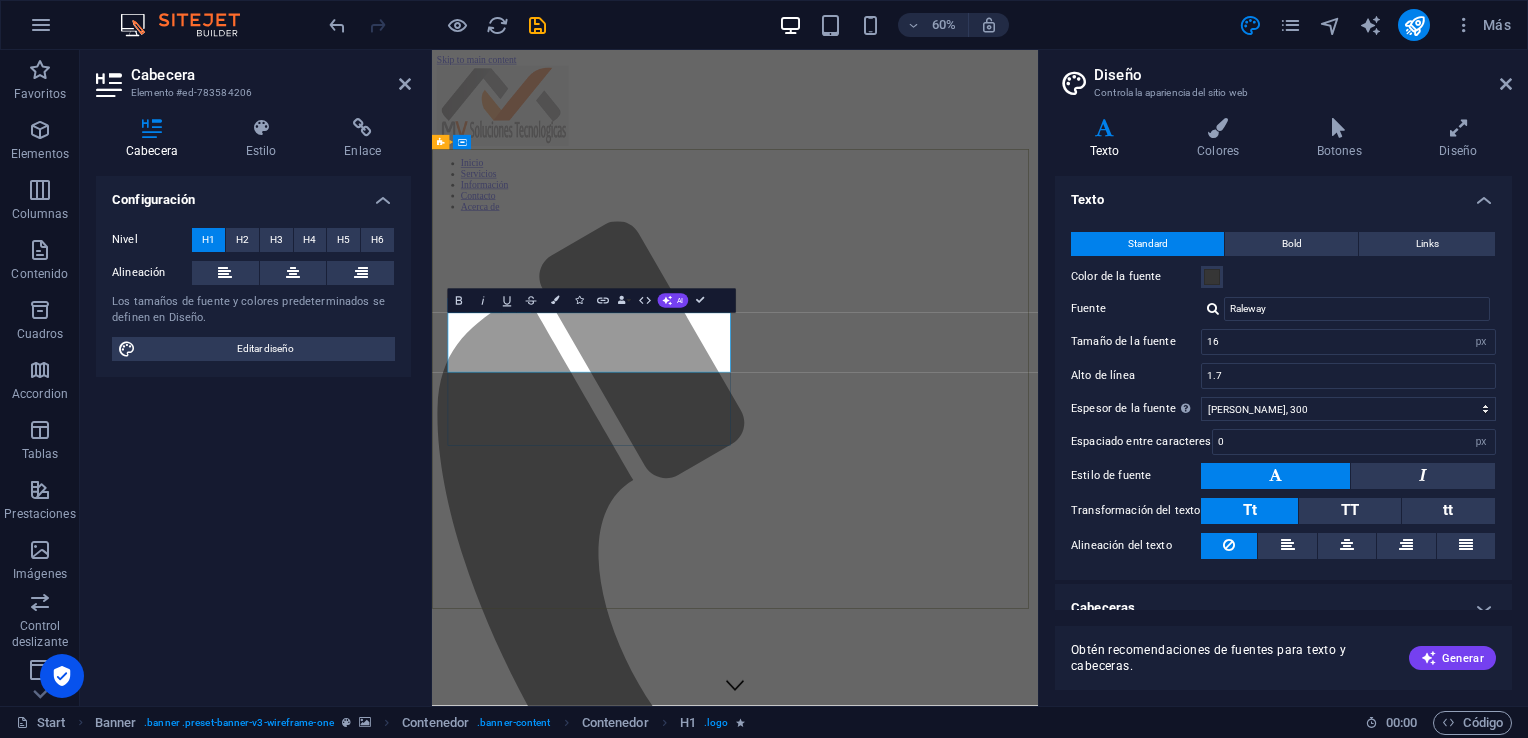 drag, startPoint x: 772, startPoint y: 566, endPoint x: 492, endPoint y: 520, distance: 283.75342 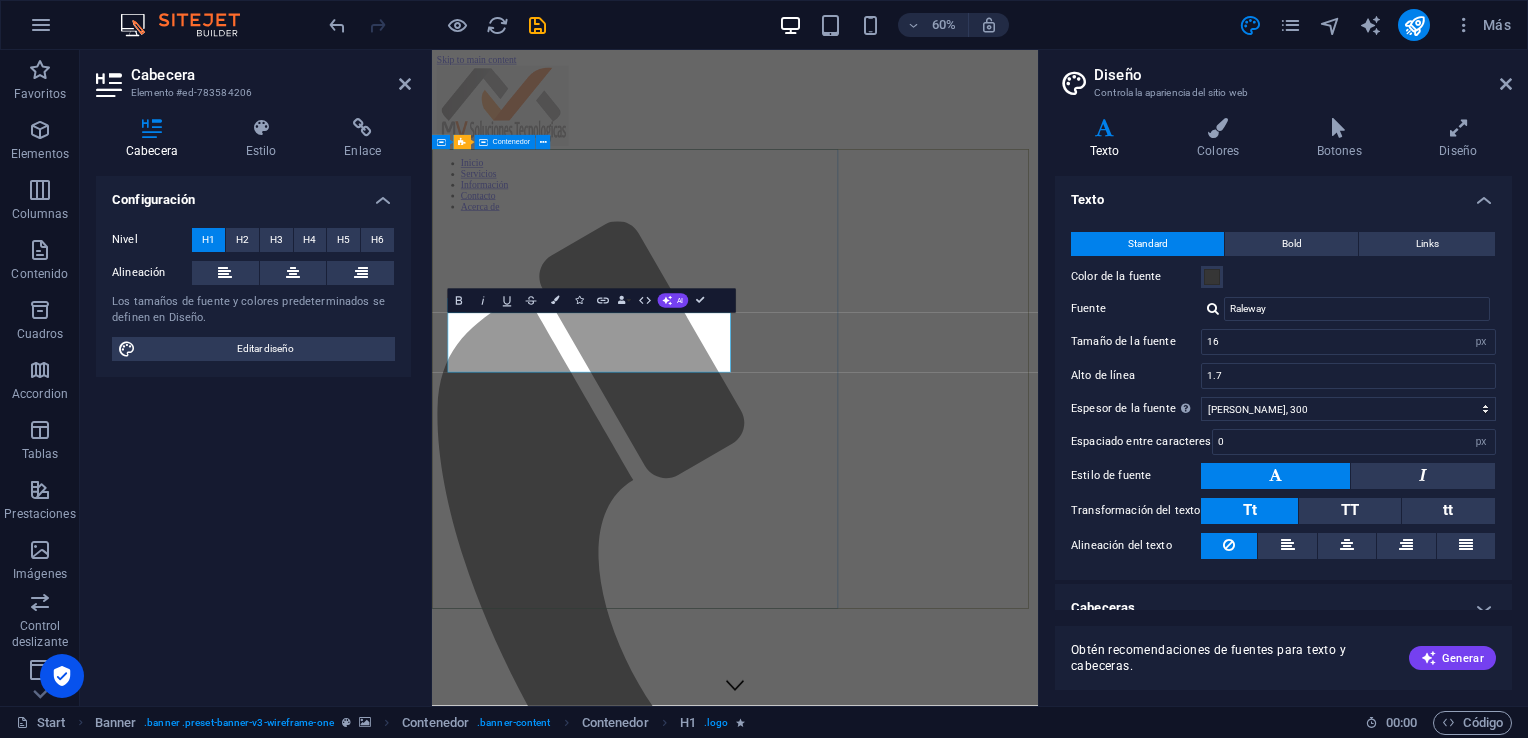 drag, startPoint x: 712, startPoint y: 563, endPoint x: 488, endPoint y: 500, distance: 232.69078 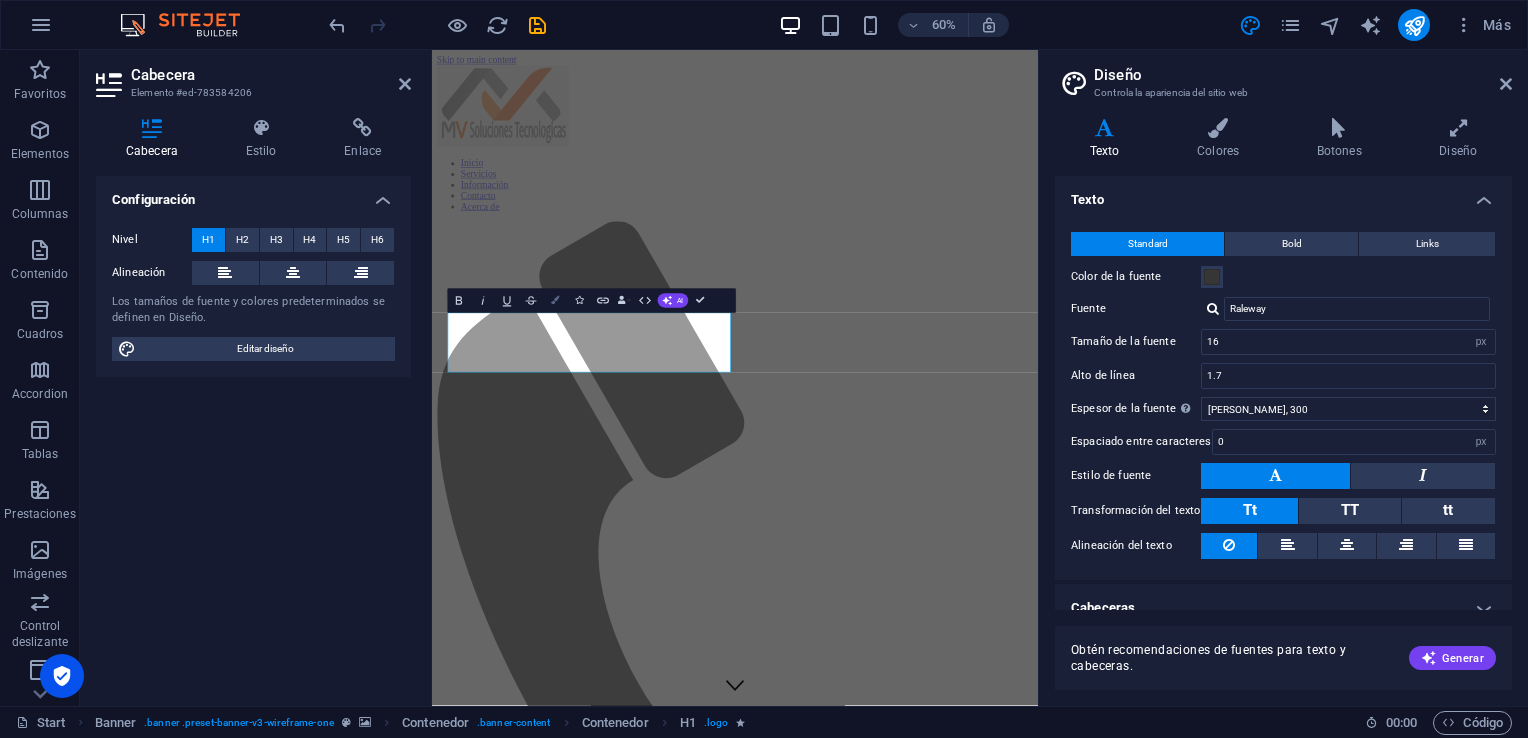 click on "Colors" at bounding box center [554, 301] 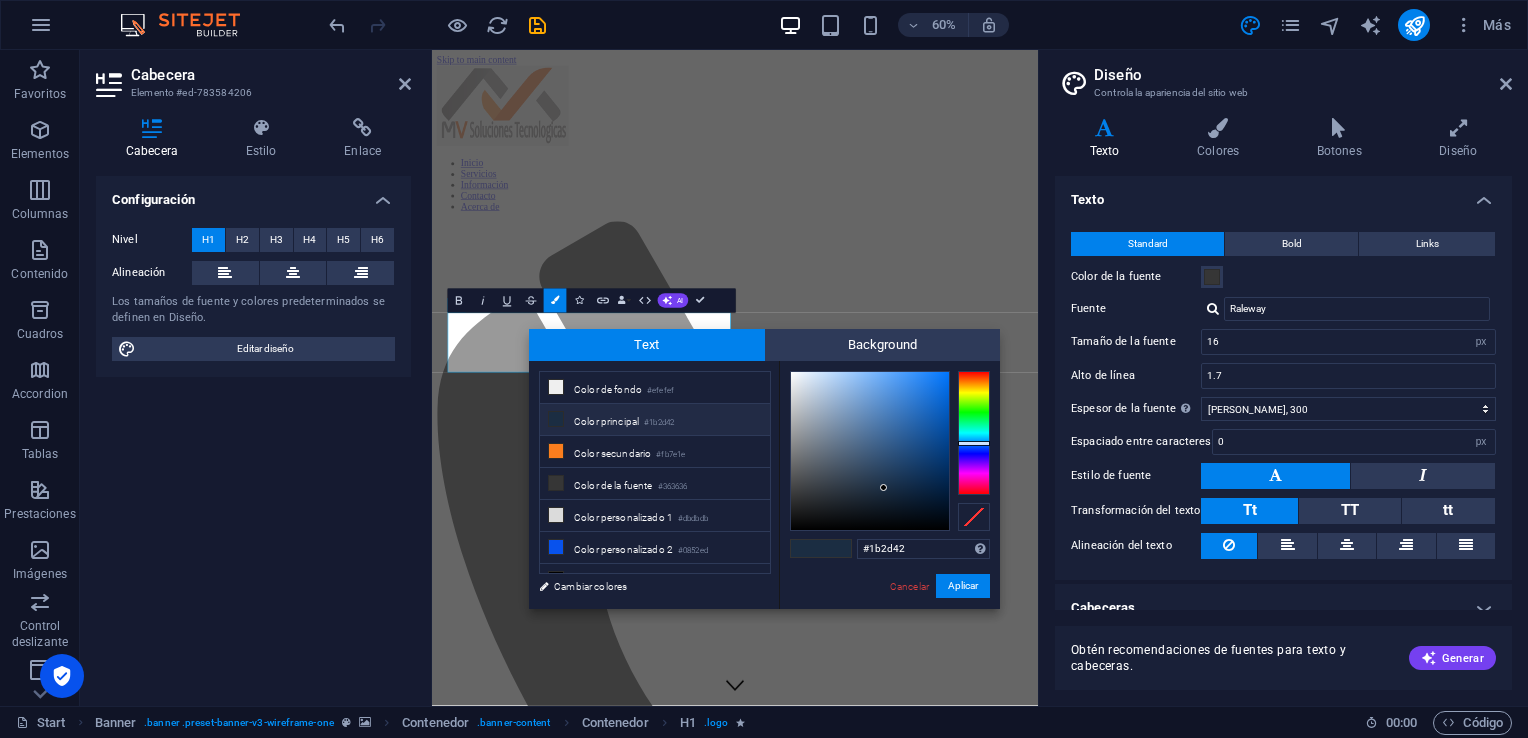 click at bounding box center [556, 419] 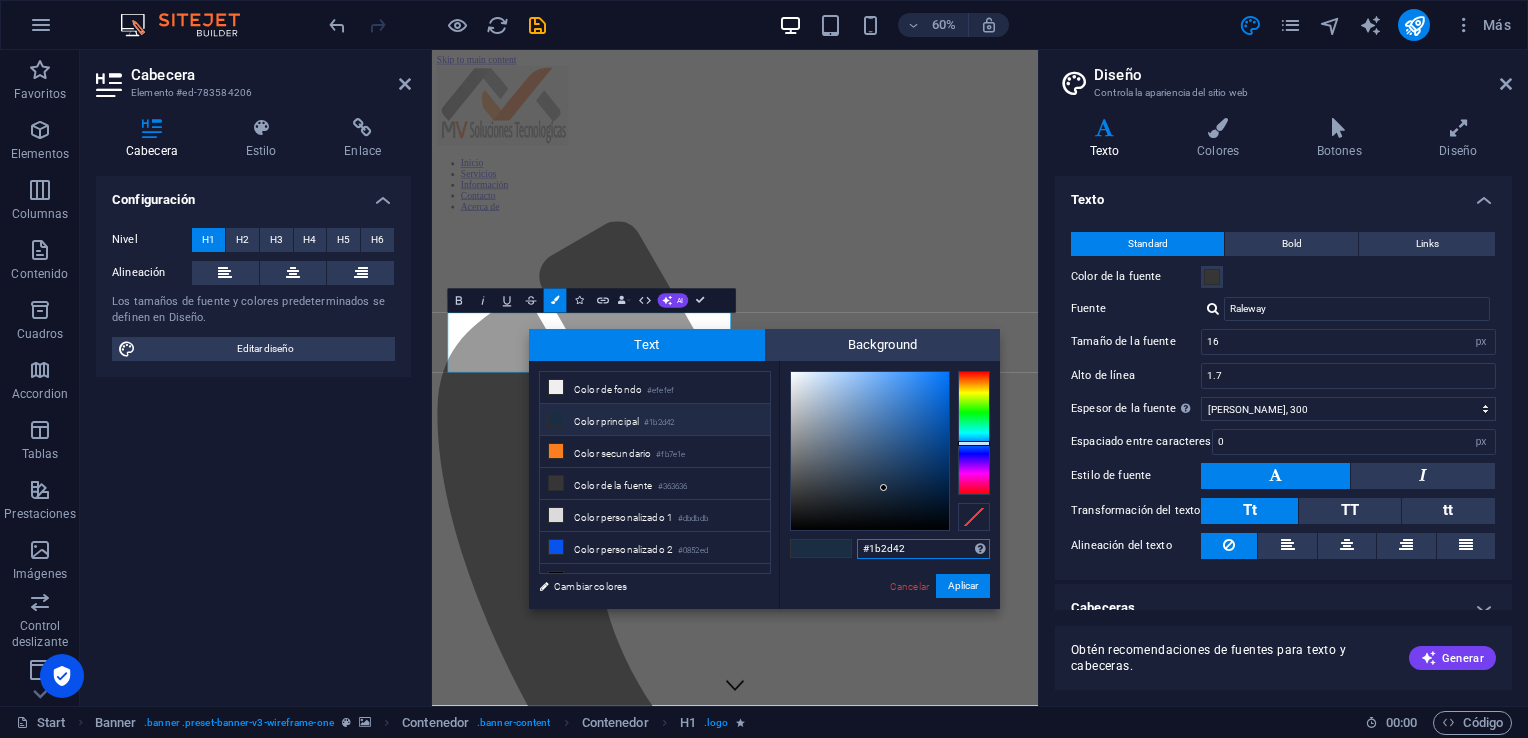 drag, startPoint x: 931, startPoint y: 551, endPoint x: 845, endPoint y: 547, distance: 86.09297 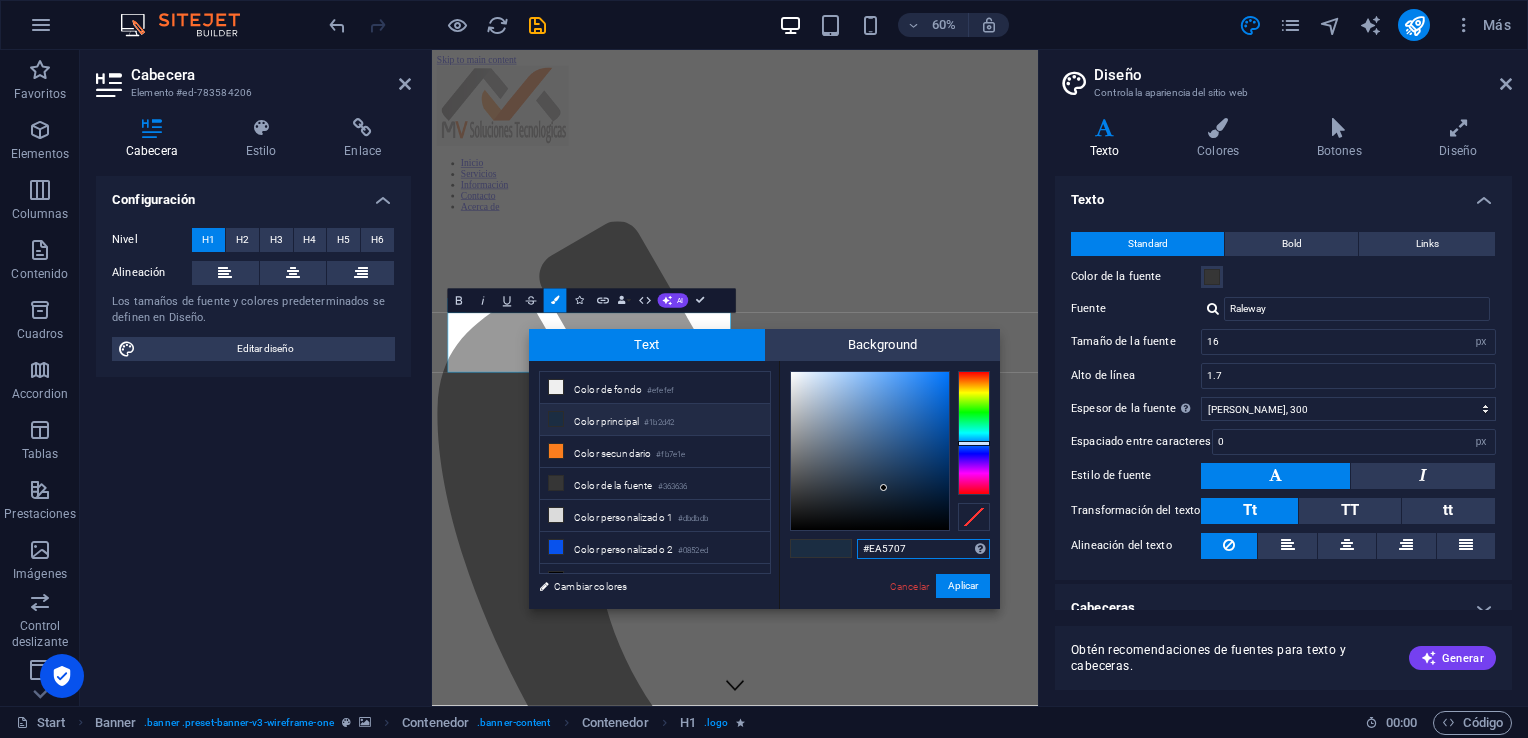 type on "#ea5707" 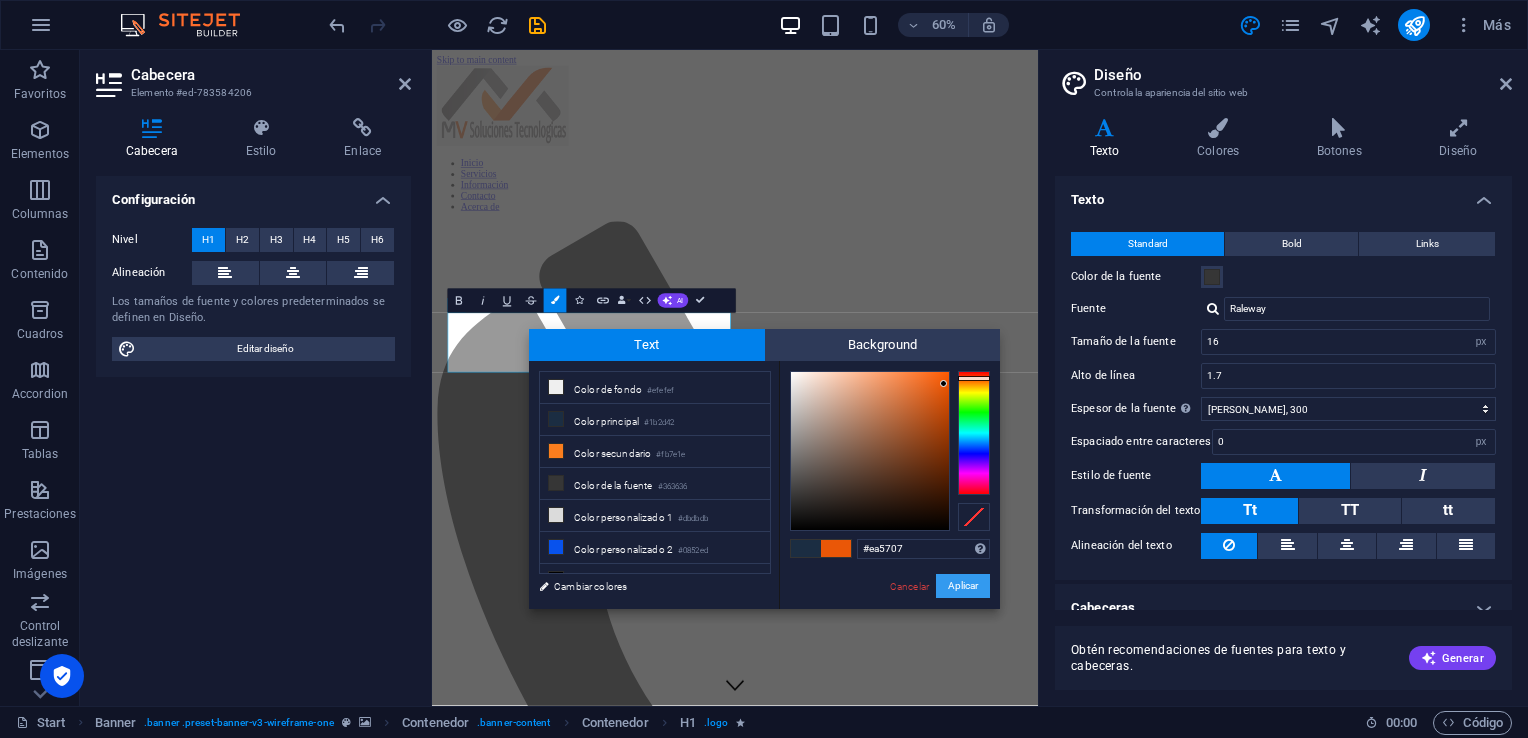 click on "Aplicar" at bounding box center [963, 586] 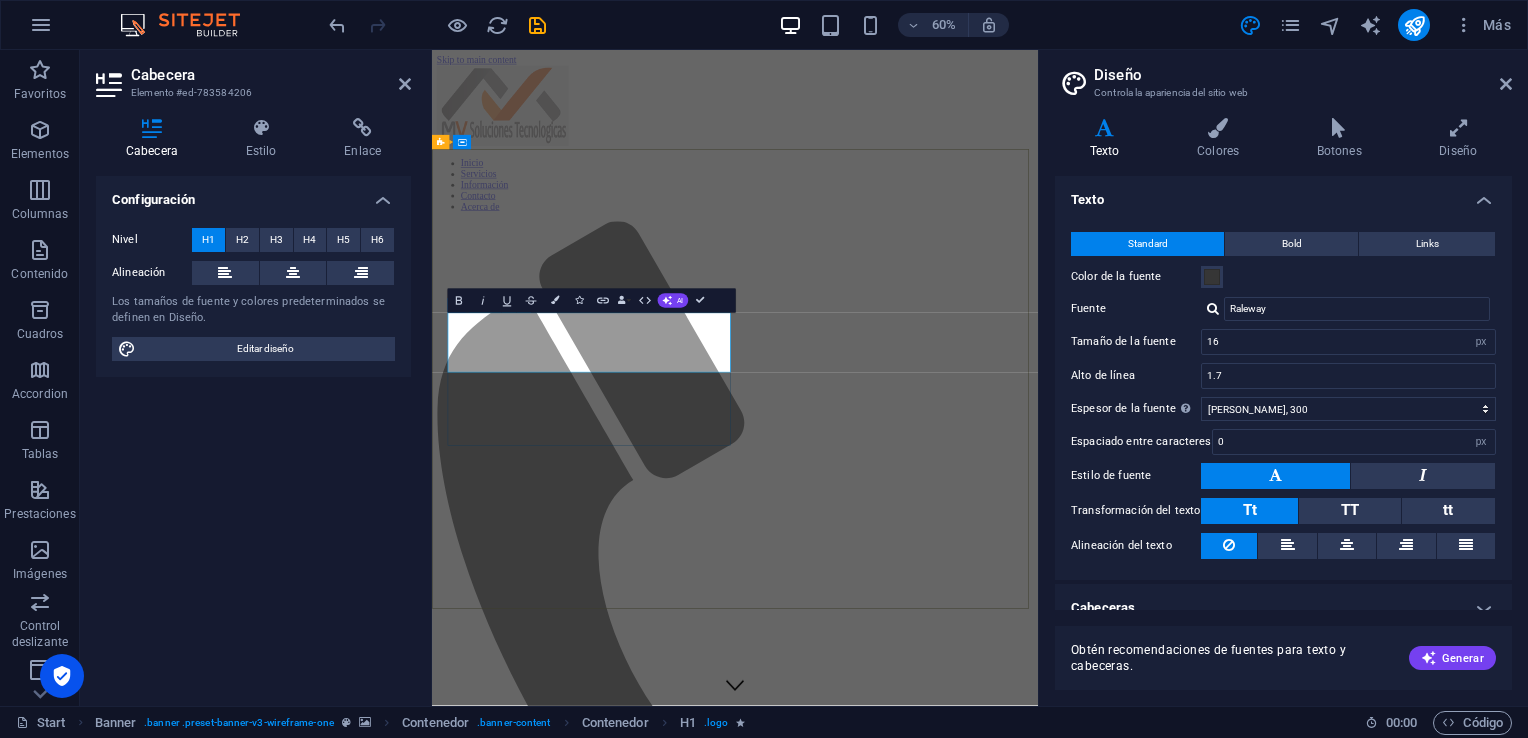 click on "​ ​ MV Soluciones Tecnologicas" at bounding box center (937, 2463) 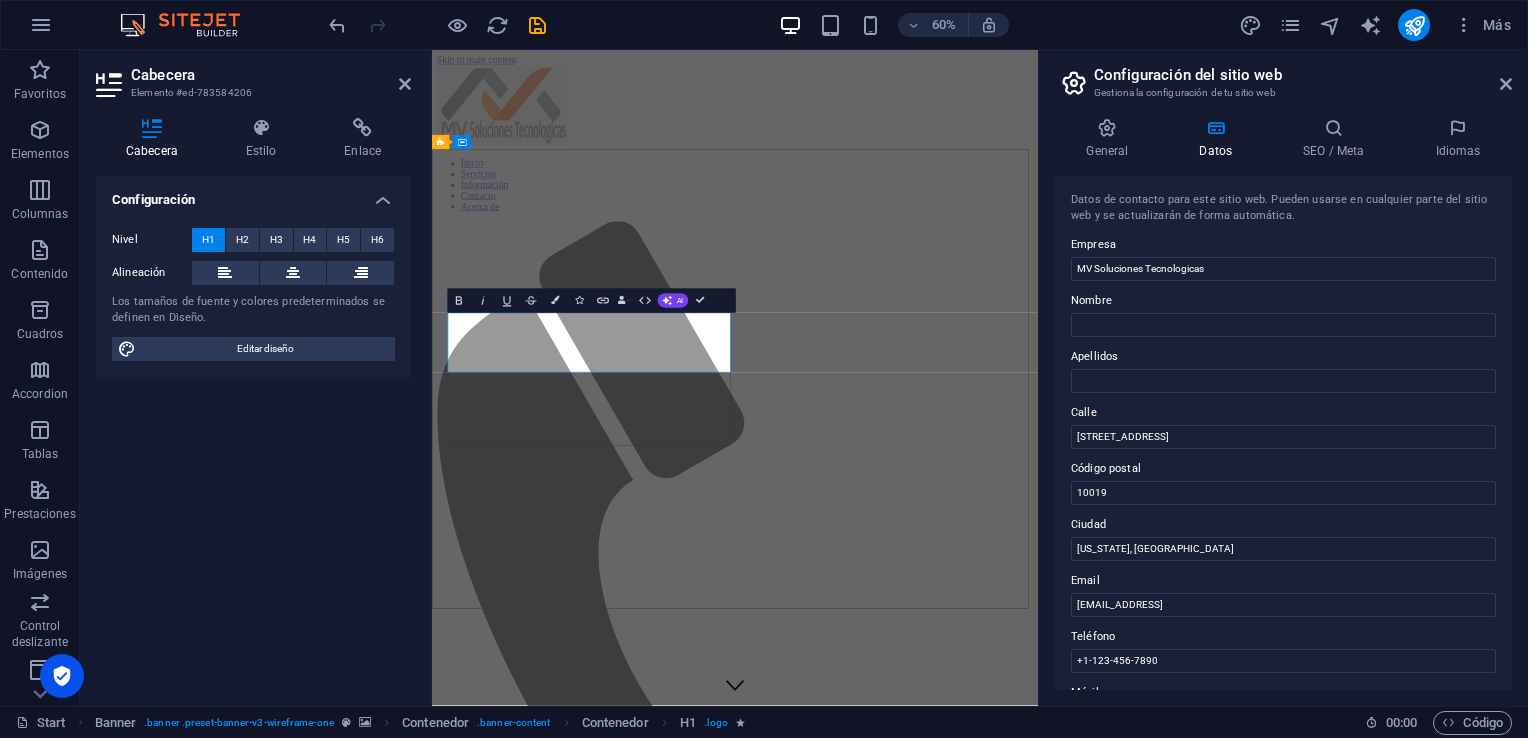 click on "MV Soluciones Tecnologicas" at bounding box center (632, 2463) 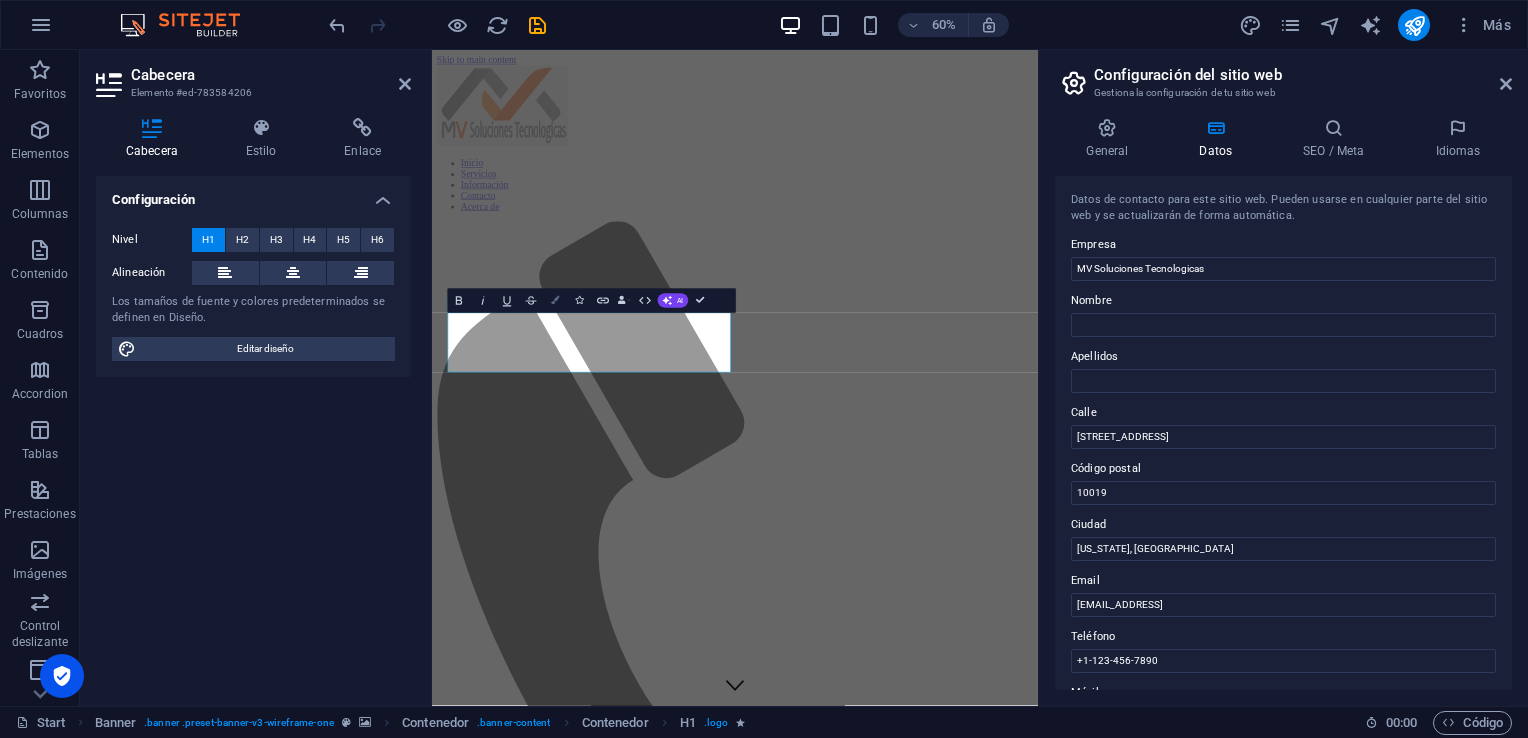 click at bounding box center [555, 301] 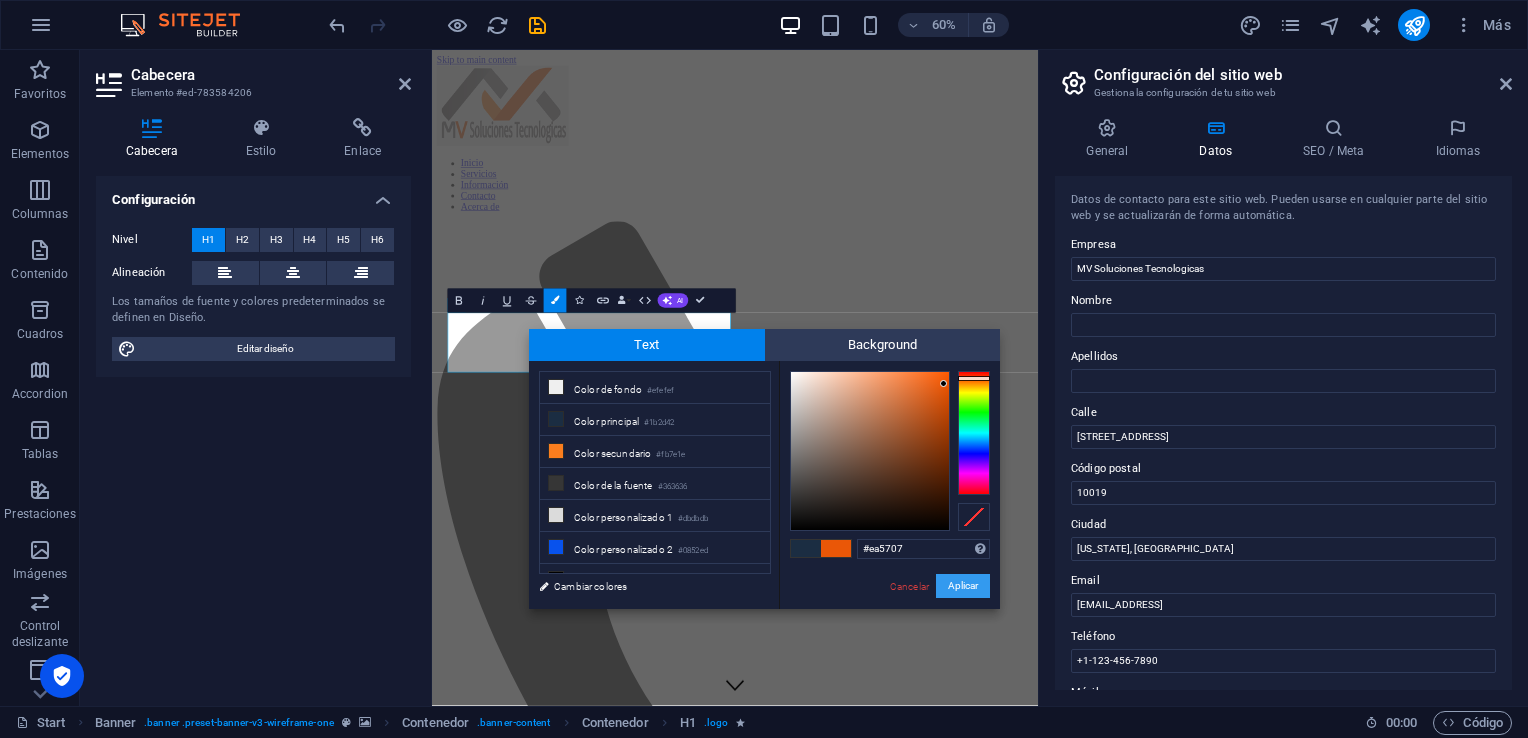 click on "Aplicar" at bounding box center (963, 586) 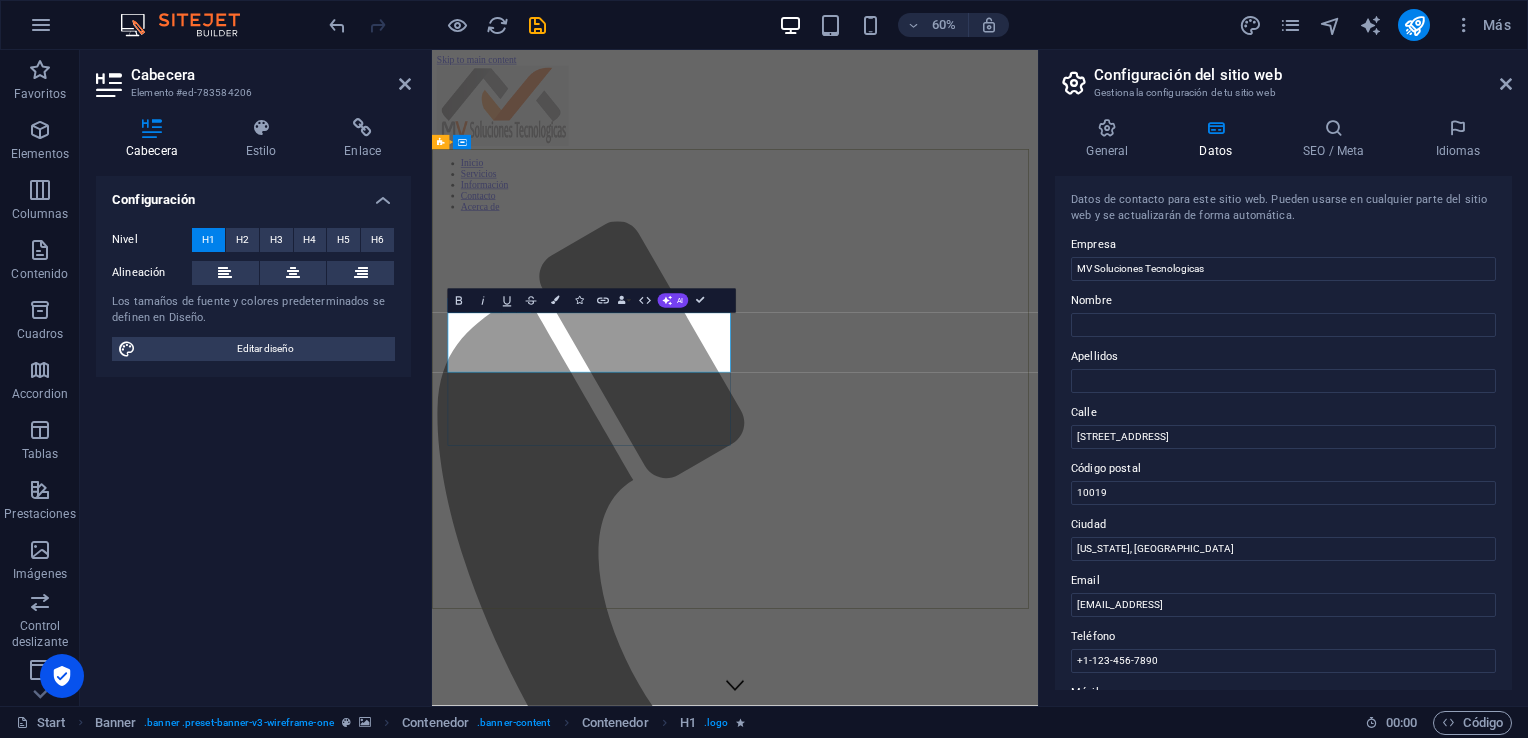 click on "​ ​ MV Soluciones Tecnologicas" at bounding box center (937, 2463) 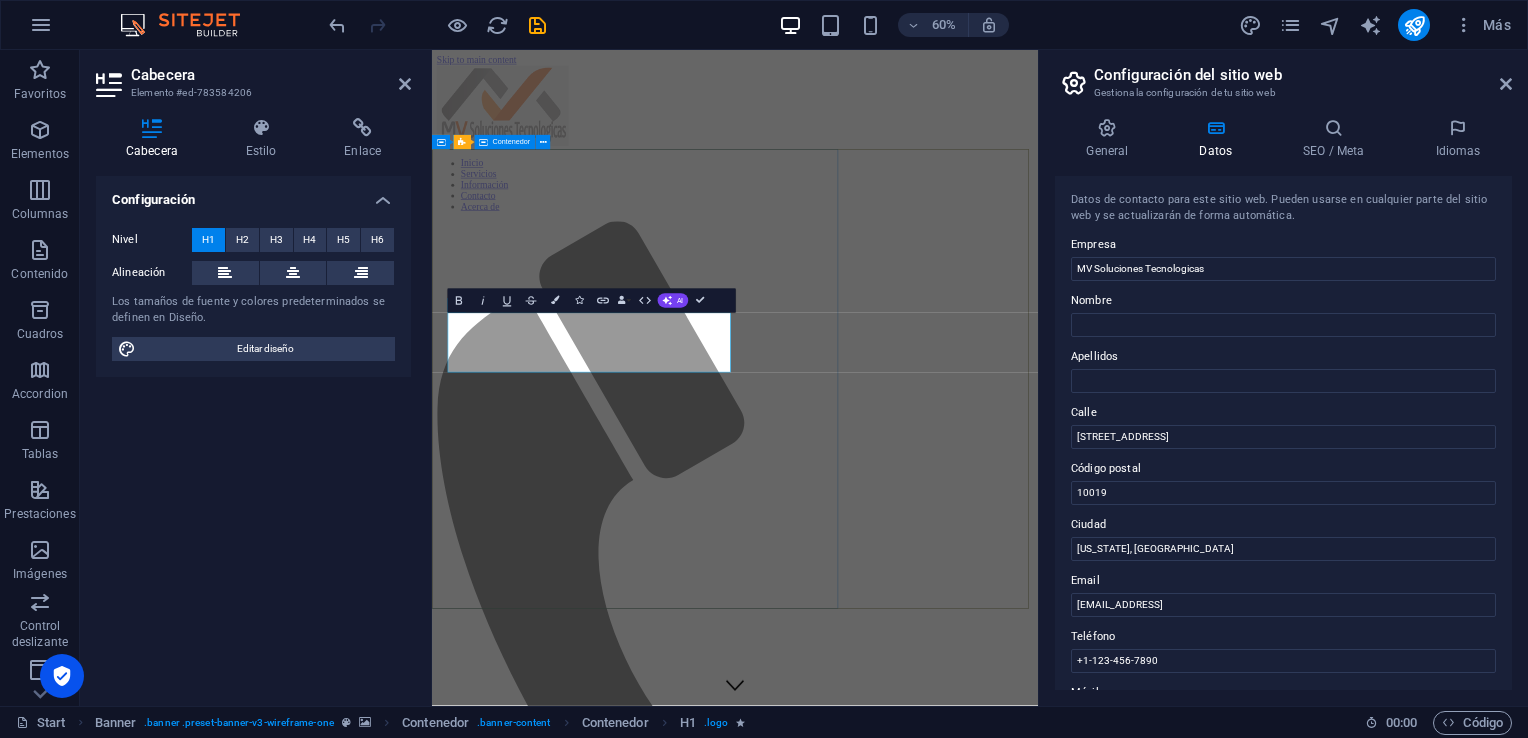 click at bounding box center (657, 596) 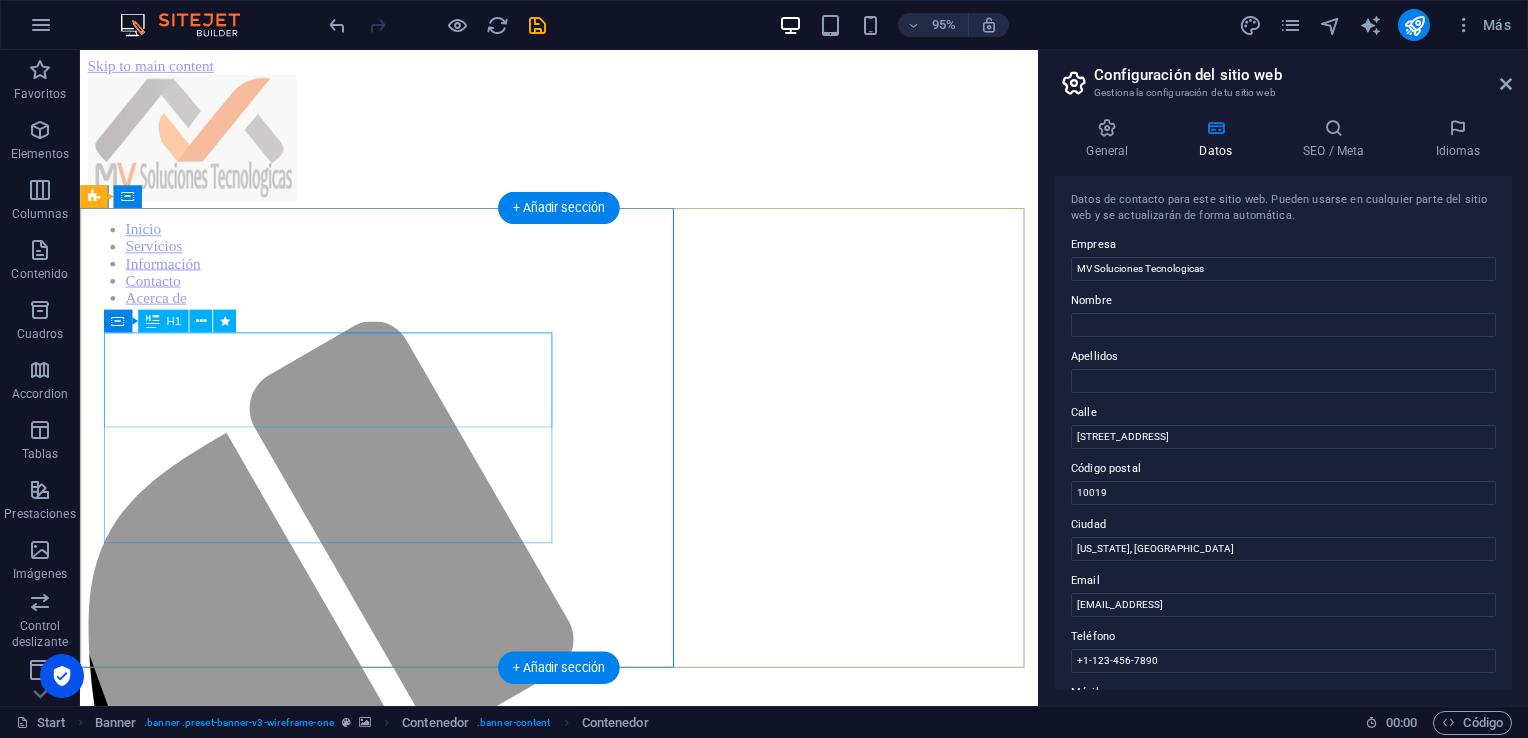 click on "MV Soluciones Tecnologicas" at bounding box center (280, 2177) 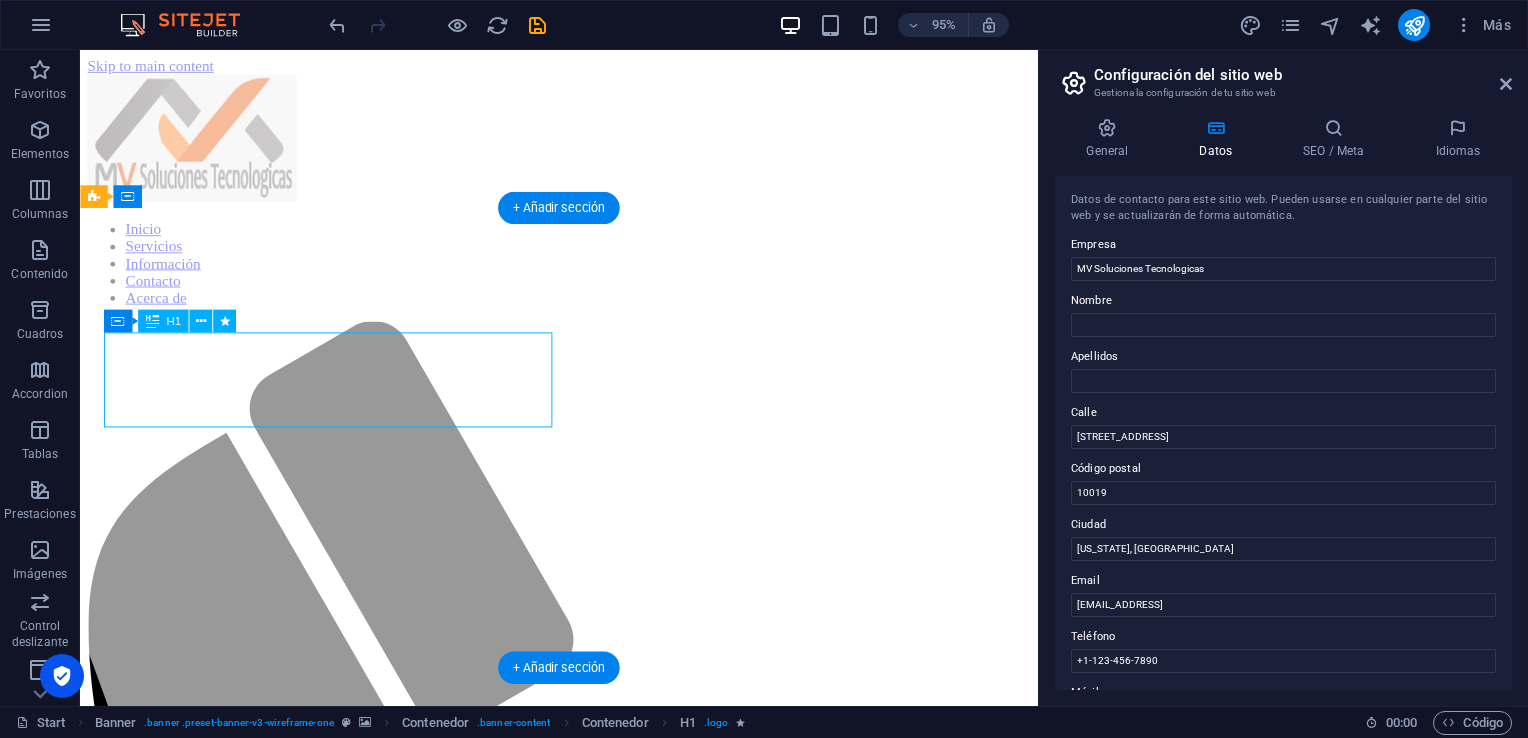 click on "MV Soluciones Tecnologicas" at bounding box center [280, 2177] 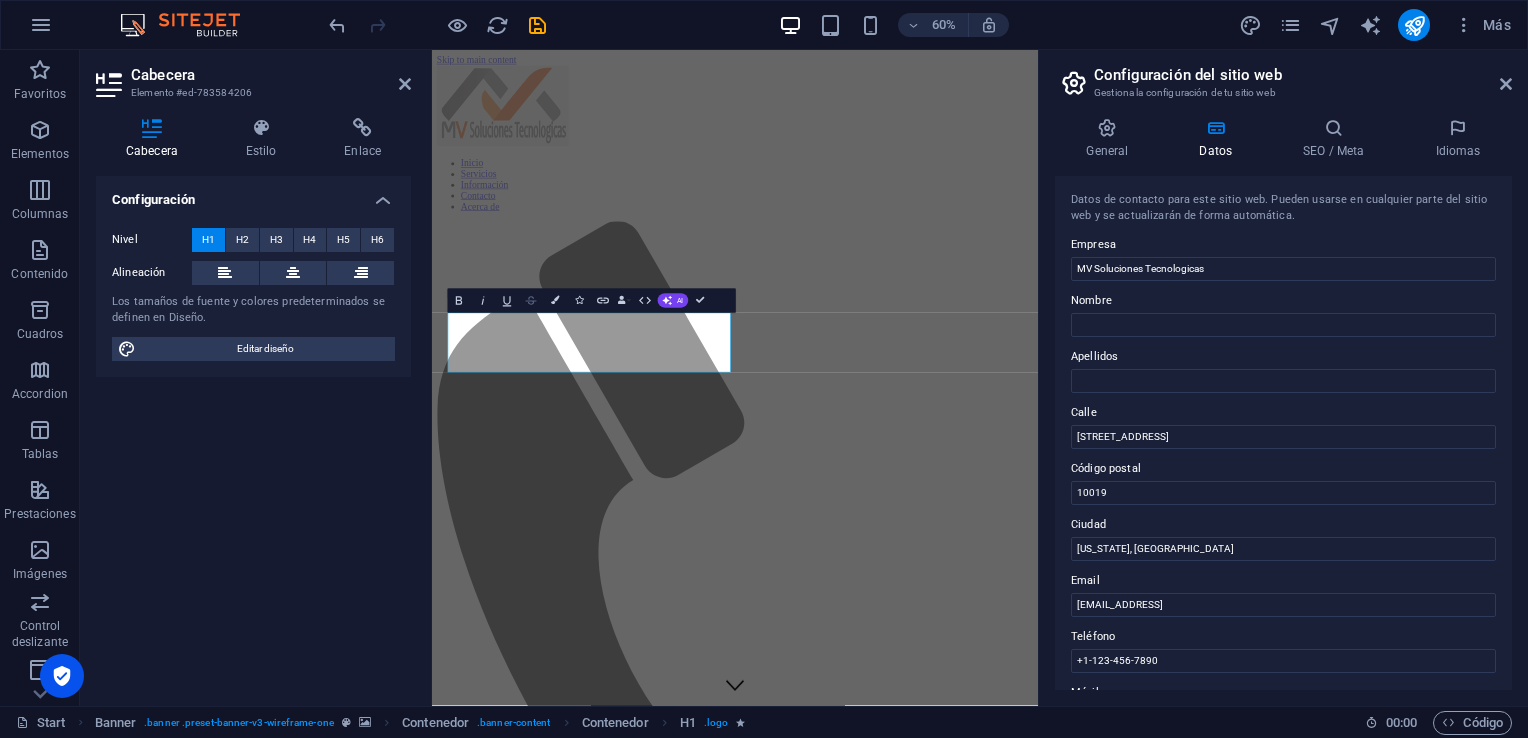 click 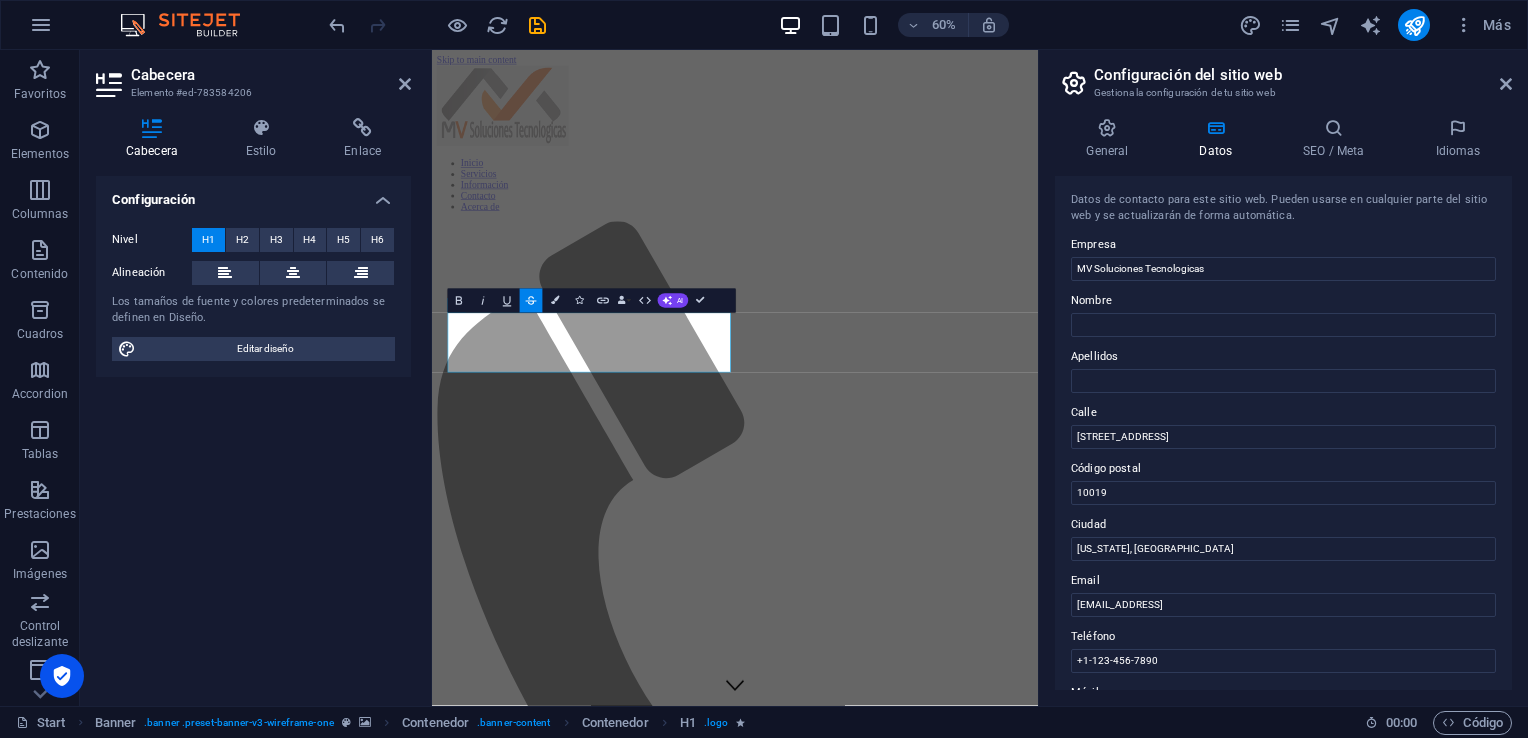 click 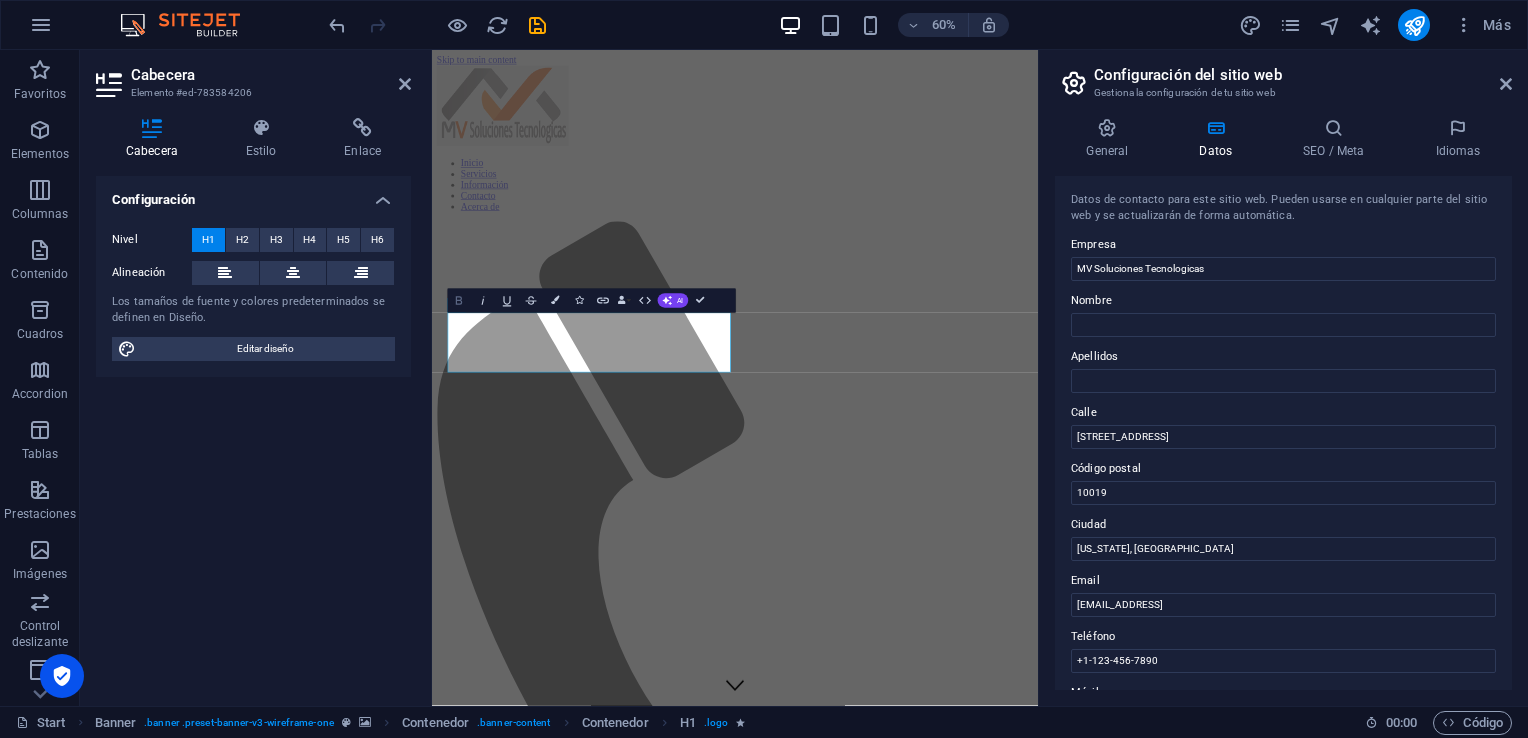 click on "Bold" at bounding box center (458, 301) 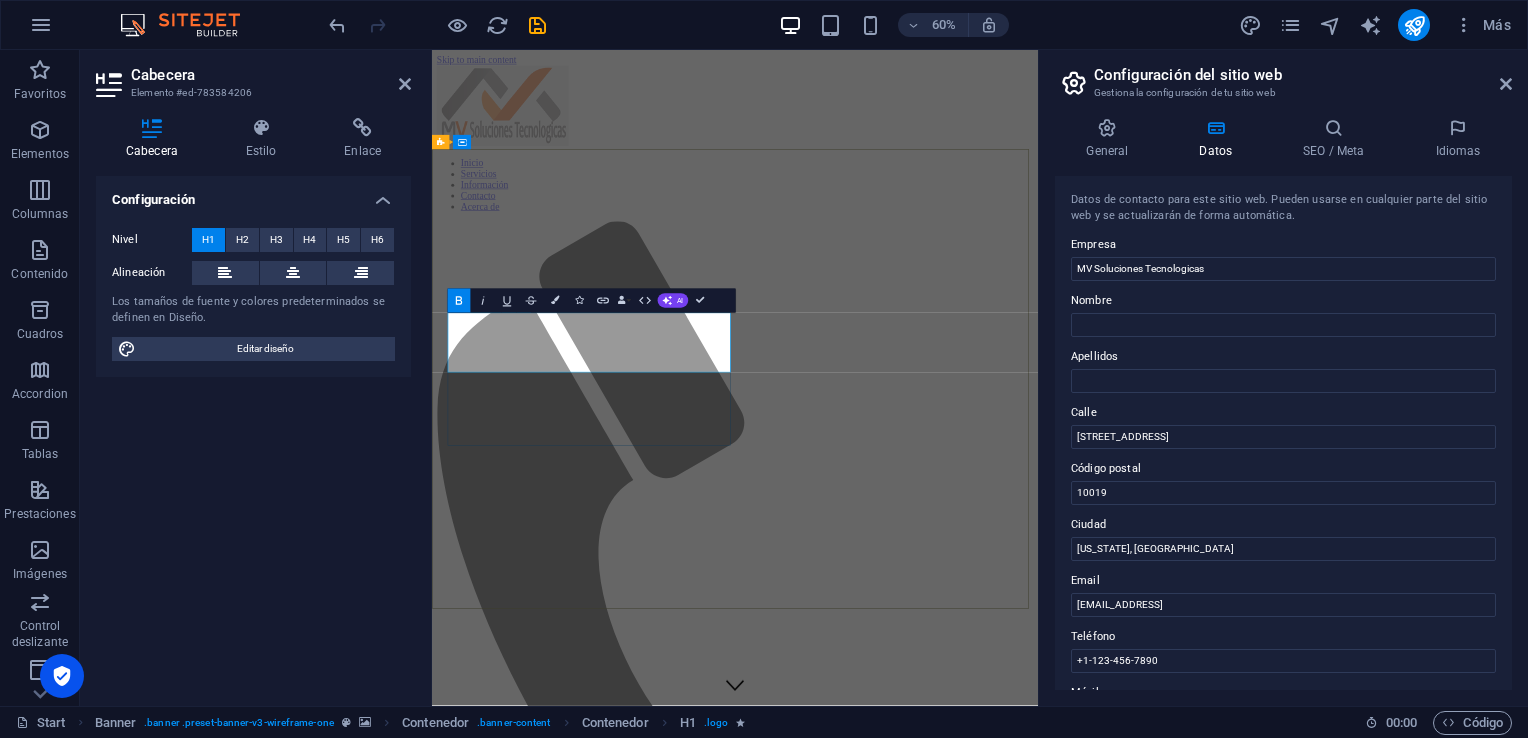 click on "MV Soluciones Tecnologicas" at bounding box center [937, 2463] 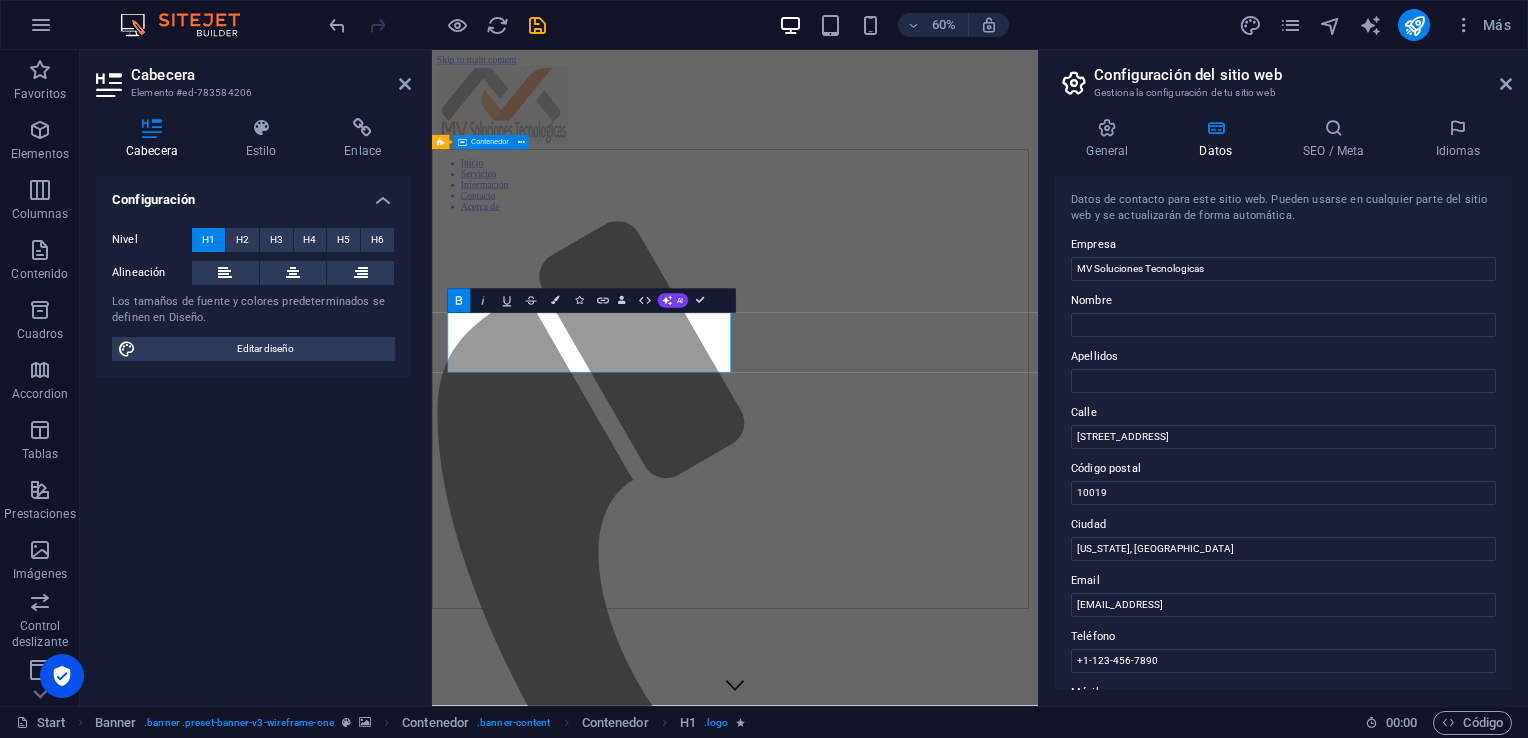 drag, startPoint x: 1037, startPoint y: 590, endPoint x: 1188, endPoint y: 392, distance: 249.00803 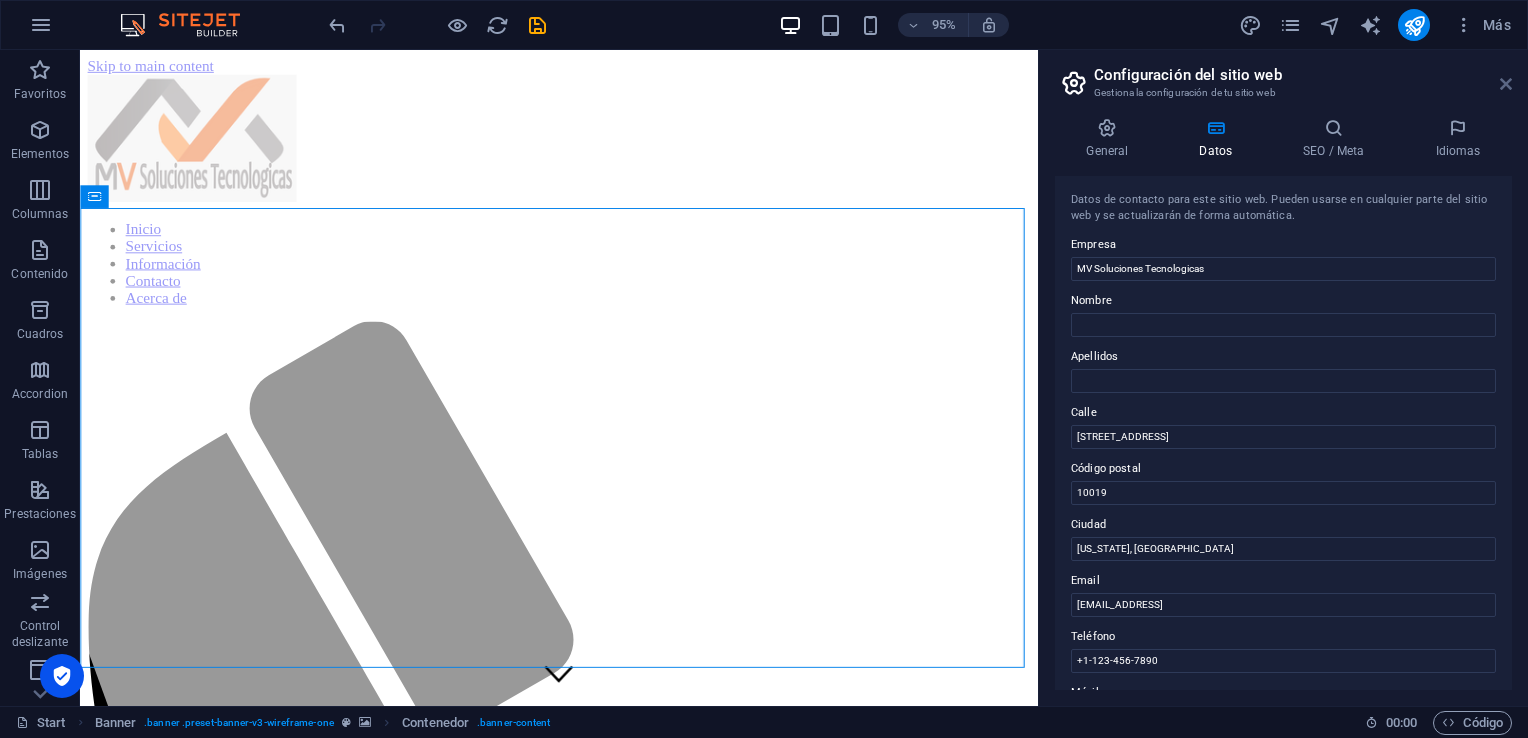 click at bounding box center (1506, 84) 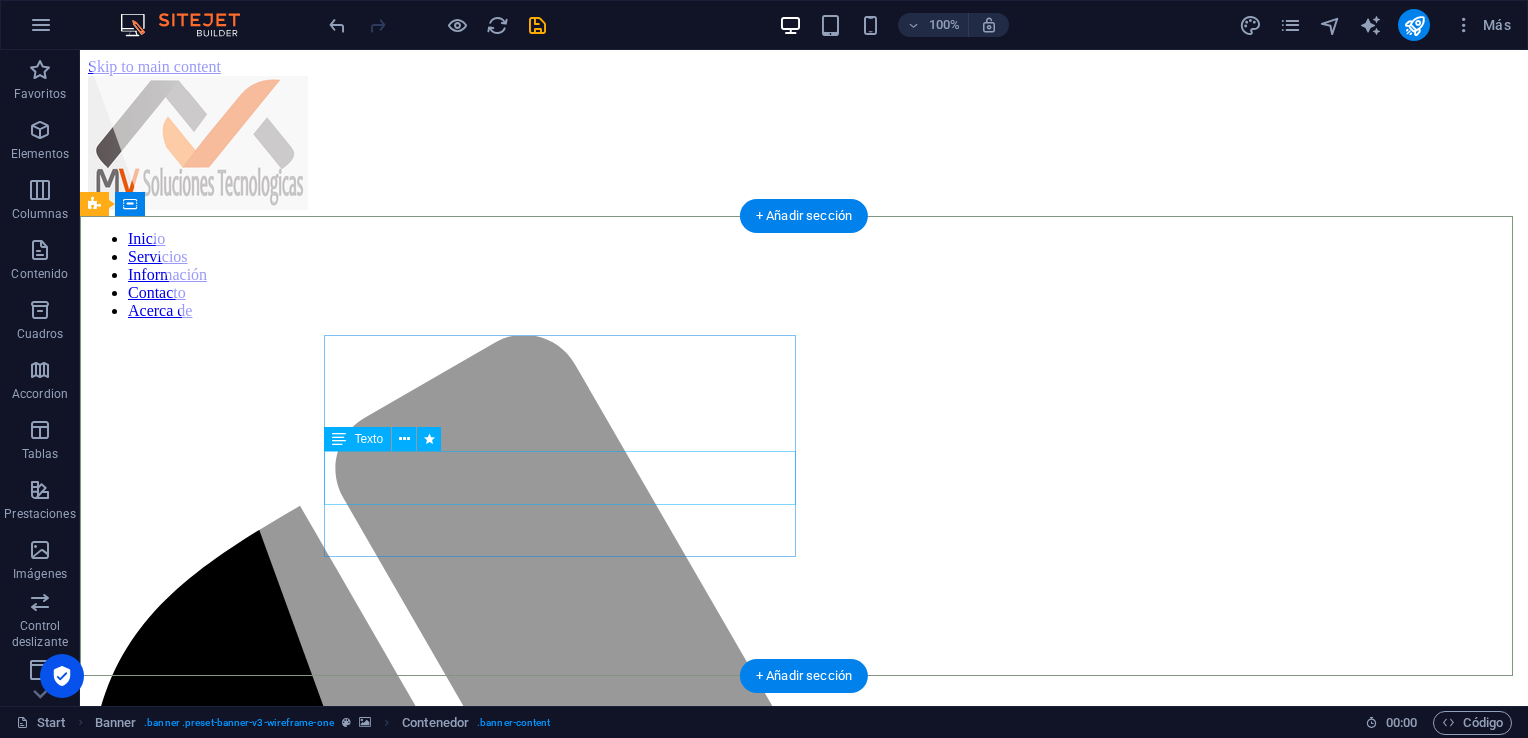 click on "Lorem ipsum dolor sit amet, consectetuer adipiscing elit. Aenean commodo ligula eget dolor. Aenean massa." at bounding box center [804, 2860] 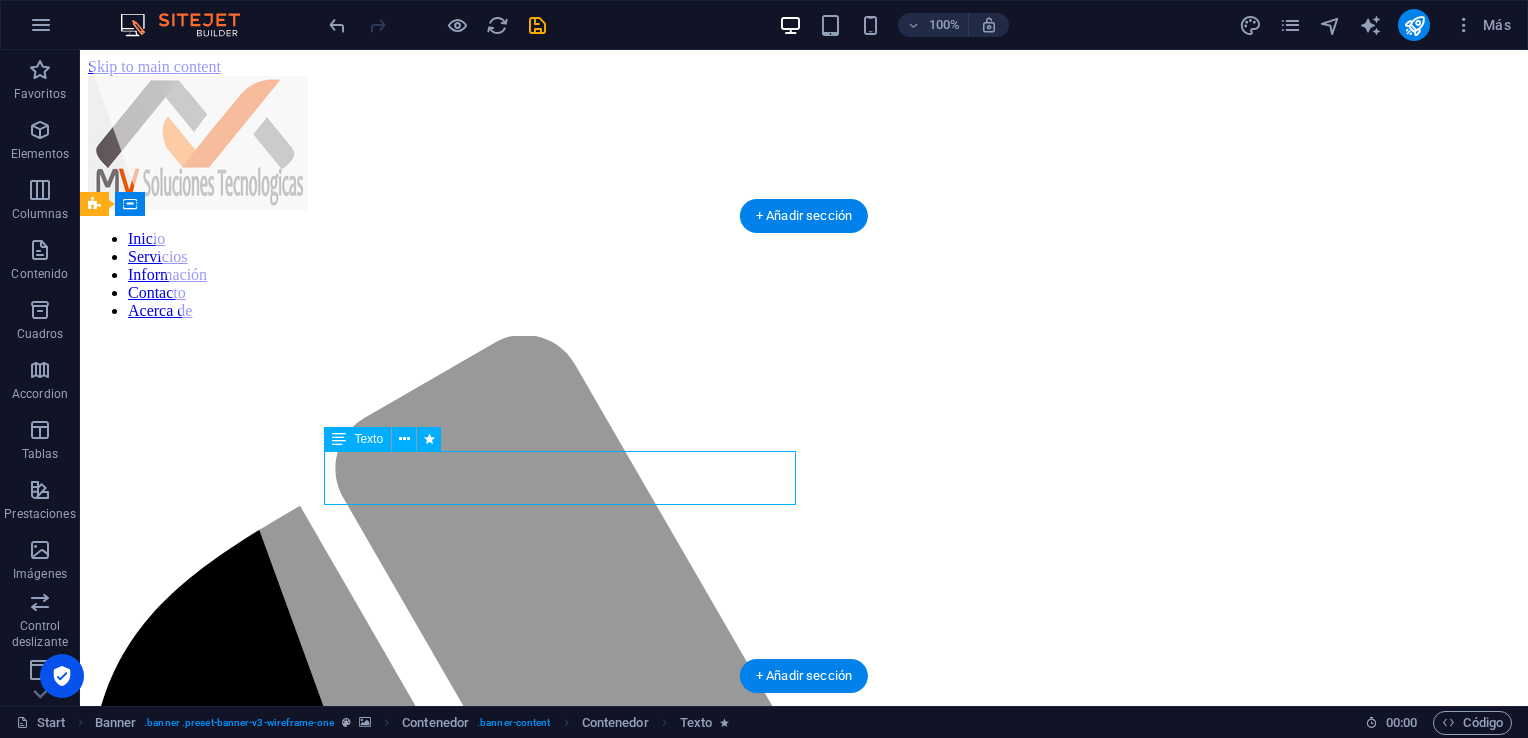 click on "Lorem ipsum dolor sit amet, consectetuer adipiscing elit. Aenean commodo ligula eget dolor. Aenean massa." at bounding box center (804, 2860) 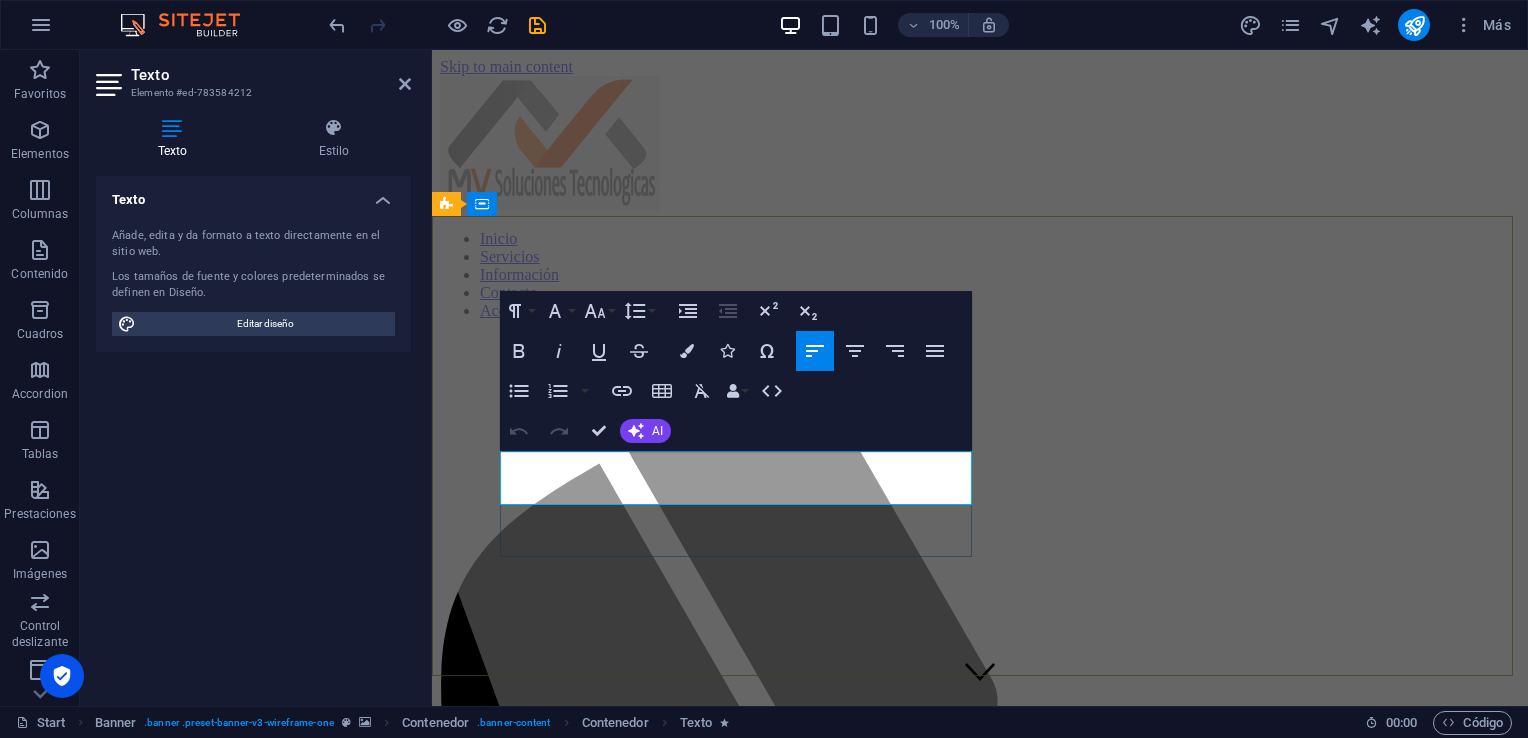 drag, startPoint x: 893, startPoint y: 498, endPoint x: 506, endPoint y: 470, distance: 388.0116 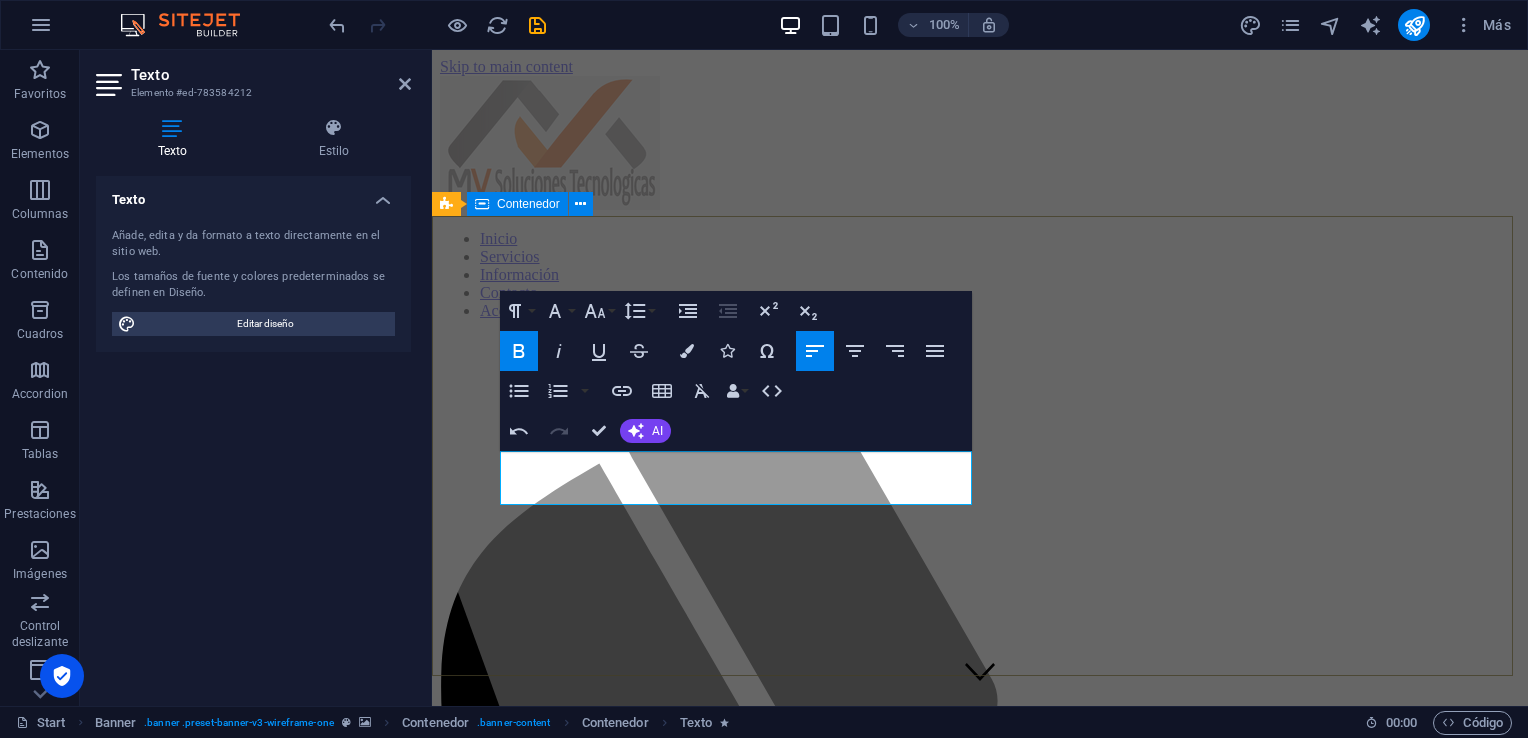 click on "MV Soluciones Tecnologicas Soluciones Tecnológicas que permiten ayudar a hacer más eficiente el trabajo en una organización. ​" at bounding box center [980, 4344] 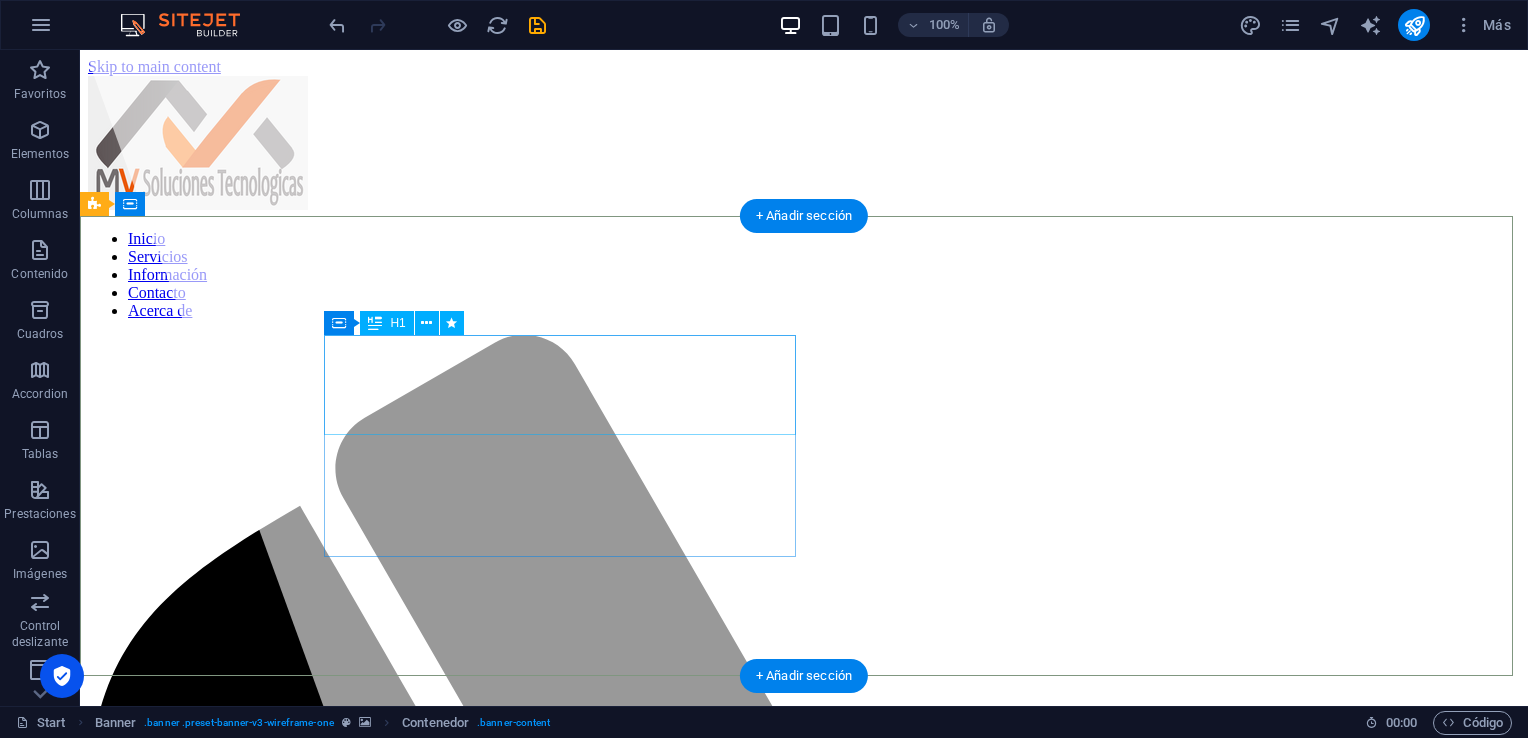 click on "MV Soluciones Tecnologicas" at bounding box center [280, 2738] 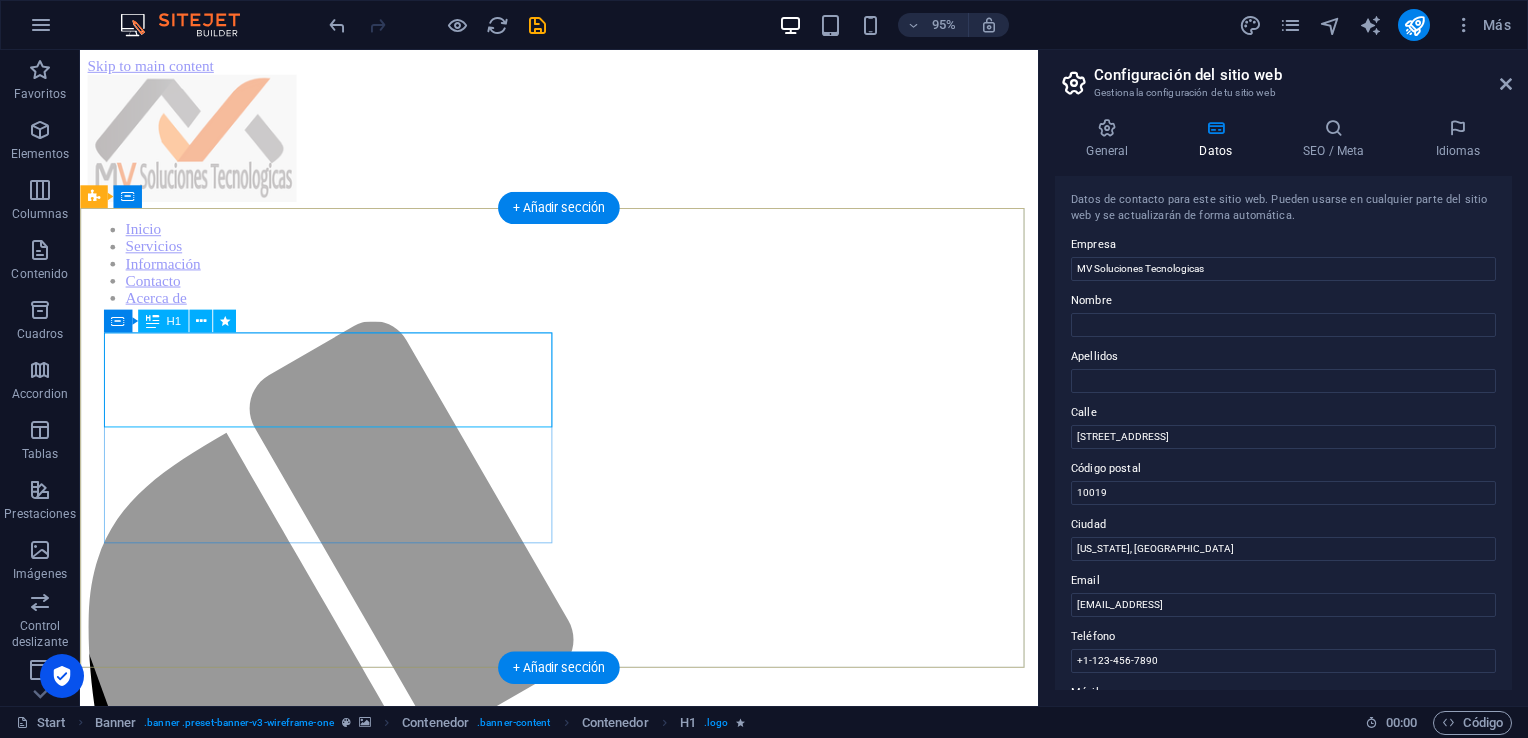 click on "MV Soluciones Tecnologicas" at bounding box center (584, 2153) 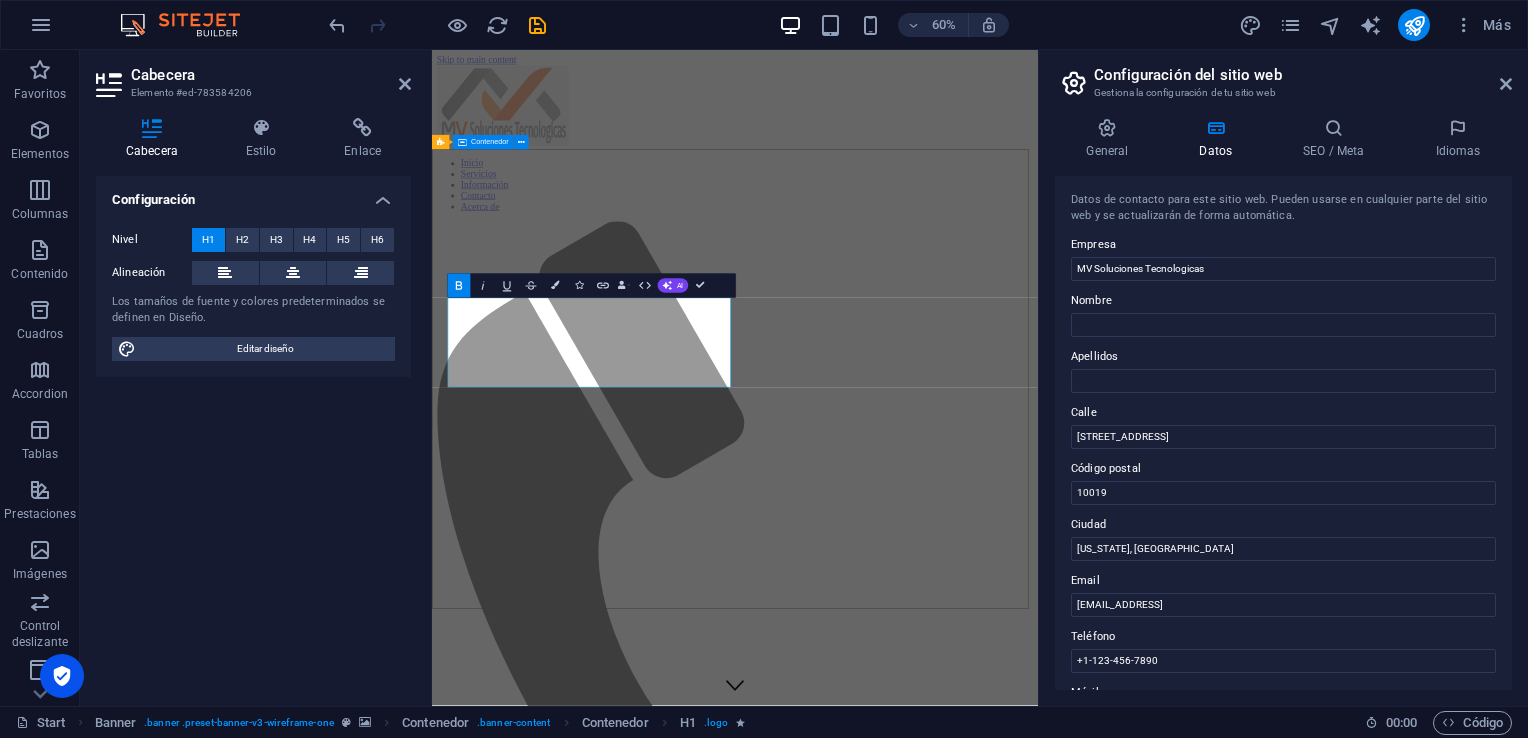click on "Innovación en Soluciones Tecnológicas Soluciones Tecnológicas que permiten ayudar a hacer más eficiente el trabajo en una organización." at bounding box center [937, 4375] 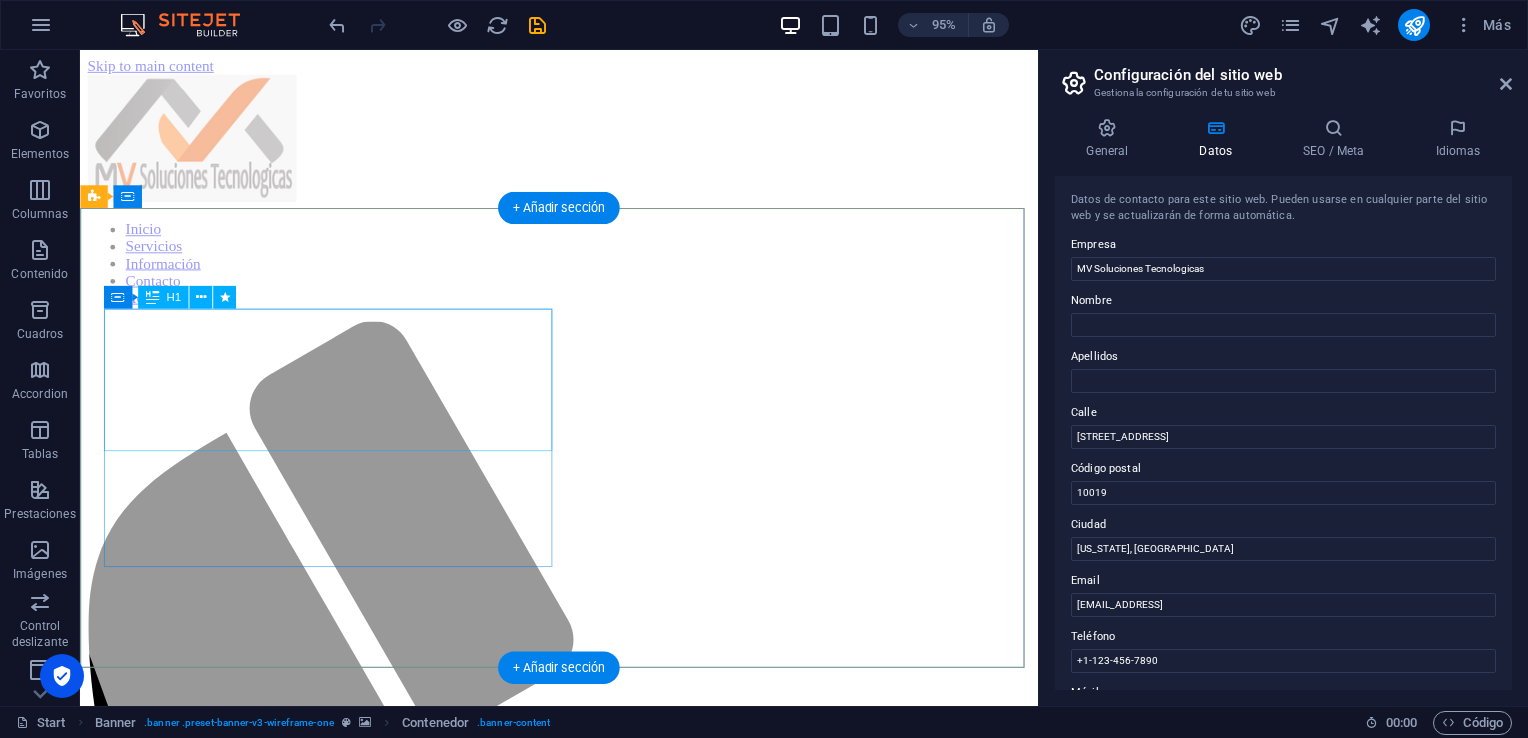 click on "Innovación en Soluciones Tecnológicas" at bounding box center (584, 2177) 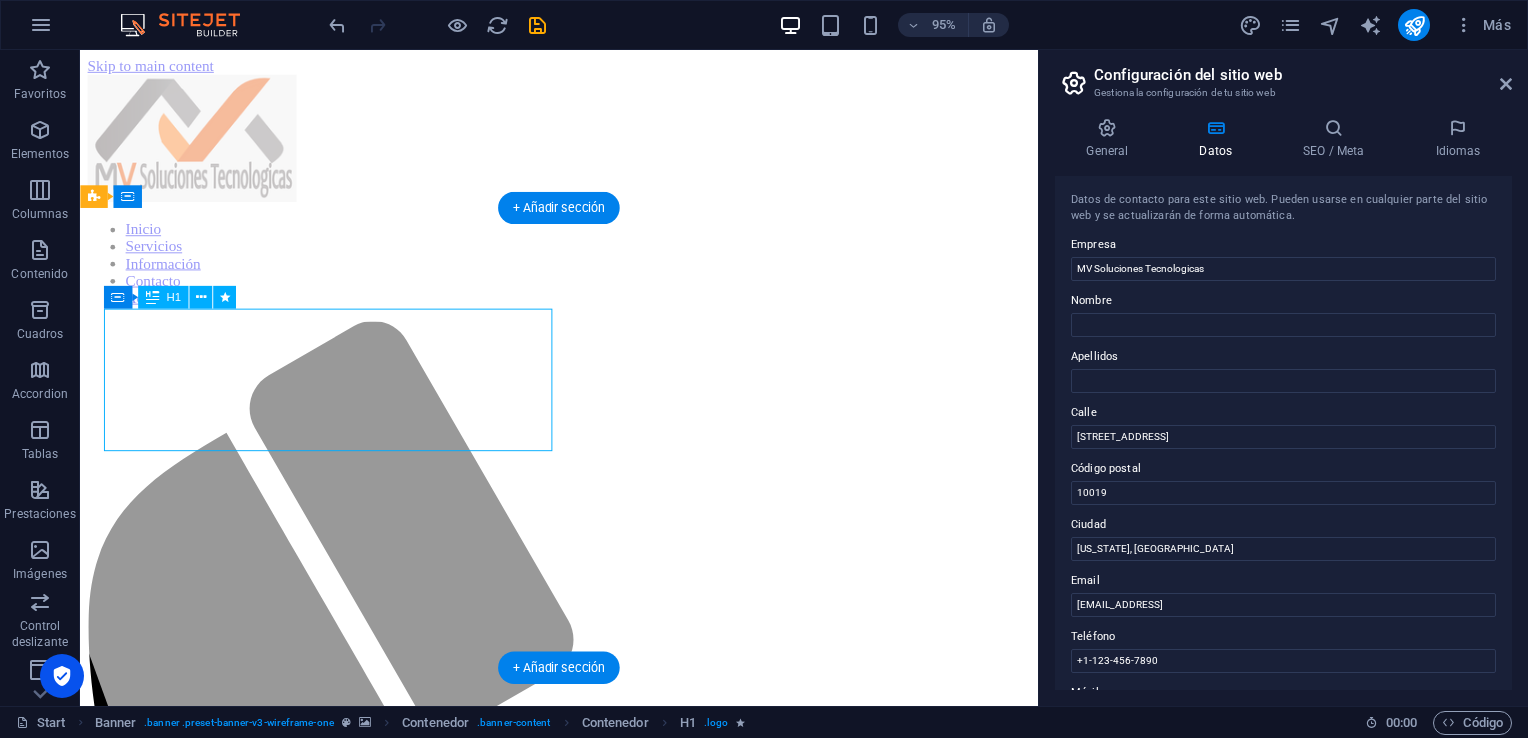 click on "Innovación en Soluciones Tecnológicas" at bounding box center (584, 2177) 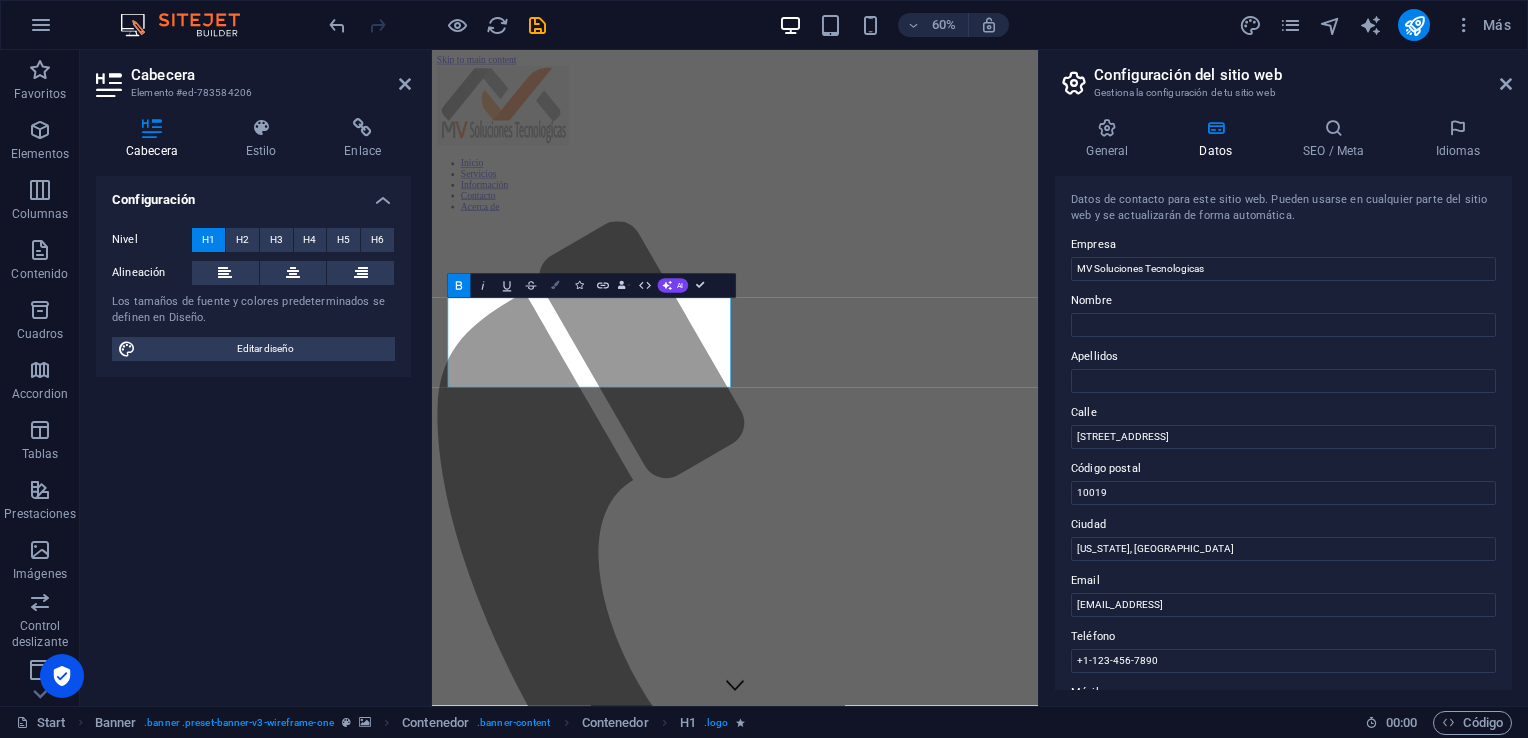 click on "Colors" at bounding box center [554, 286] 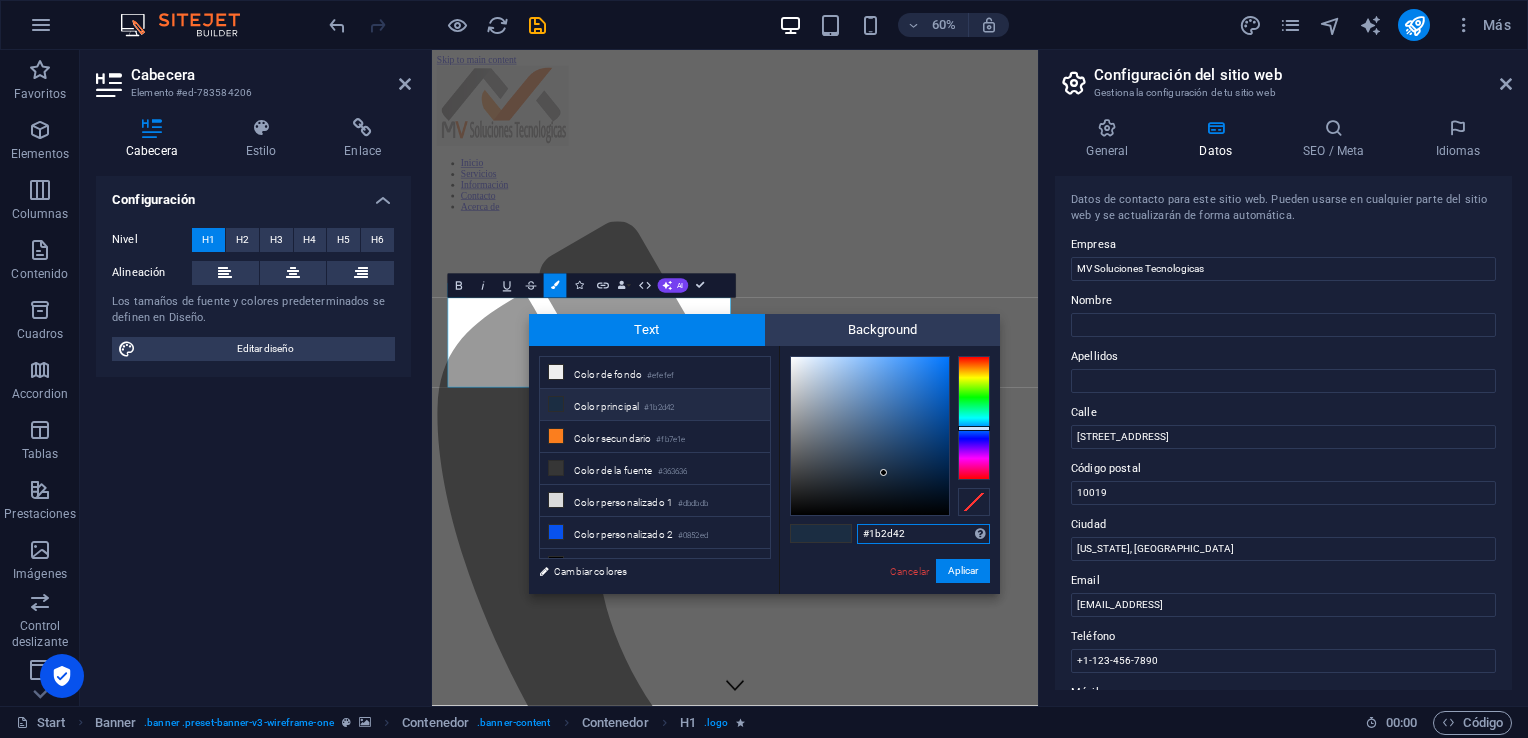 drag, startPoint x: 914, startPoint y: 530, endPoint x: 837, endPoint y: 527, distance: 77.05842 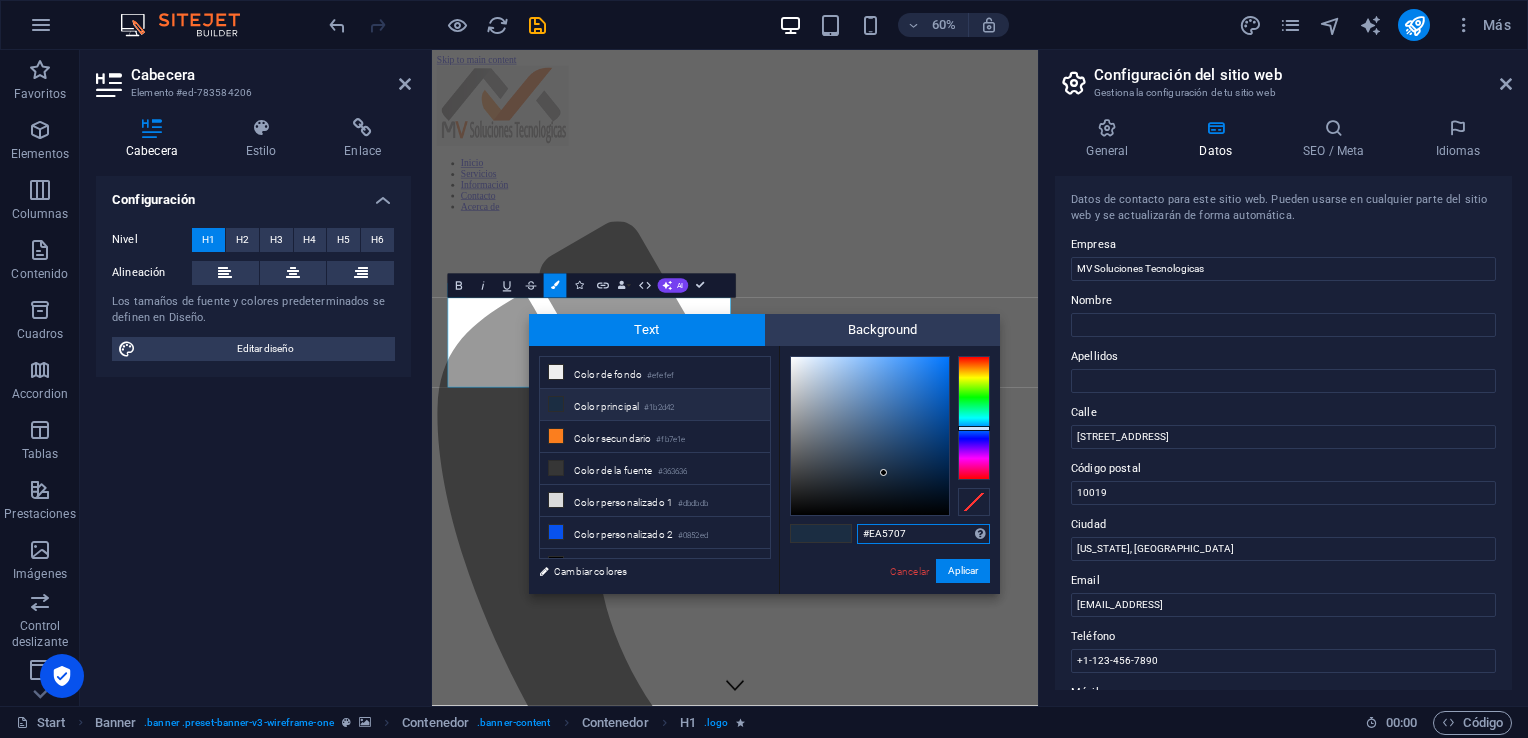 type on "#ea5707" 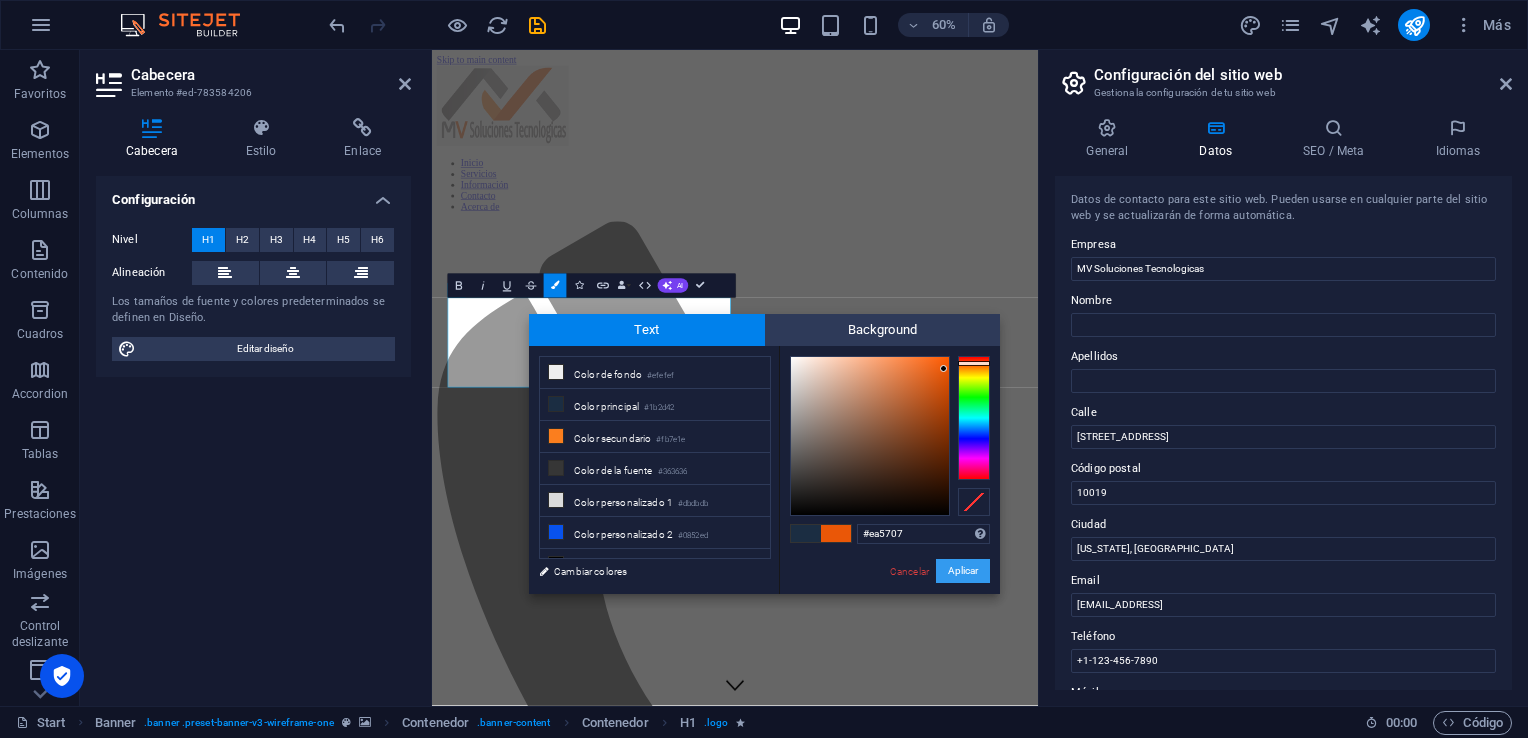 click on "Aplicar" at bounding box center [963, 571] 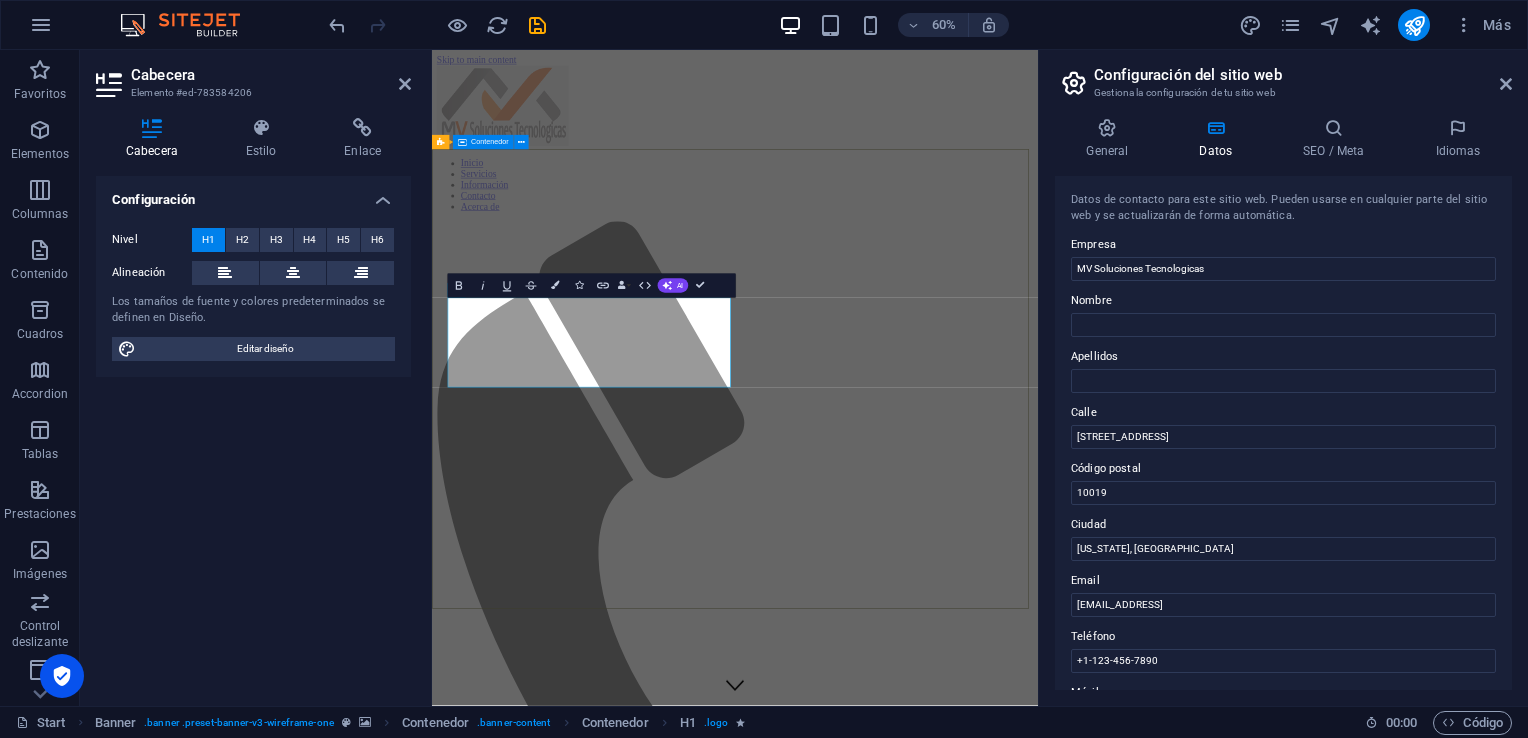 click on "Innovación en Soluciones Tecnológicas Soluciones Tecnológicas que permiten ayudar a hacer más eficiente el trabajo en una organización." at bounding box center (937, 4375) 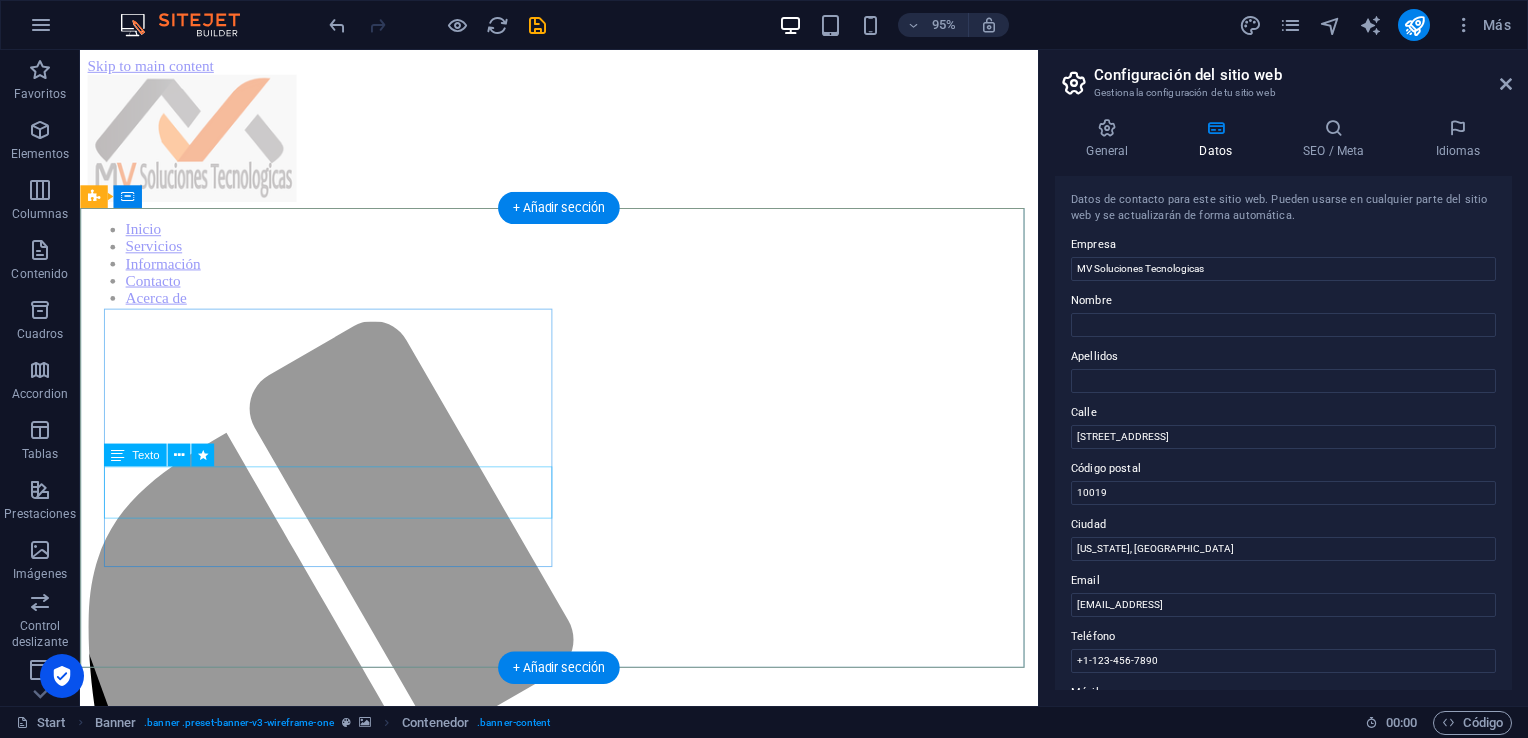 click on "Soluciones Tecnológicas que permiten ayudar a hacer más eficiente el trabajo en una organización." at bounding box center (584, 2259) 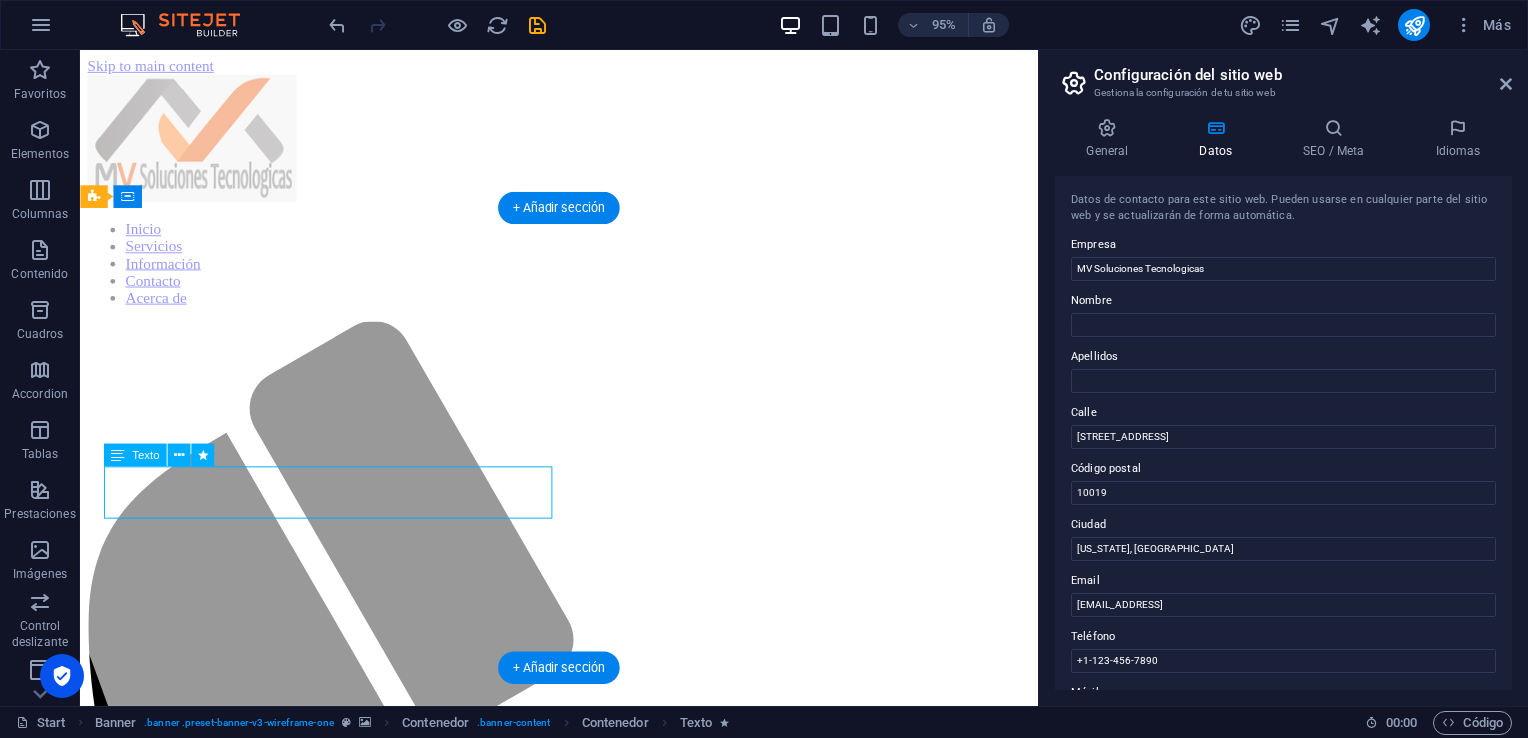 click on "Soluciones Tecnológicas que permiten ayudar a hacer más eficiente el trabajo en una organización." at bounding box center [584, 2259] 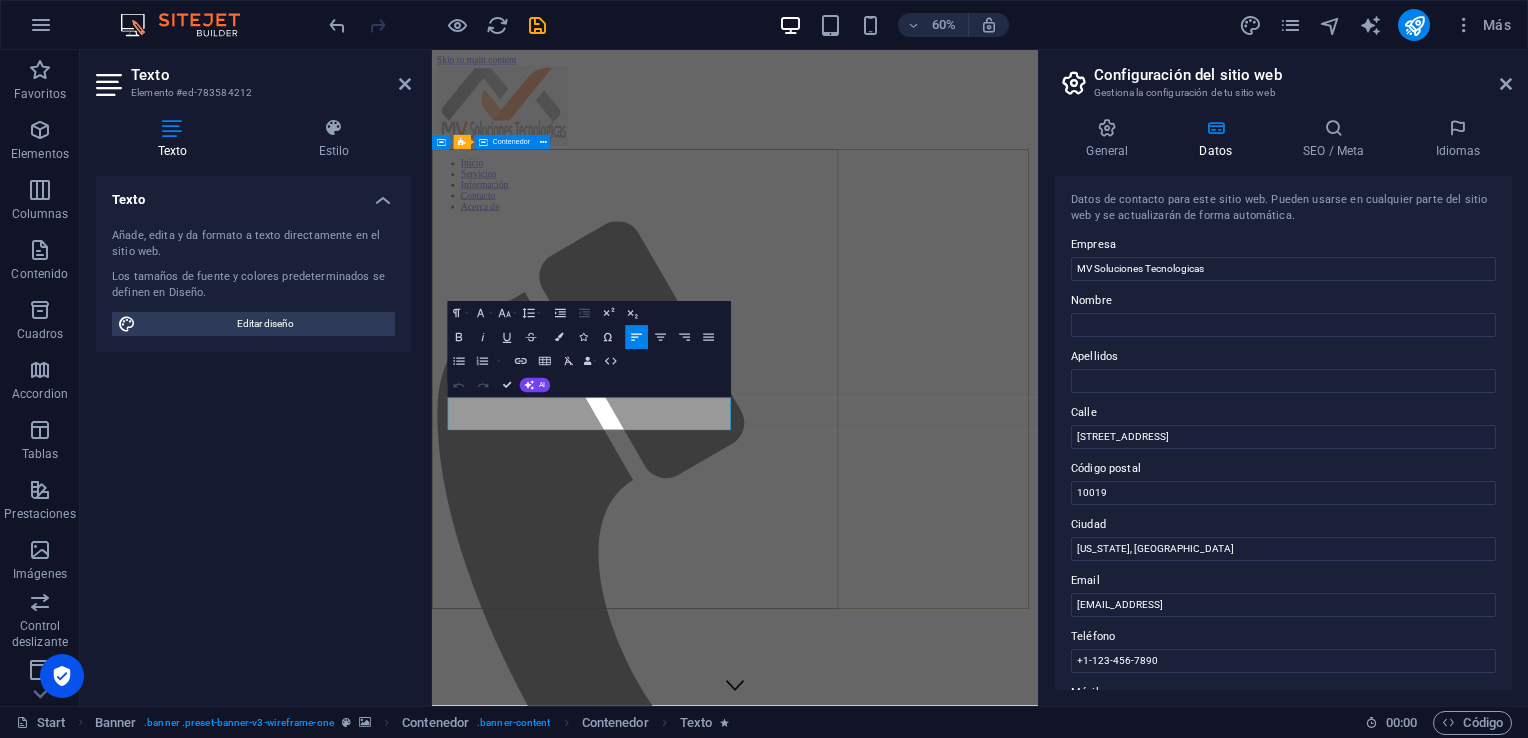 drag, startPoint x: 808, startPoint y: 668, endPoint x: 444, endPoint y: 632, distance: 365.77588 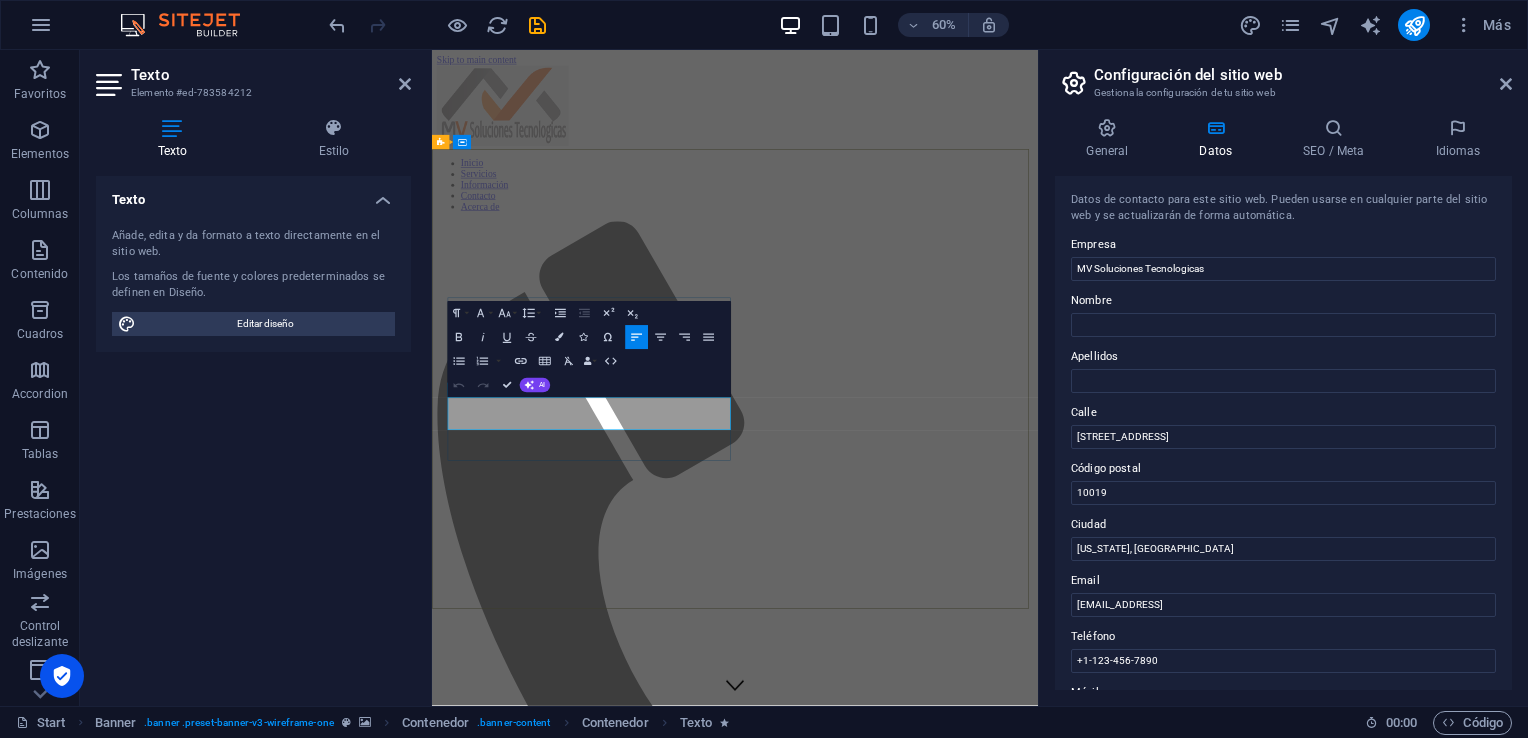 click on "Soluciones Tecnológicas que permiten ayudar a hacer más eficiente el trabajo en una organización." at bounding box center [937, 2261] 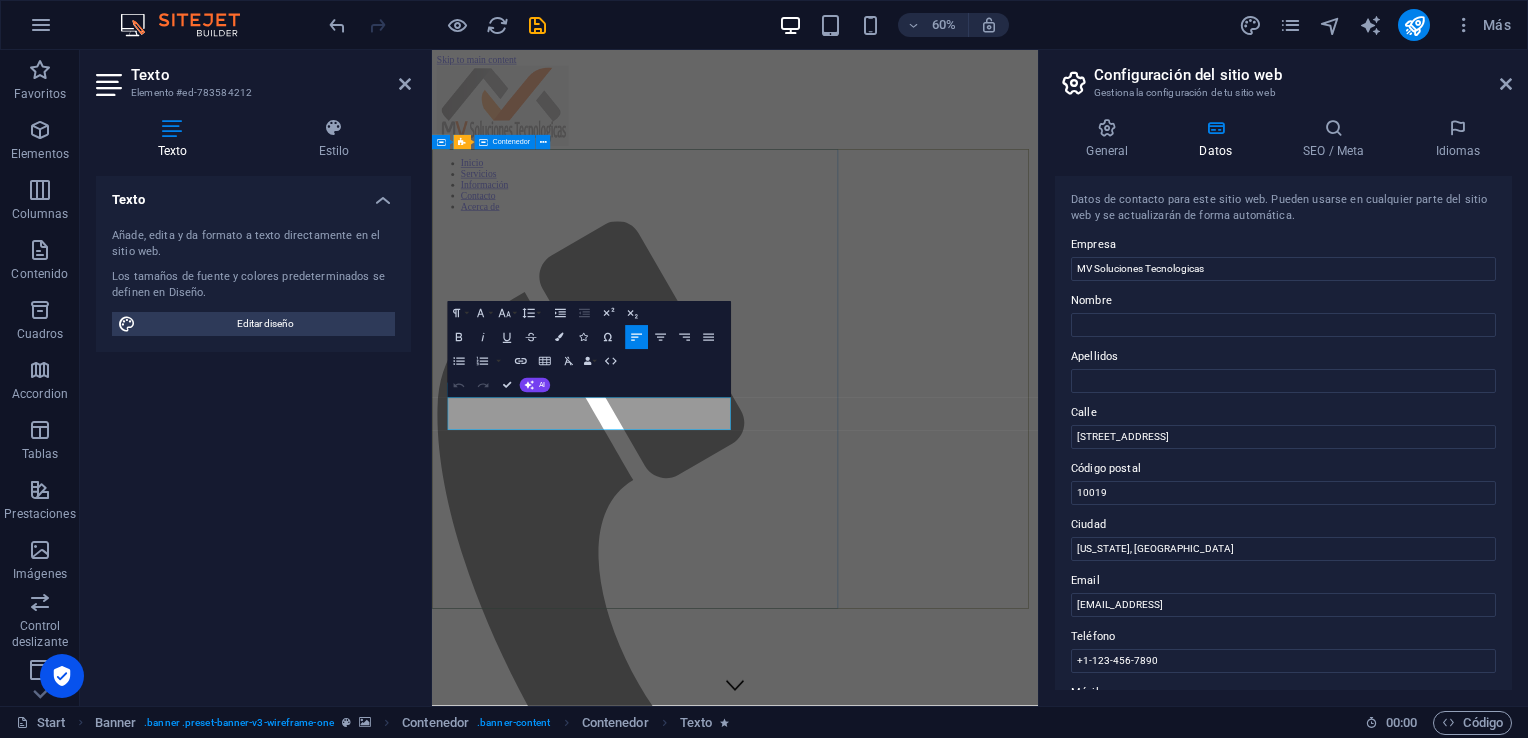 drag, startPoint x: 777, startPoint y: 670, endPoint x: 433, endPoint y: 640, distance: 345.30566 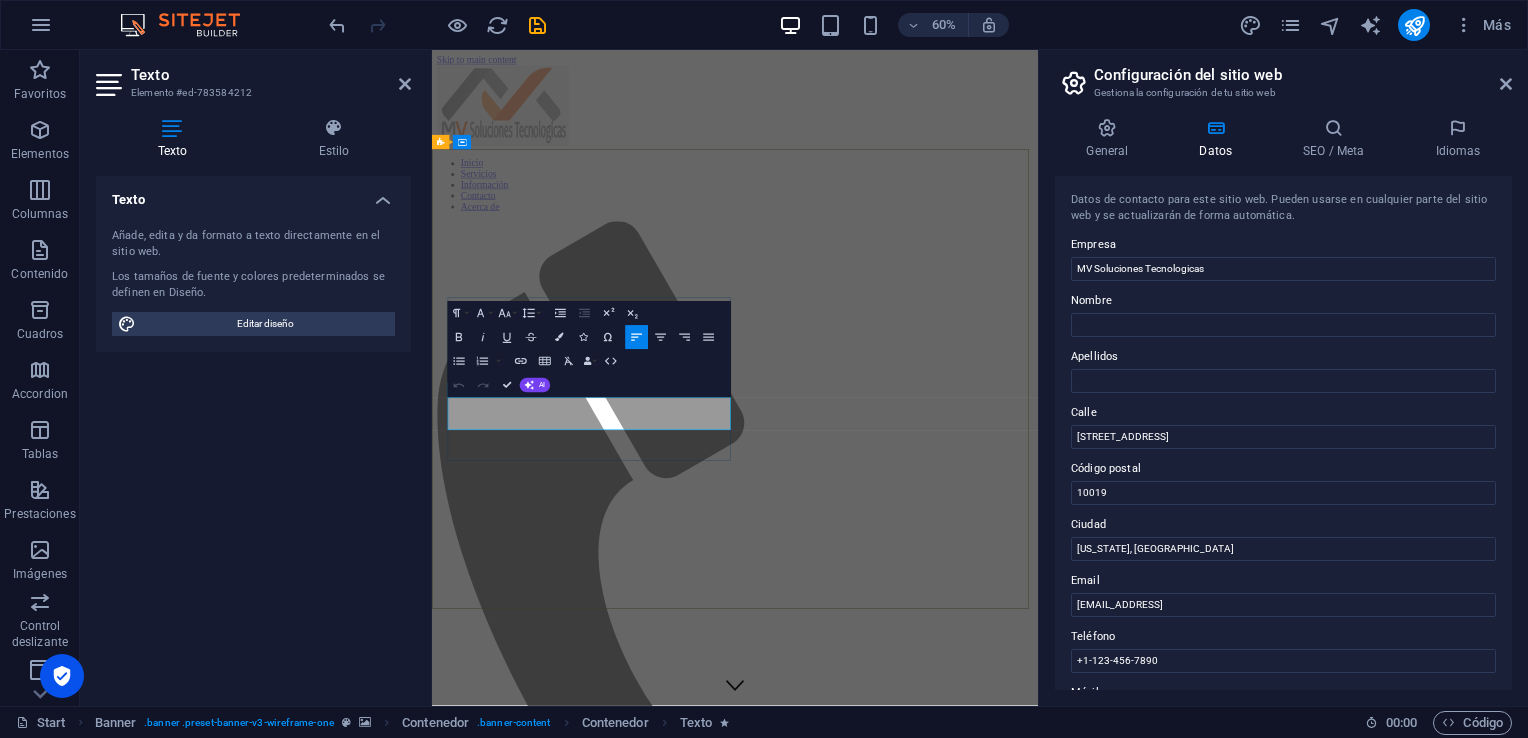 drag, startPoint x: 810, startPoint y: 666, endPoint x: 462, endPoint y: 632, distance: 349.65698 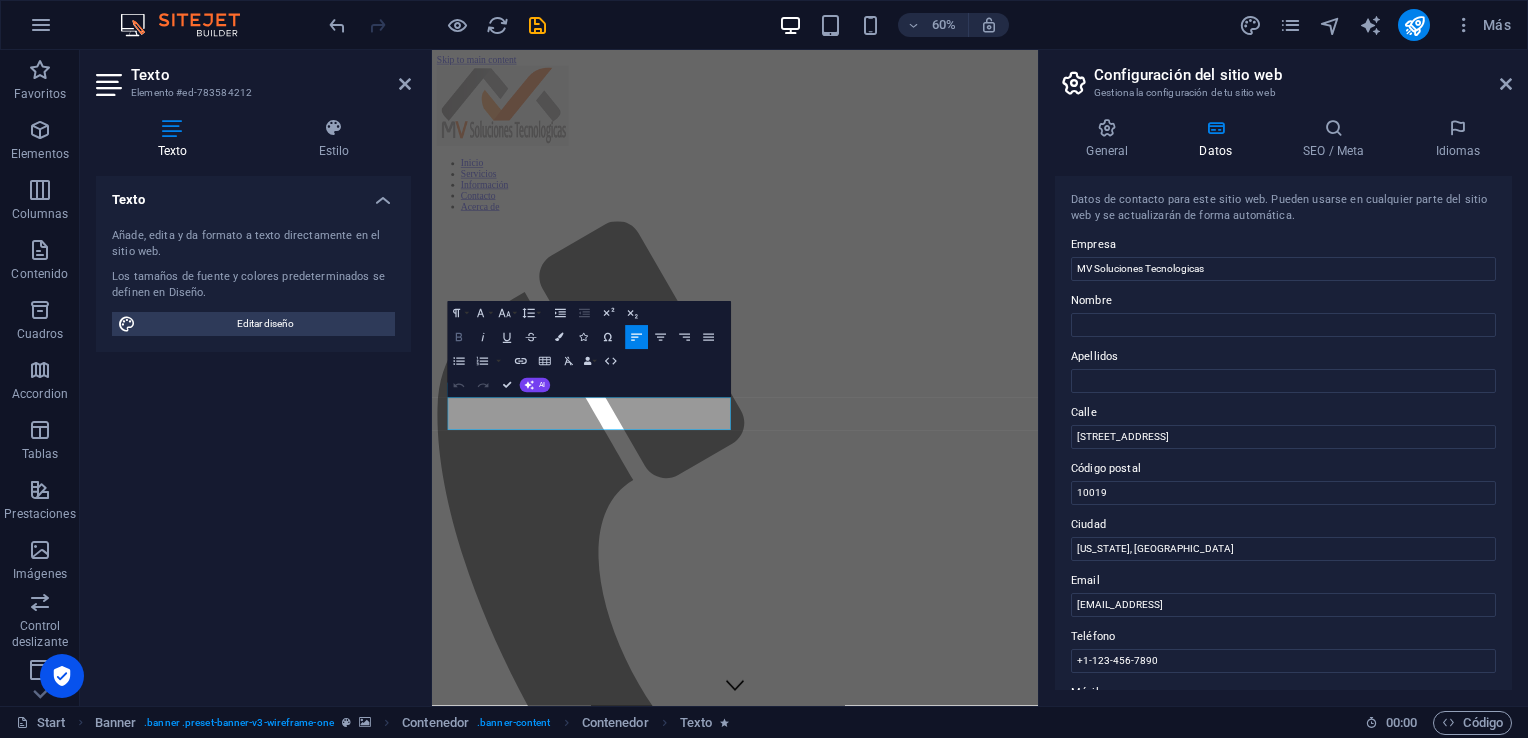 click 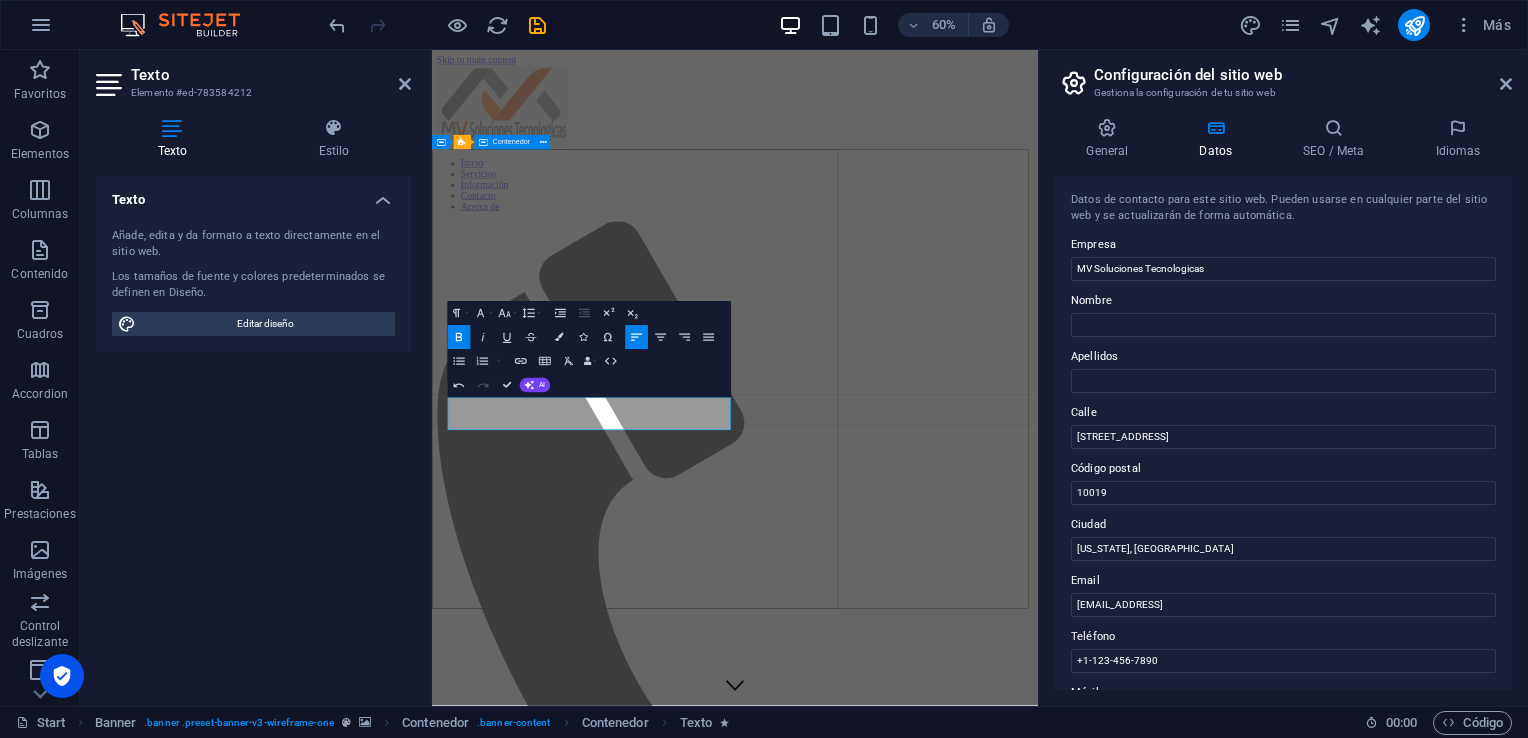 click at bounding box center (657, 596) 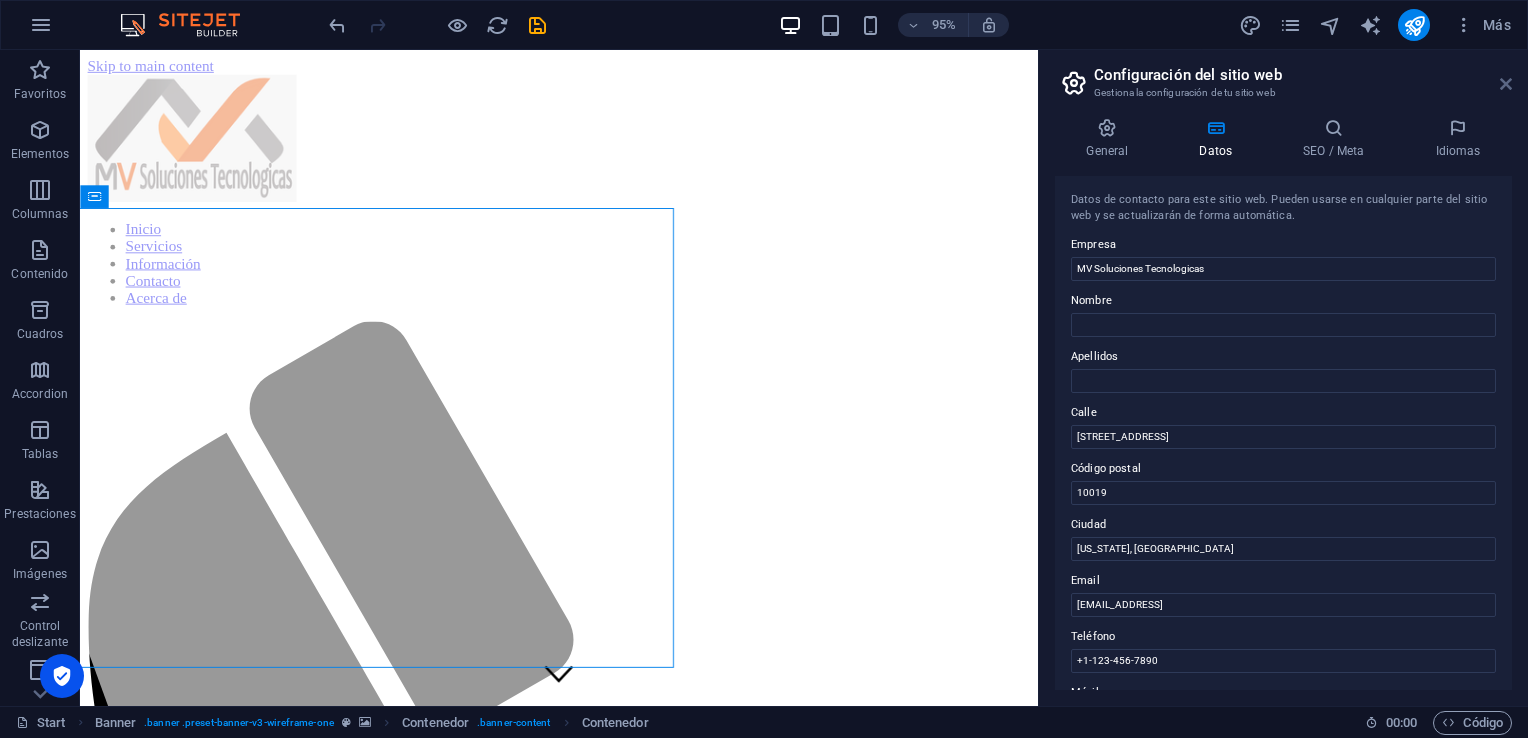 click at bounding box center (1506, 84) 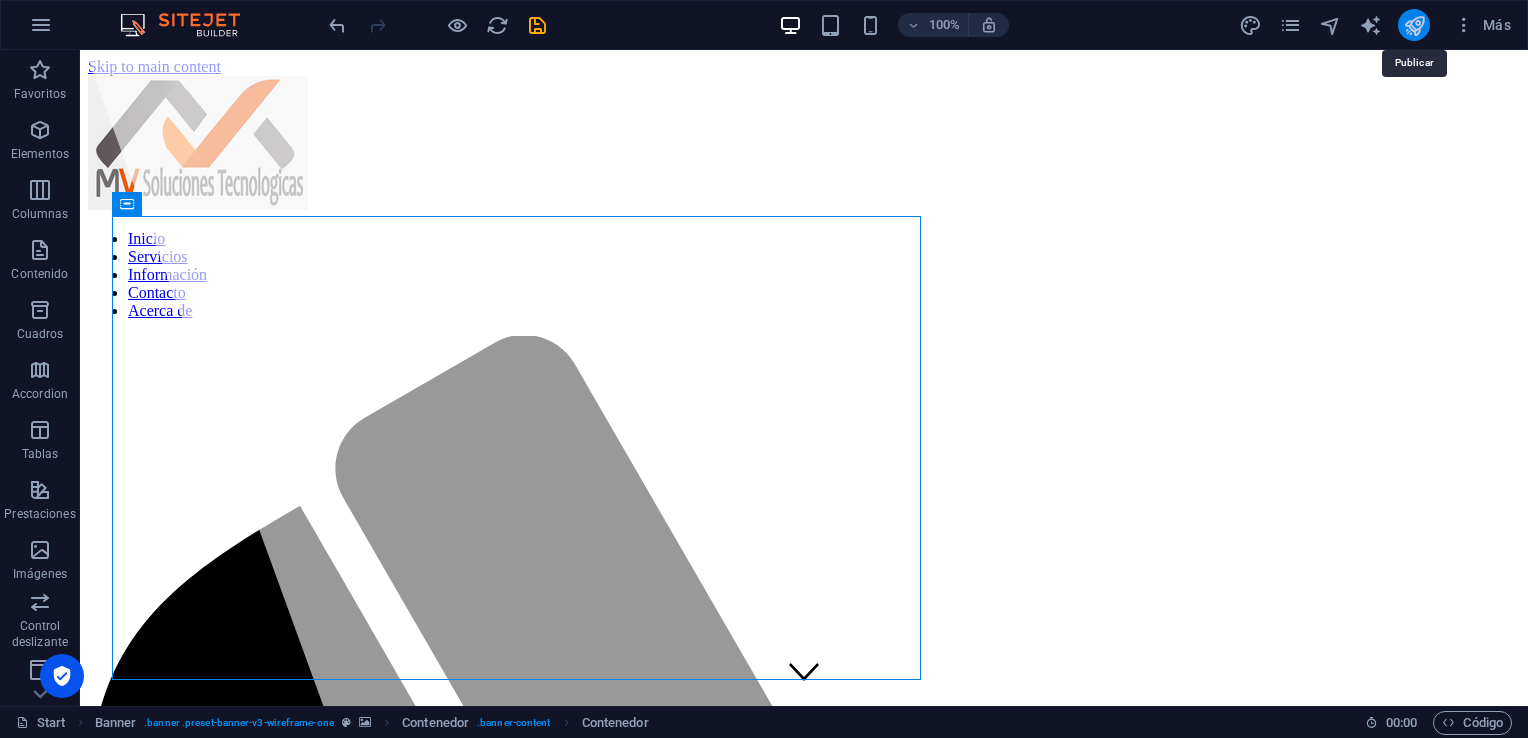 click at bounding box center (1414, 25) 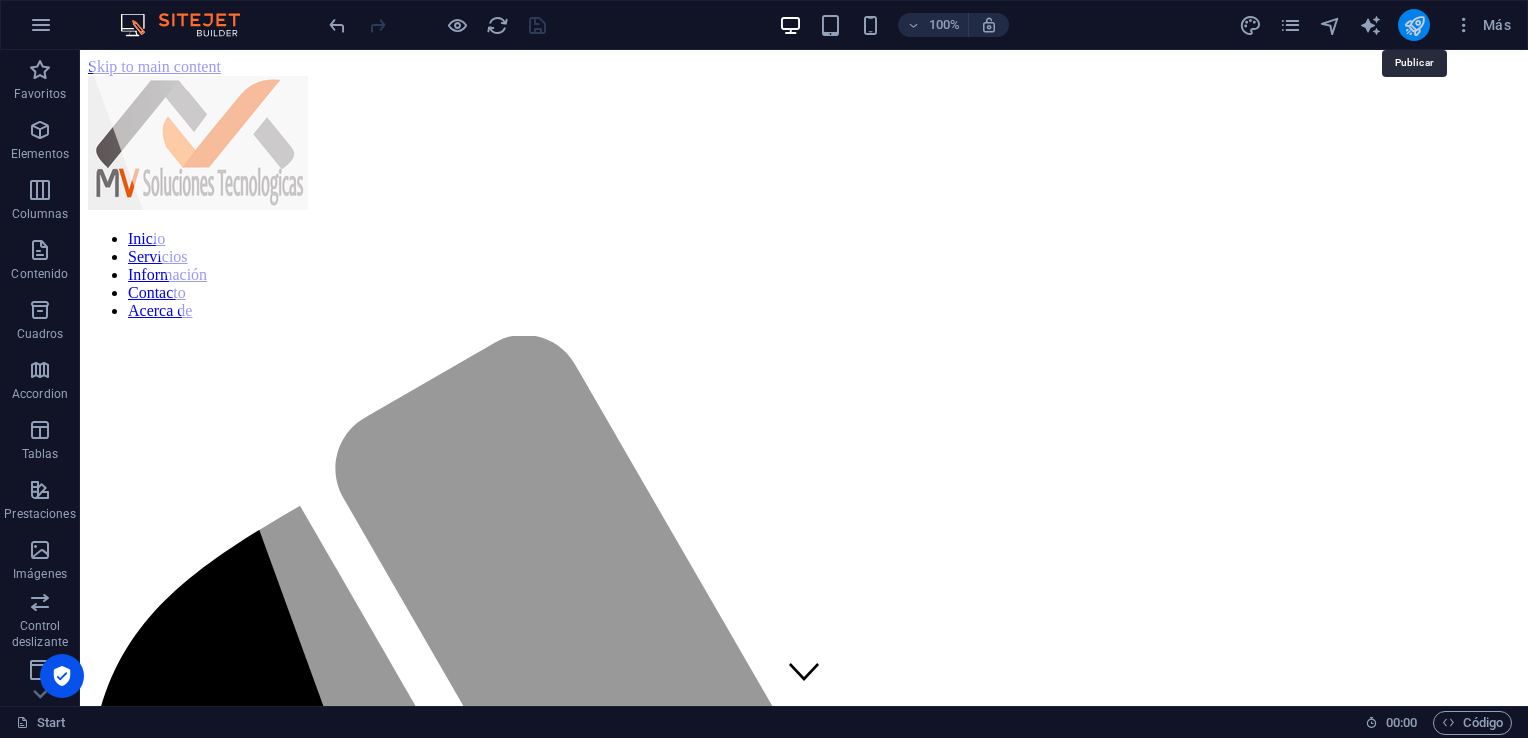 click at bounding box center (1414, 25) 